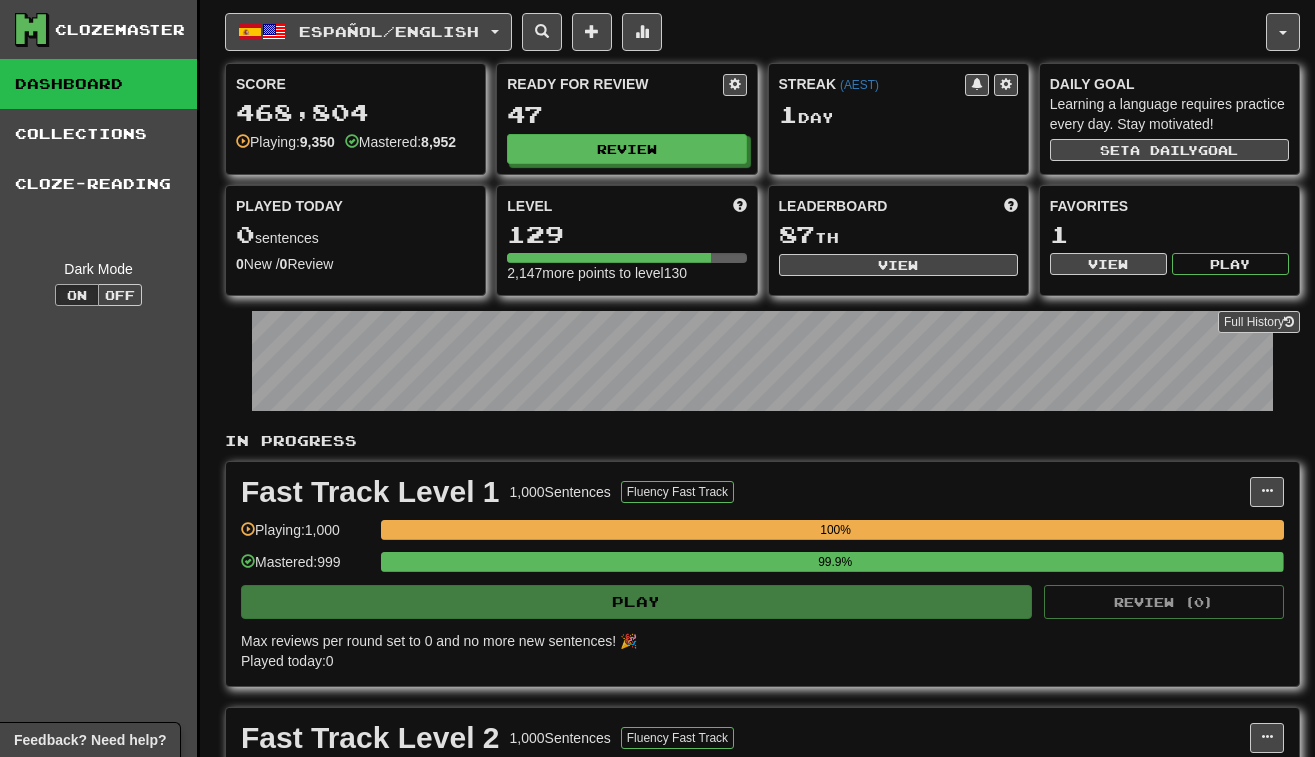 scroll, scrollTop: 0, scrollLeft: 0, axis: both 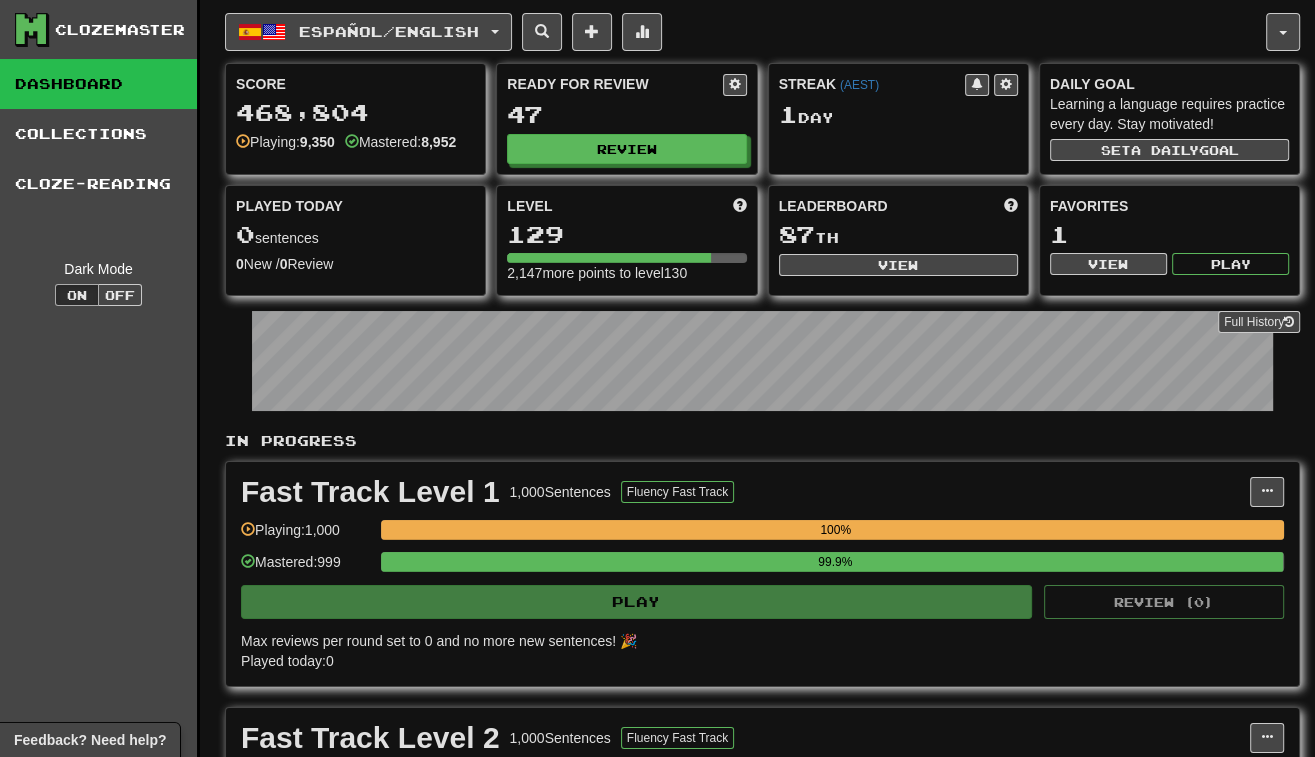 click on "Ready for Review 47   Review" at bounding box center [626, 119] 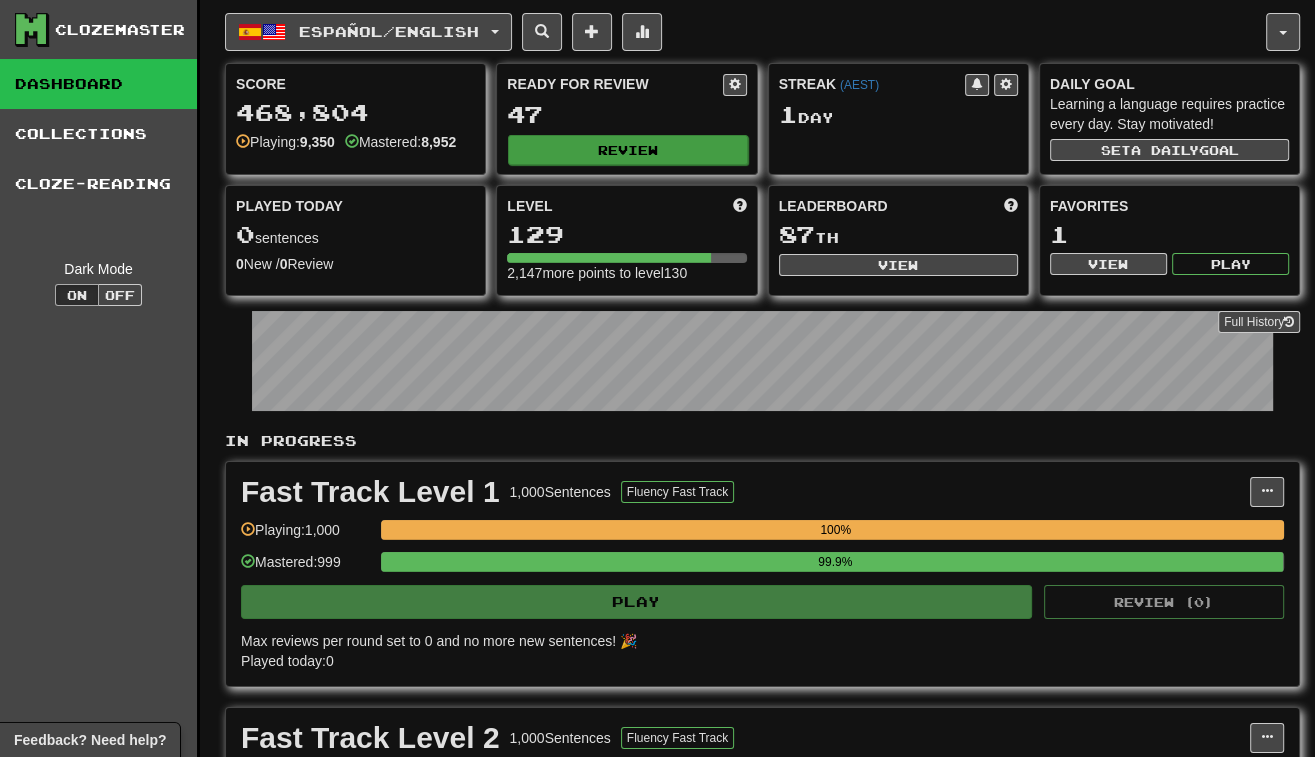 click on "Review" at bounding box center (627, 150) 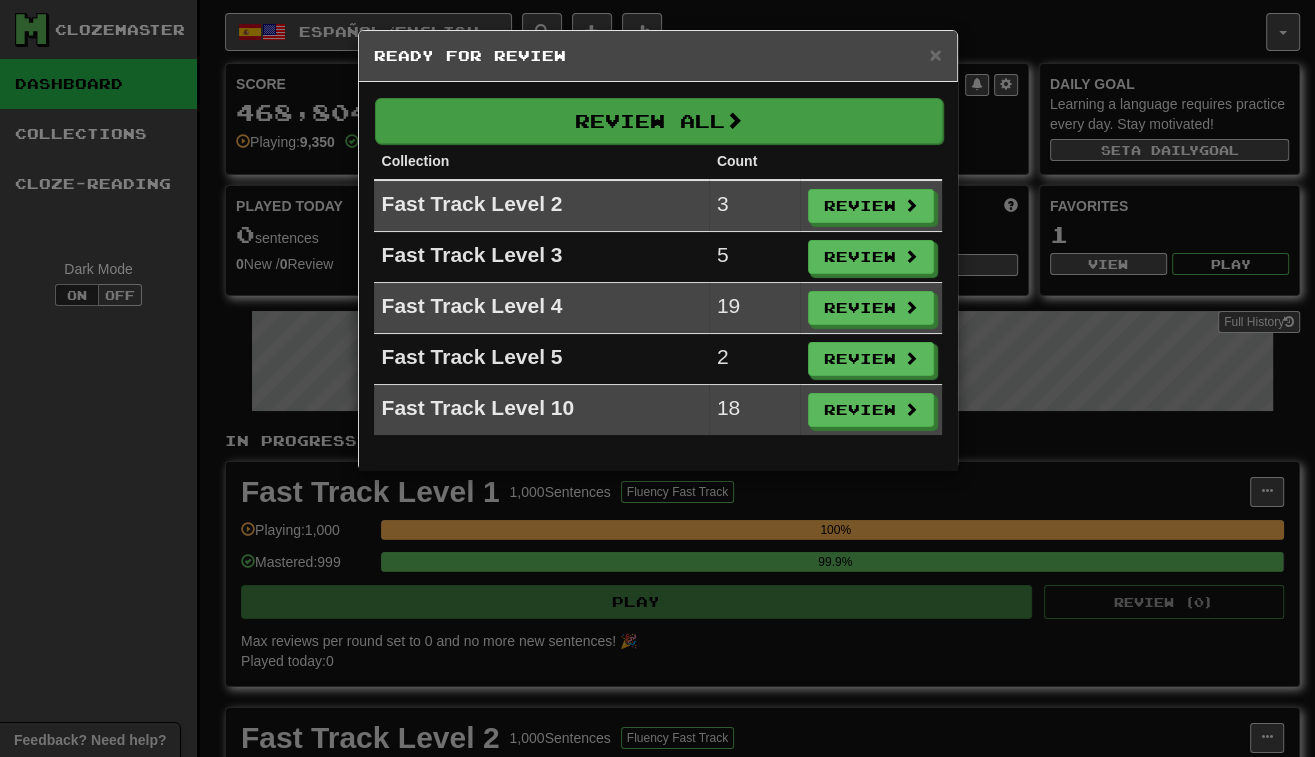 click on "Review All" at bounding box center (659, 121) 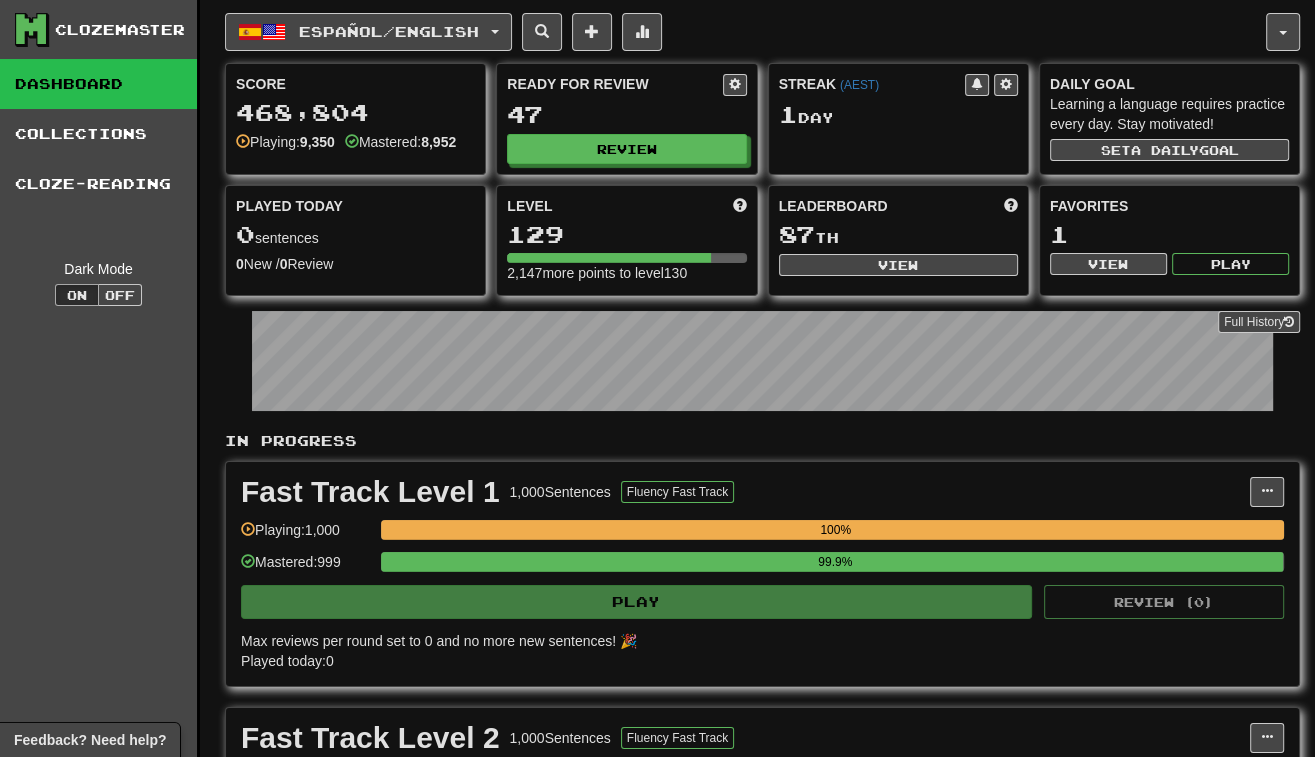 select on "**" 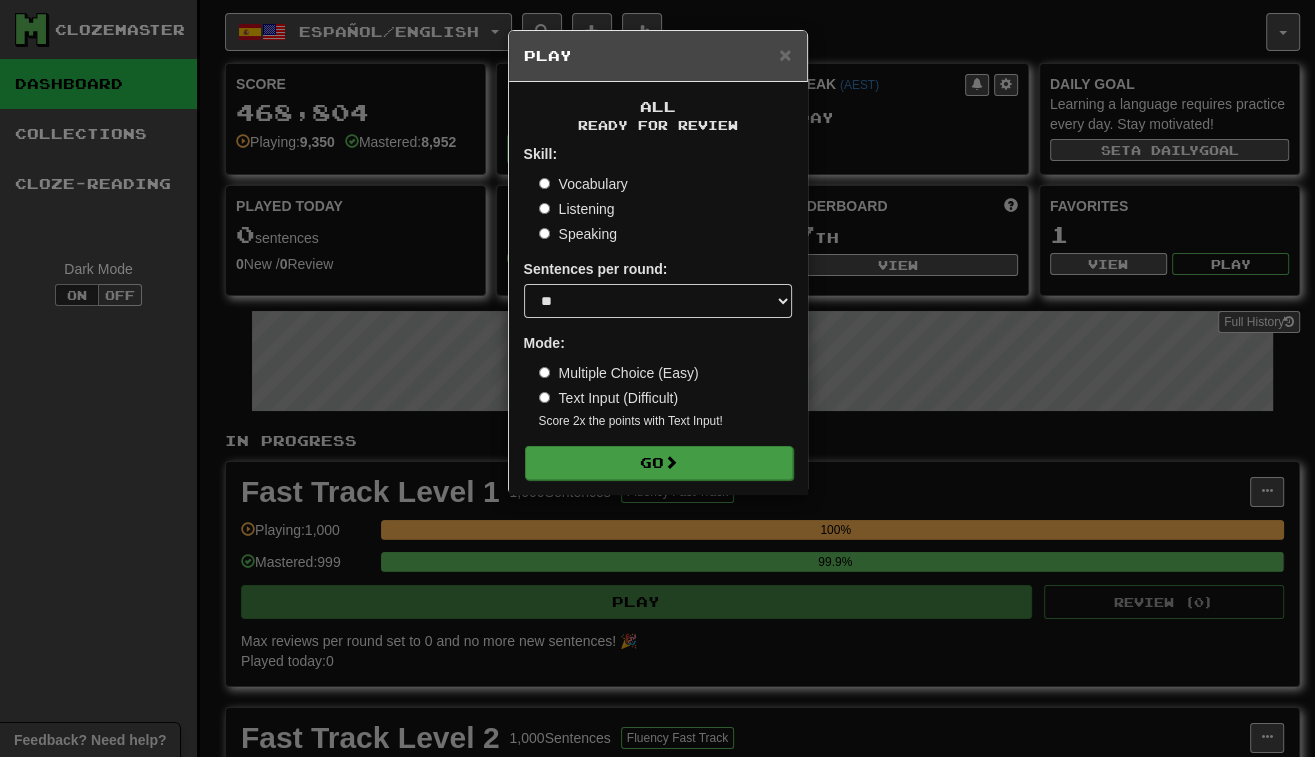 click on "Go" at bounding box center [659, 463] 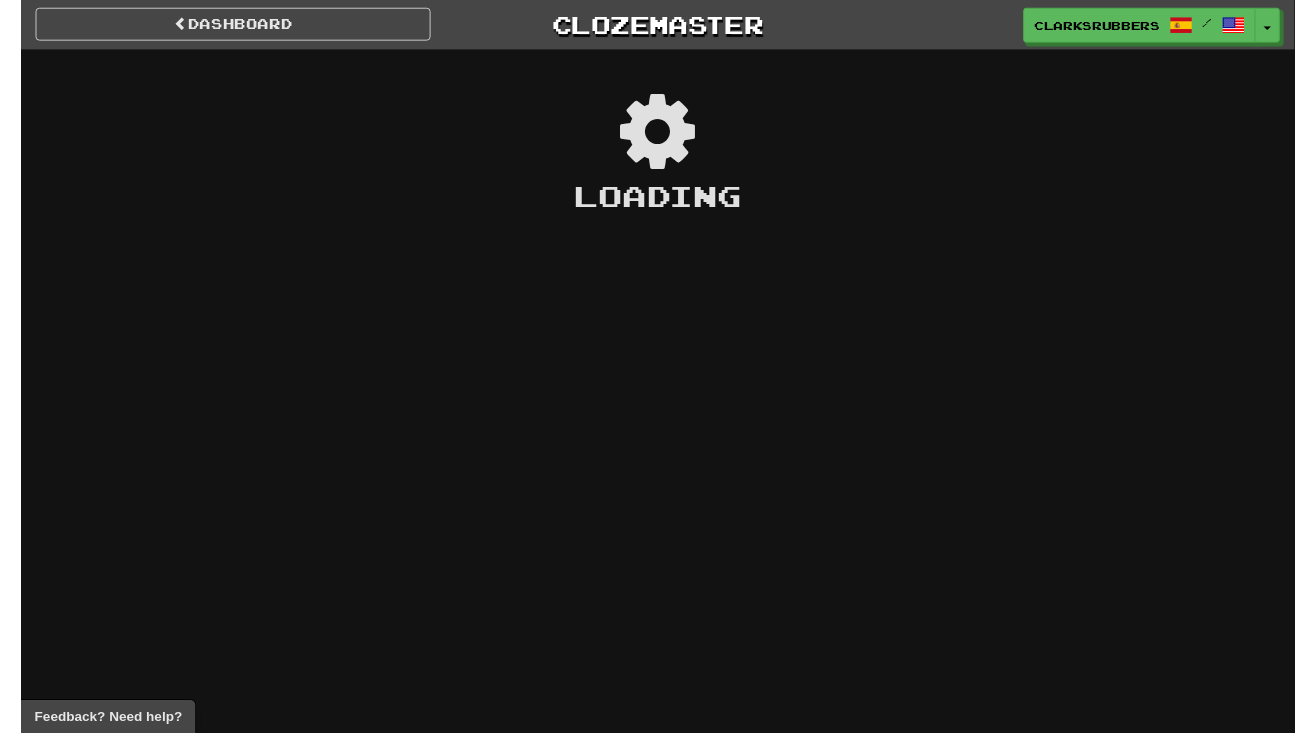scroll, scrollTop: 0, scrollLeft: 0, axis: both 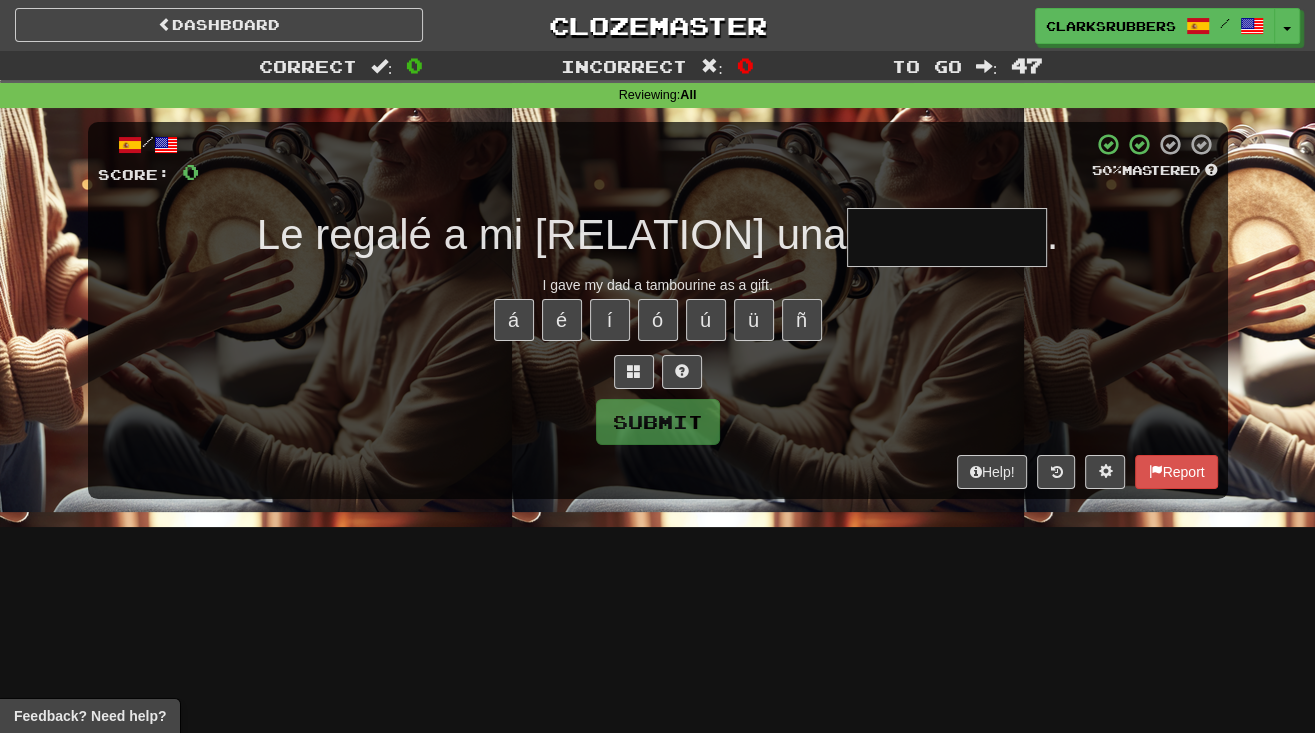 click at bounding box center [947, 237] 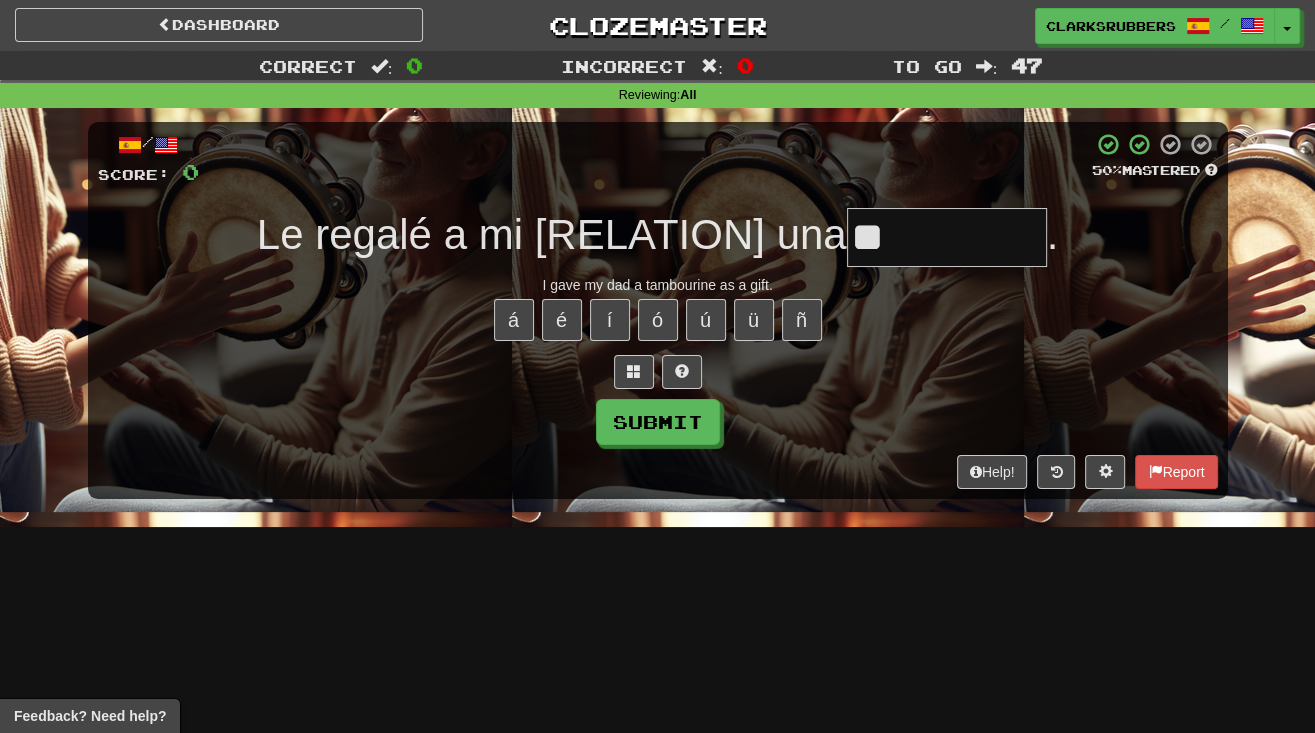 type on "*" 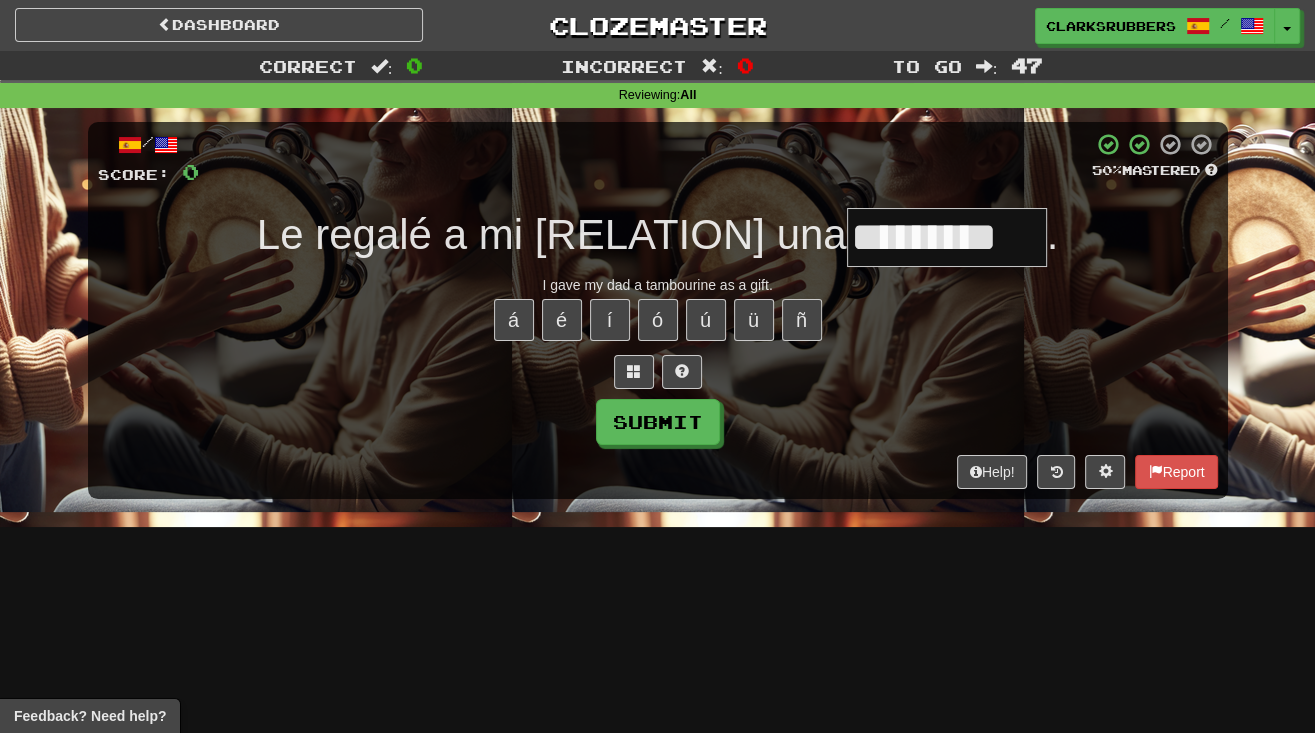 type on "*********" 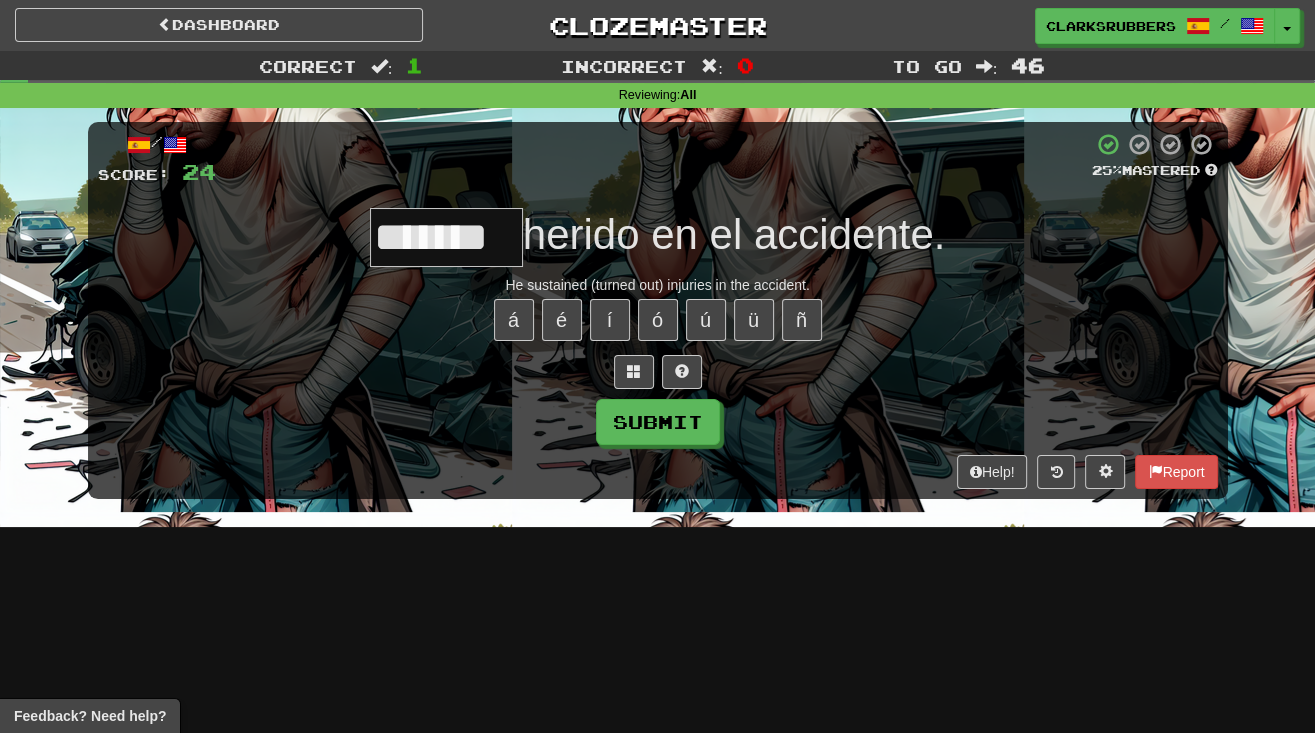 type on "*******" 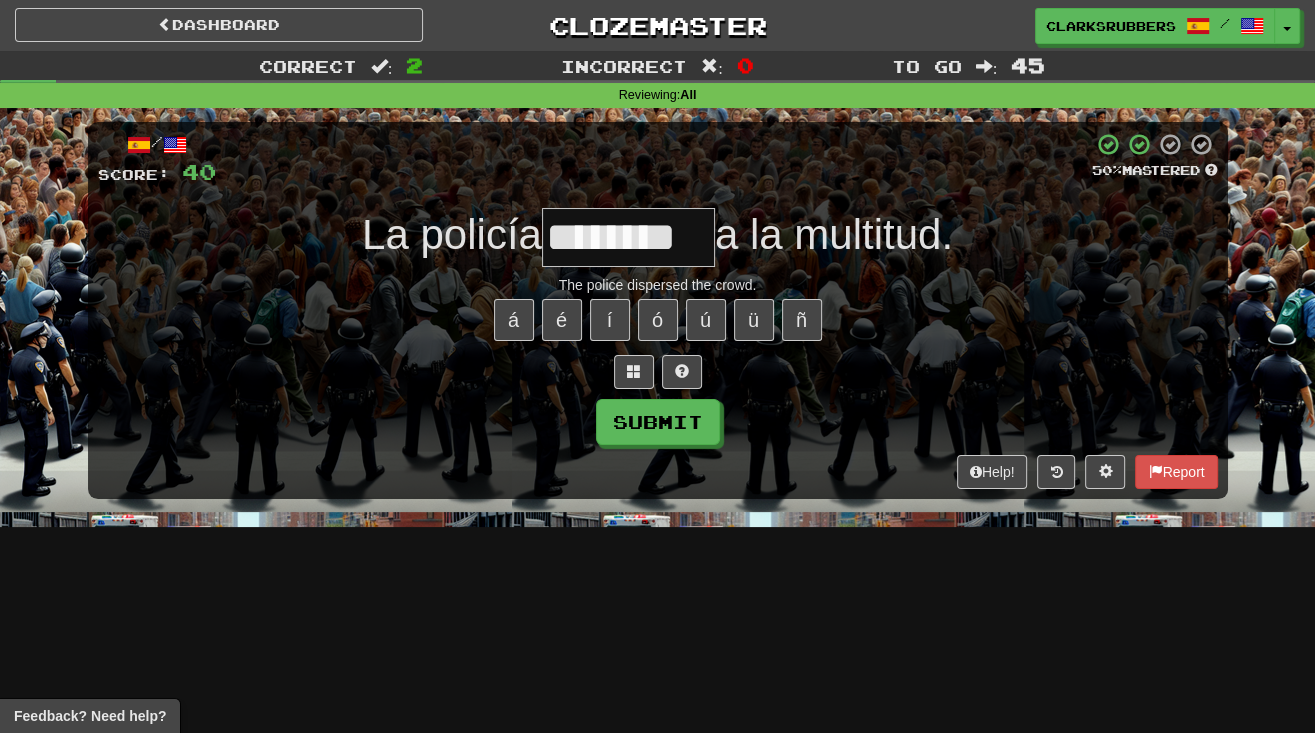 type on "********" 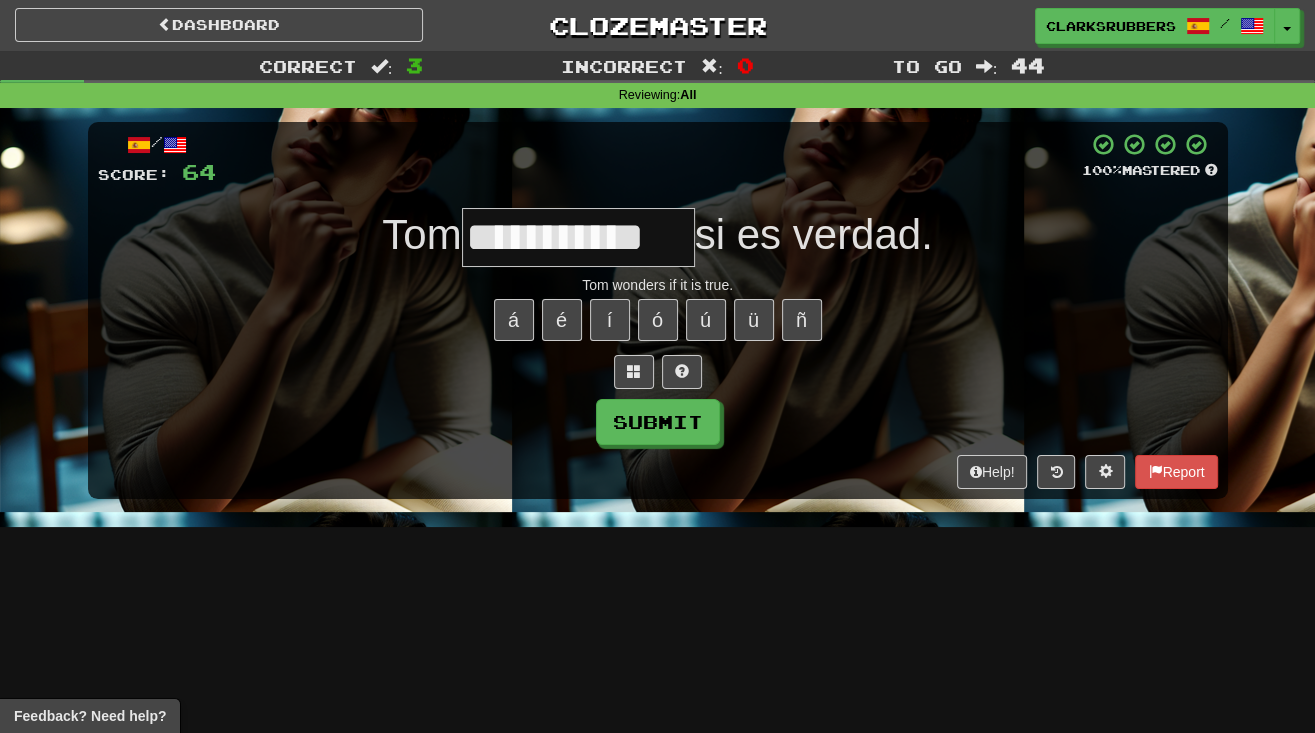 type on "**********" 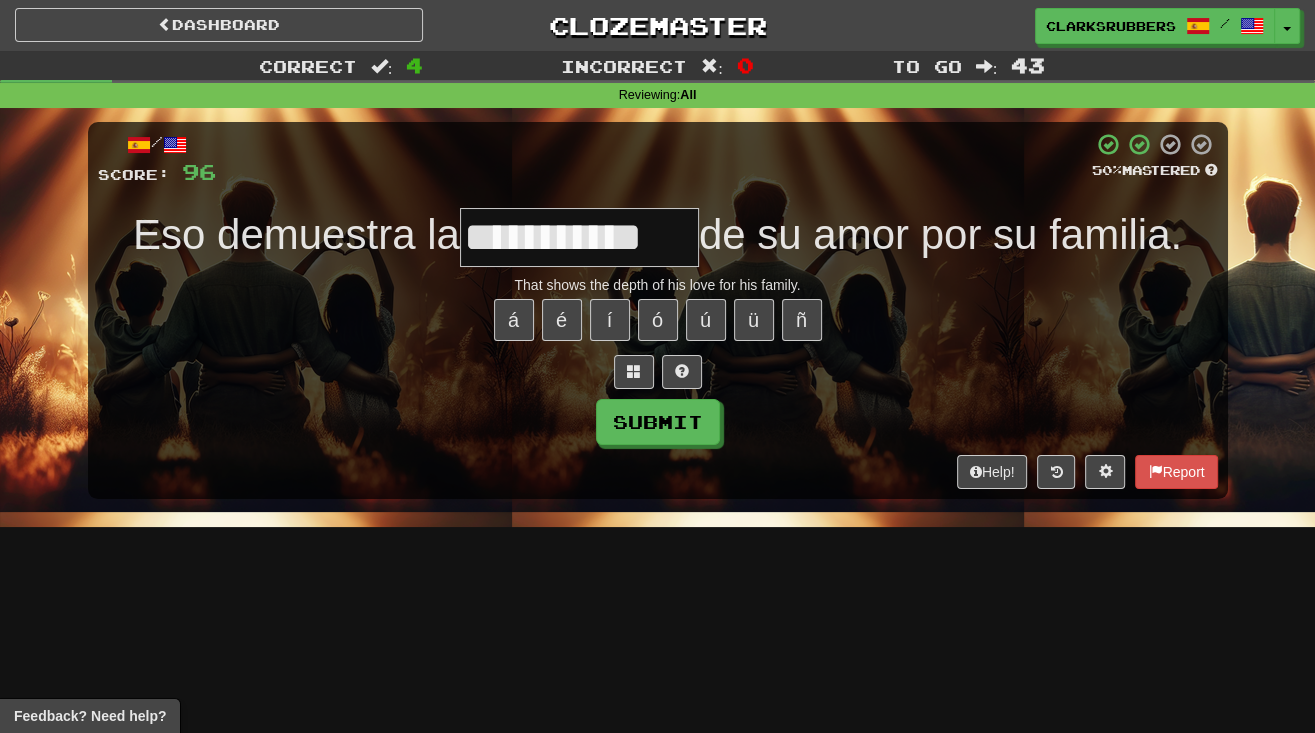 type on "**********" 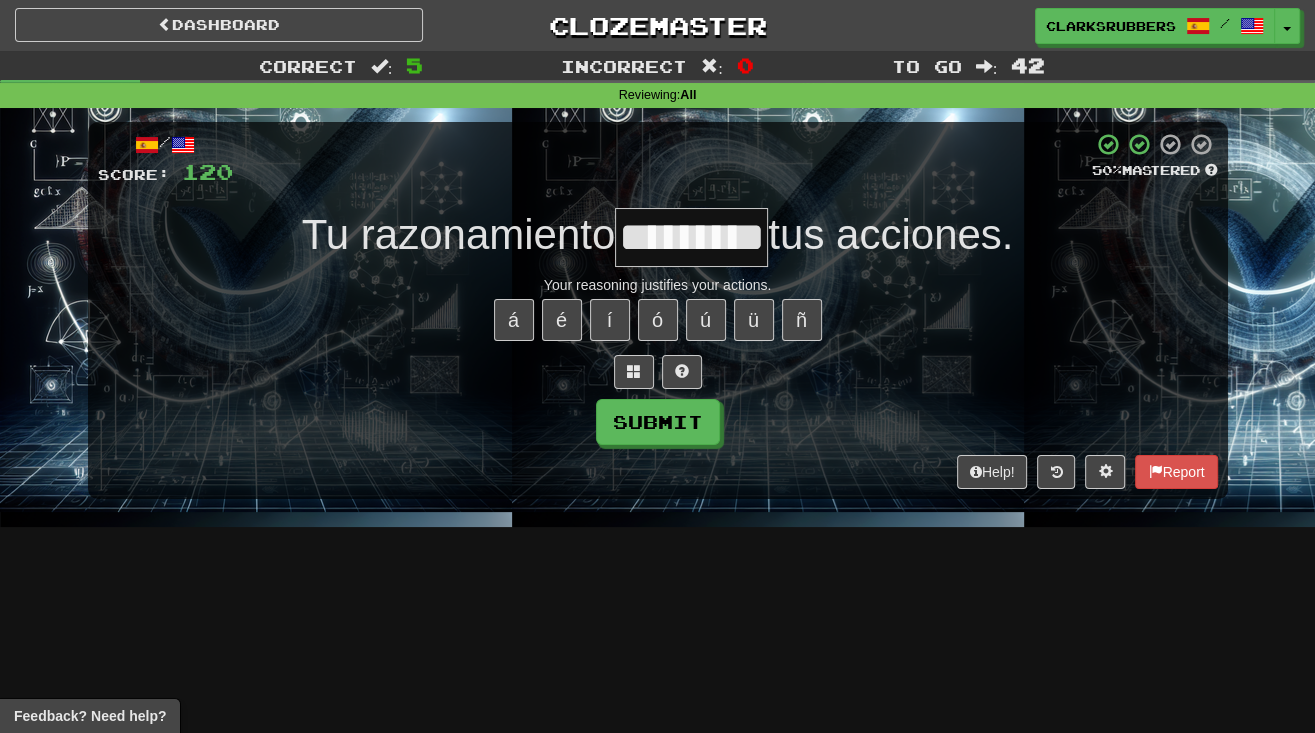 type on "*********" 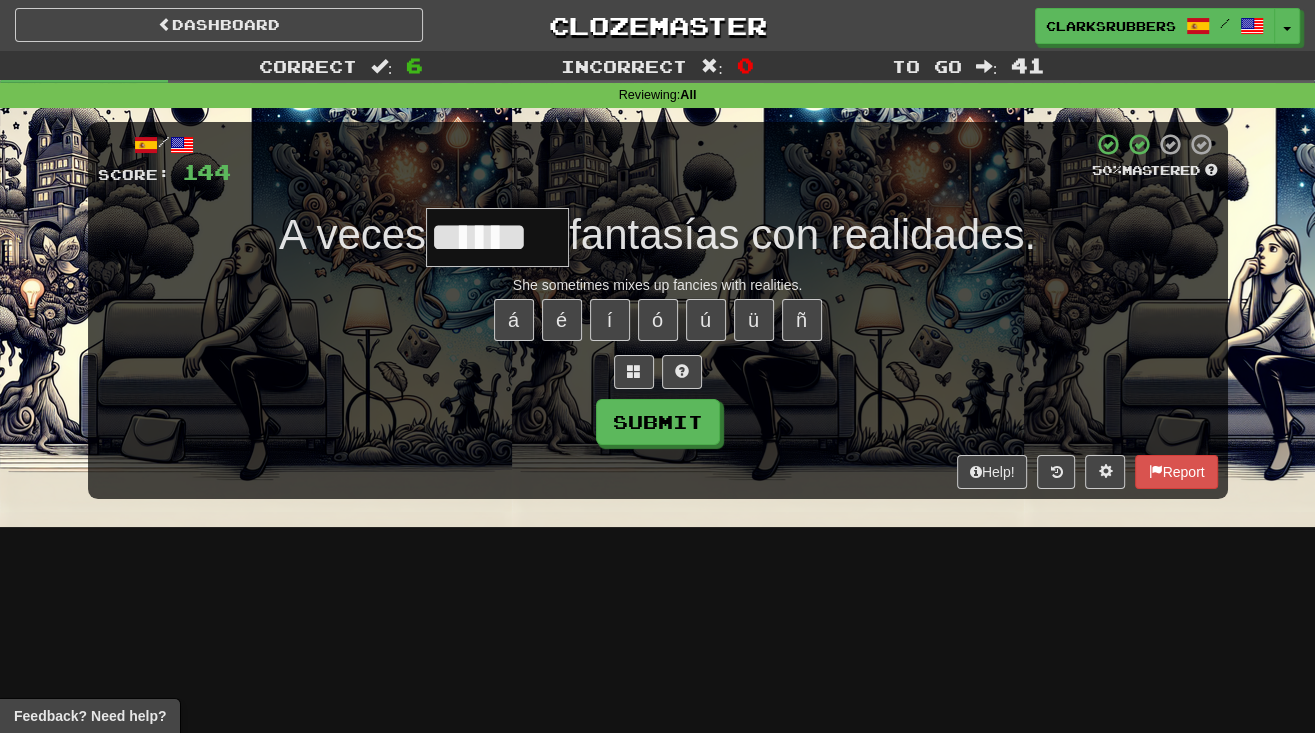 type on "******" 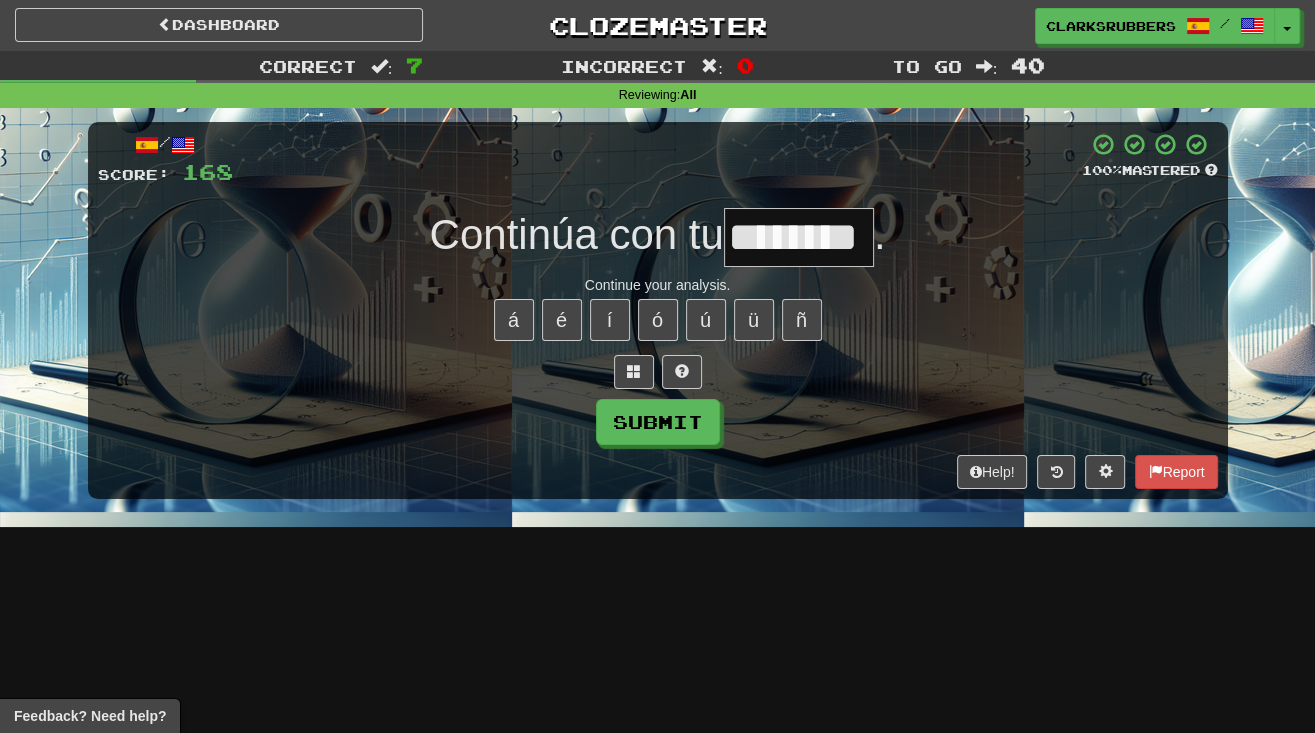 type on "********" 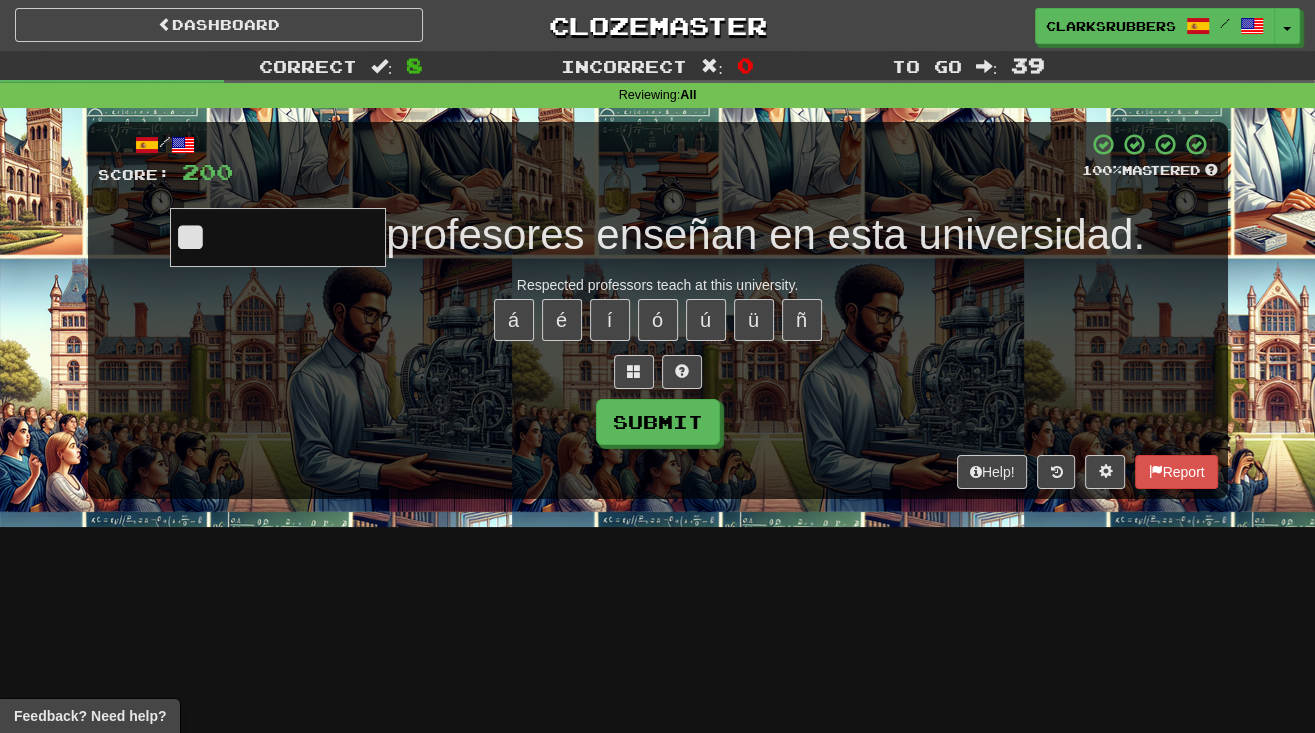 type on "*" 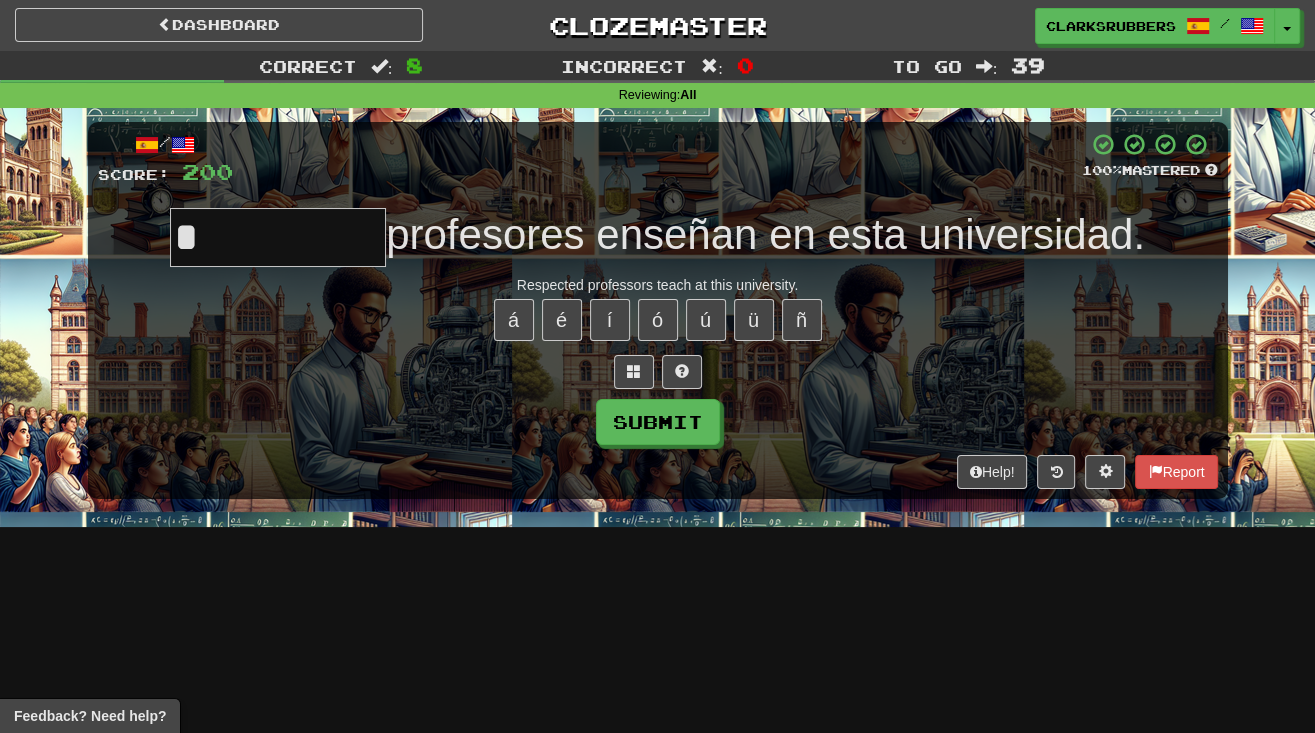 type on "*********" 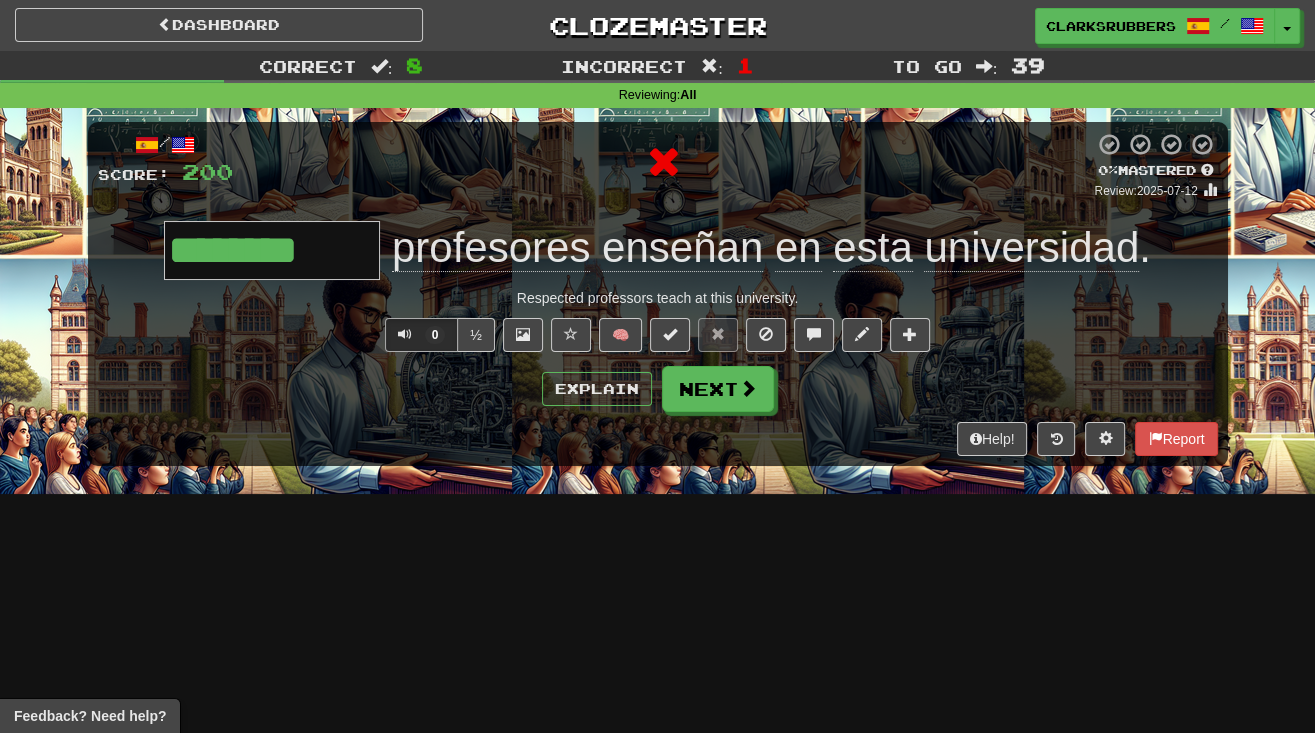 type on "*********" 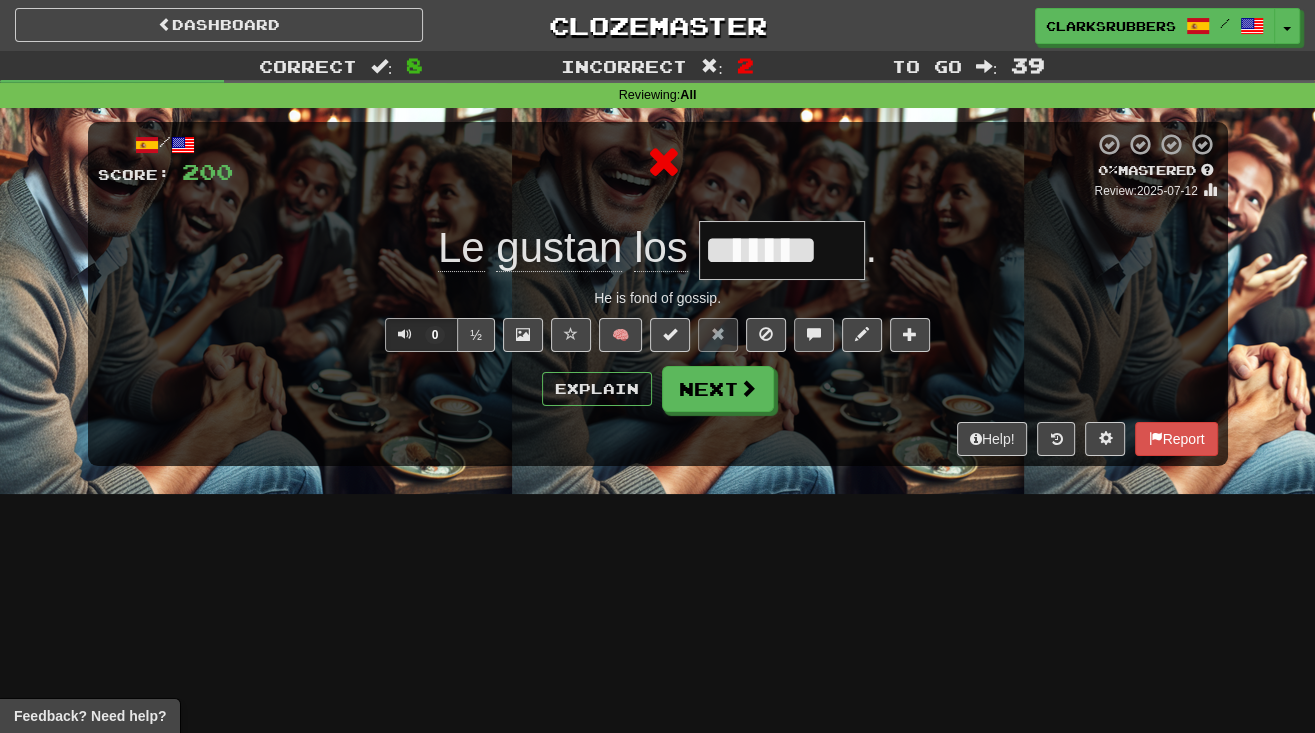 click at bounding box center [814, 334] 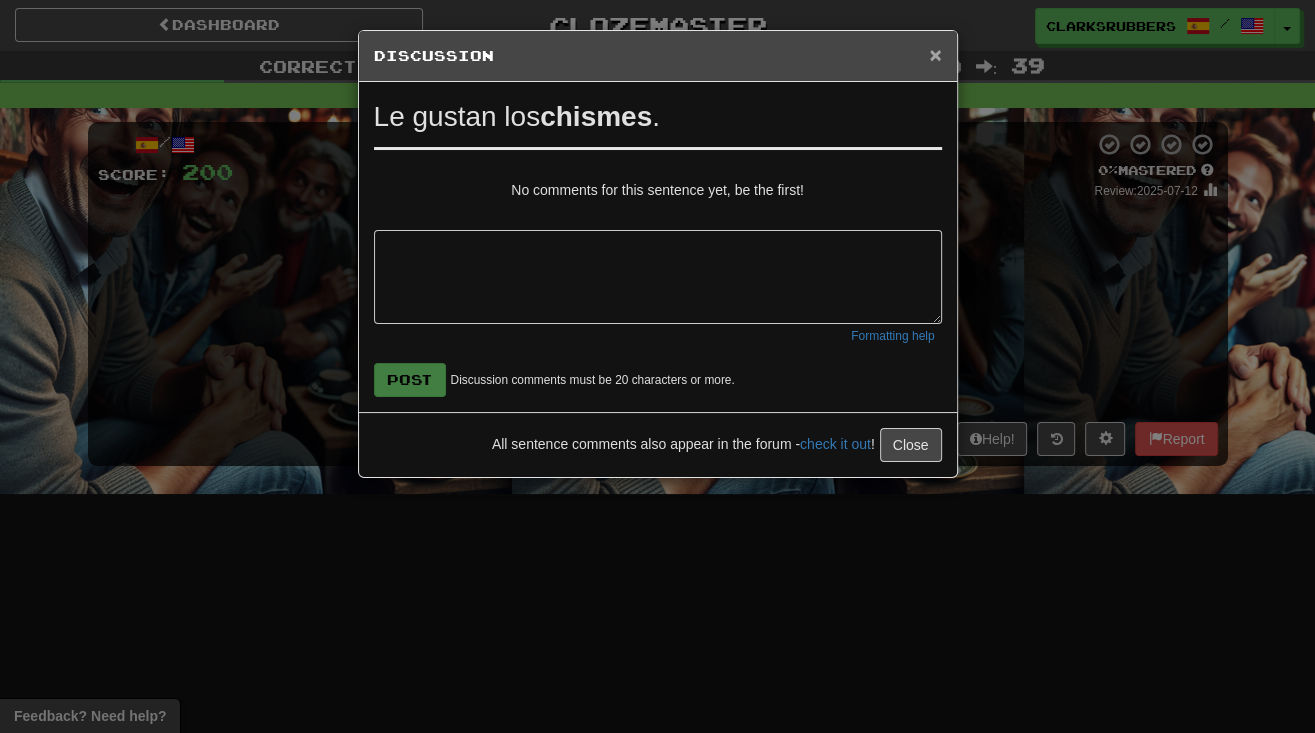 click on "×" at bounding box center (935, 54) 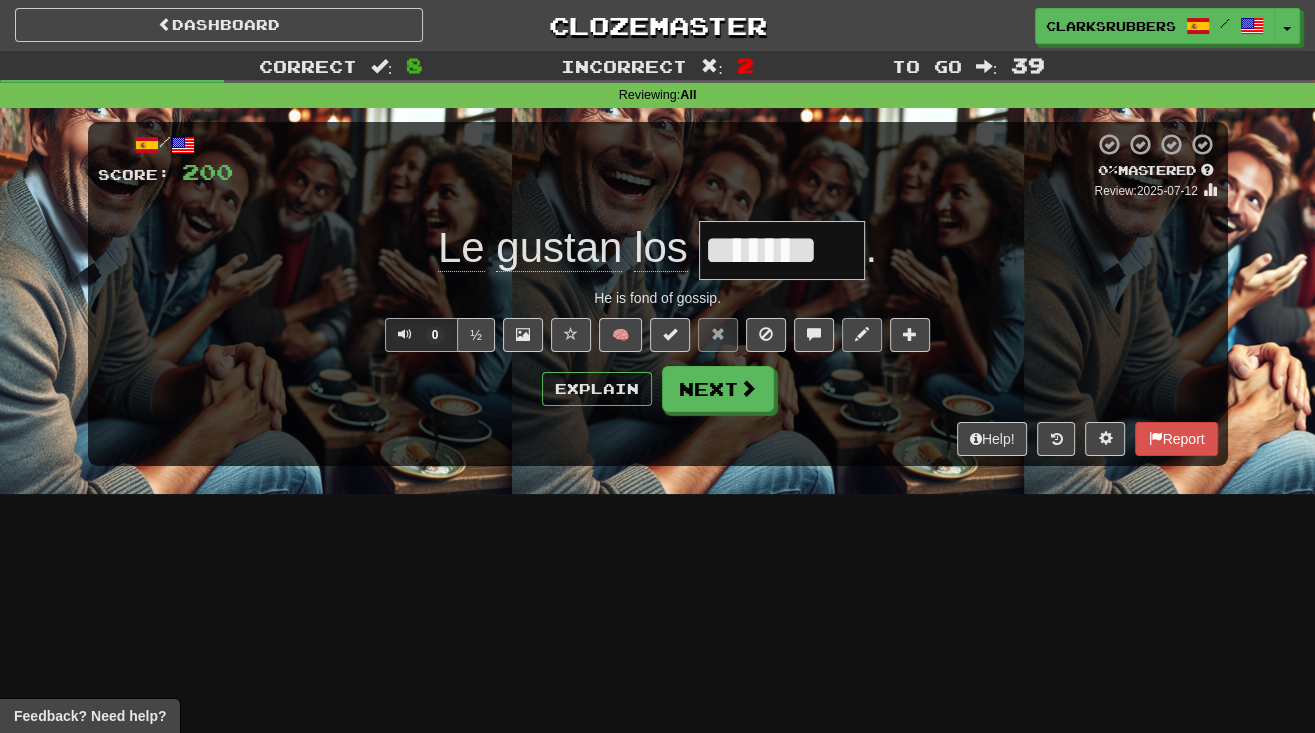 click at bounding box center (862, 335) 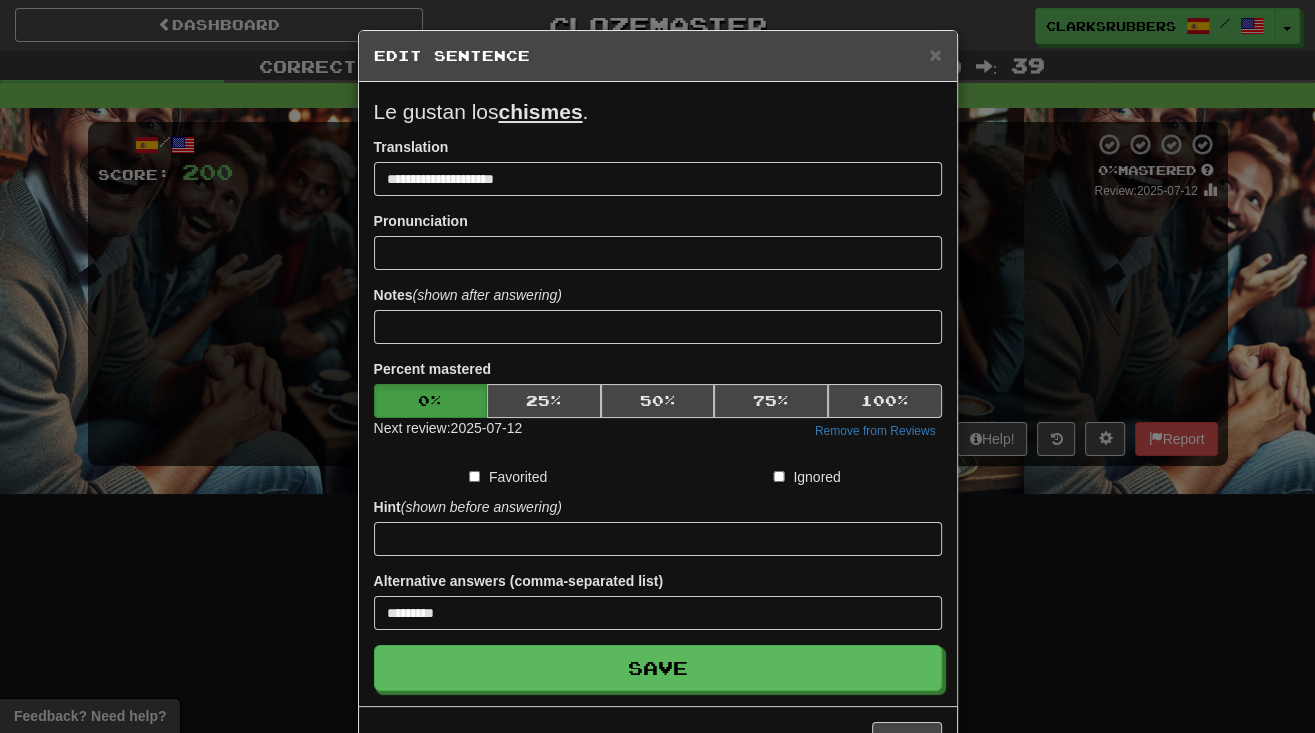 click on "× Edit Sentence" at bounding box center (658, 56) 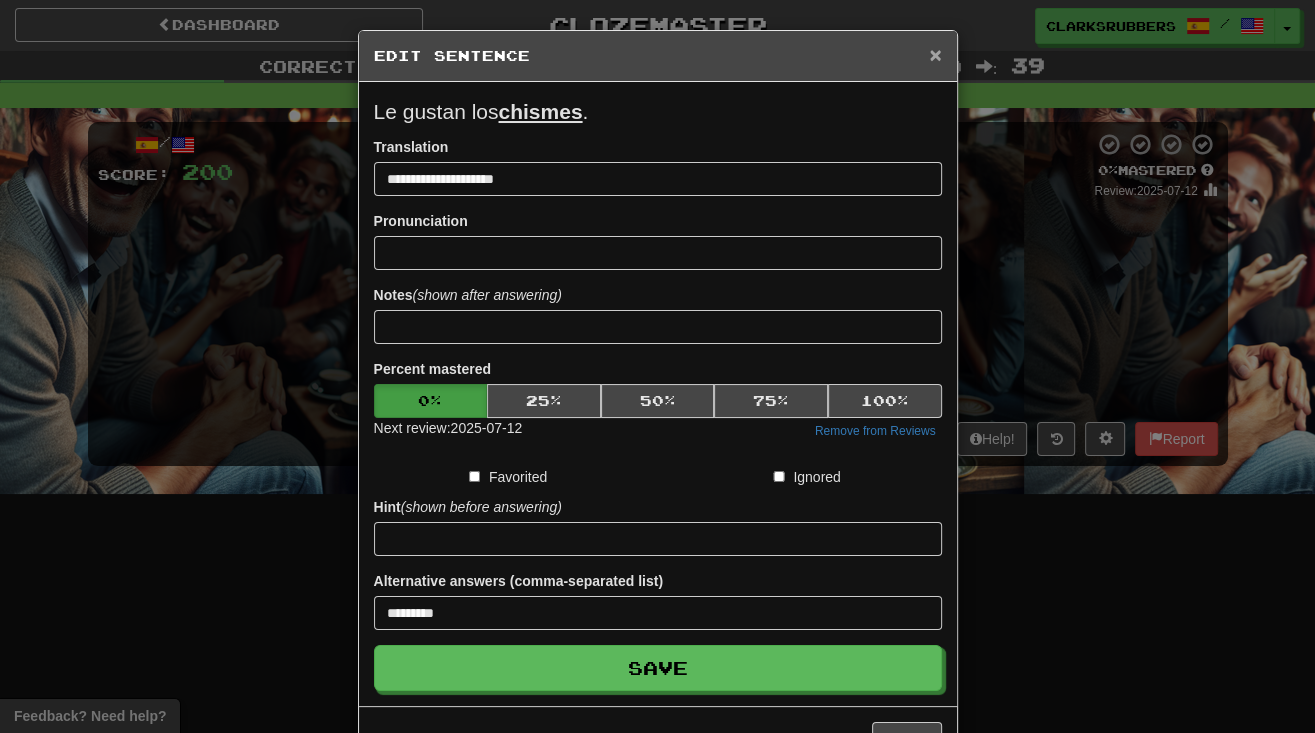 click on "×" at bounding box center [935, 54] 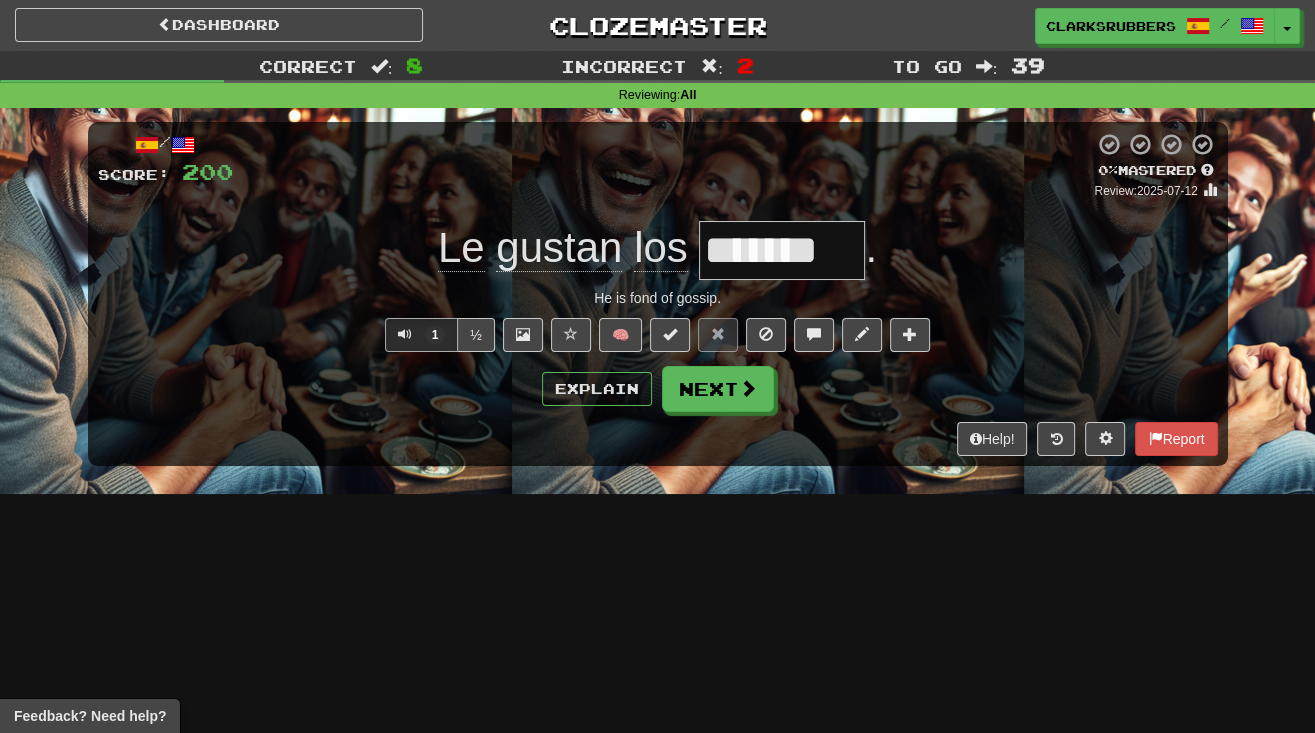click on "*******" at bounding box center (782, 250) 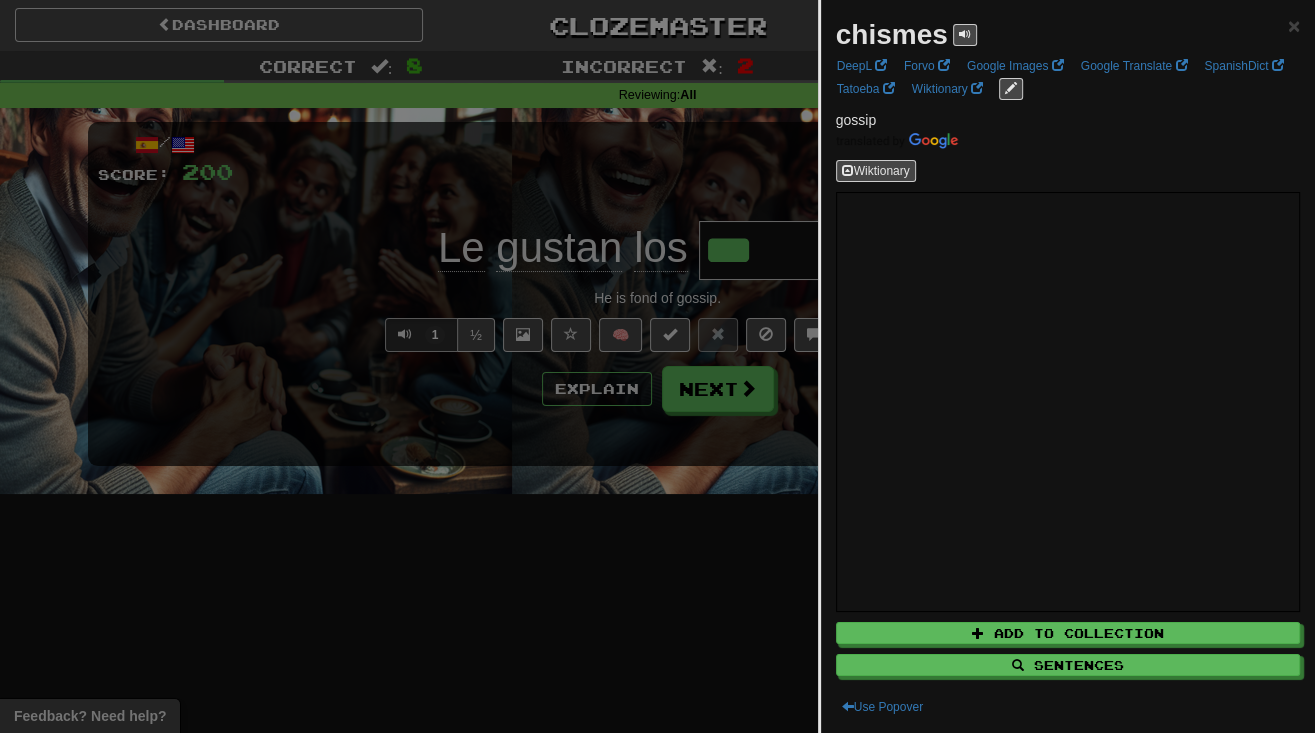 click at bounding box center [657, 366] 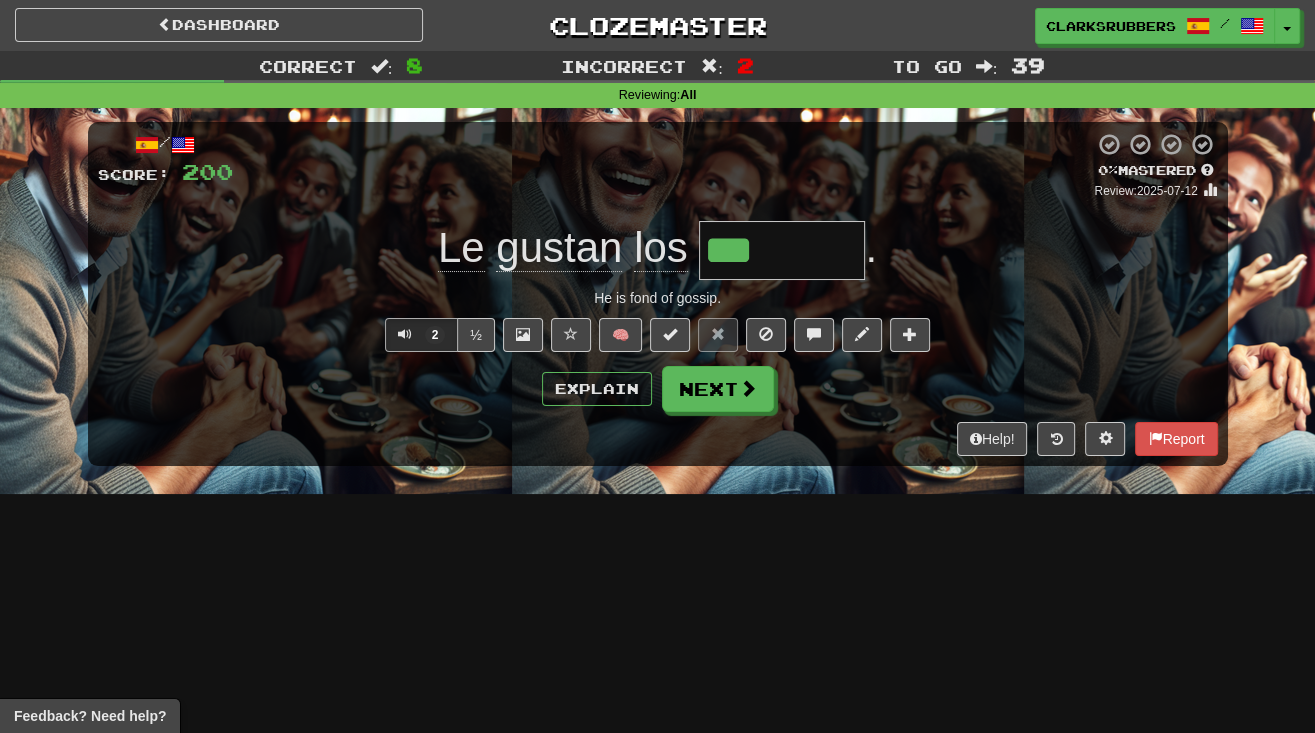 click on "***" at bounding box center (782, 250) 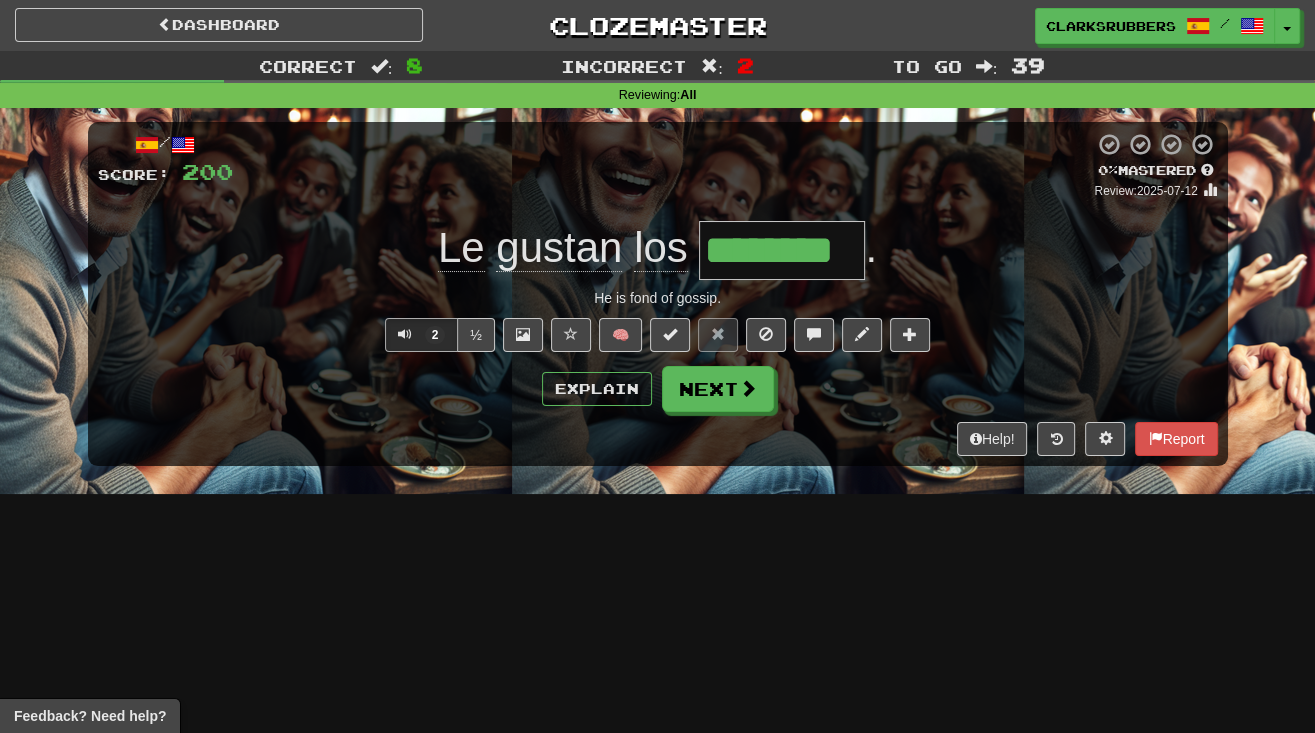 type on "*********" 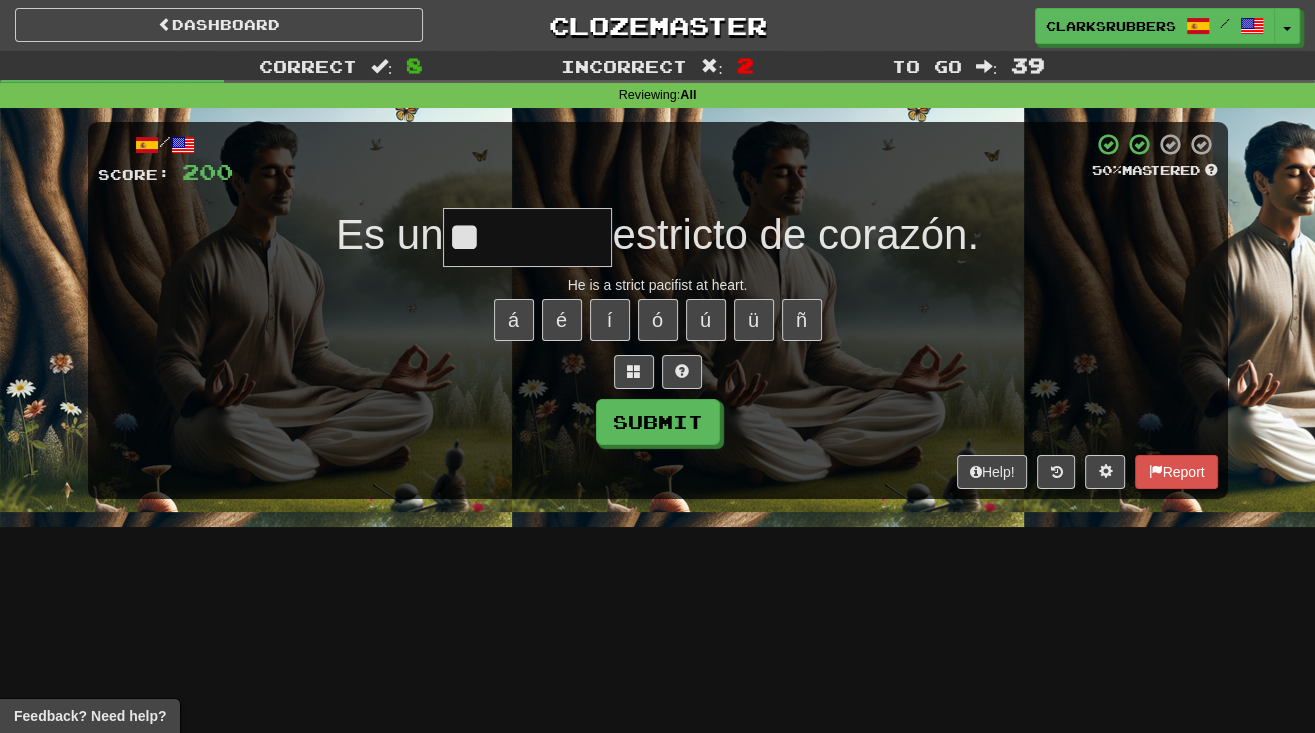type on "*" 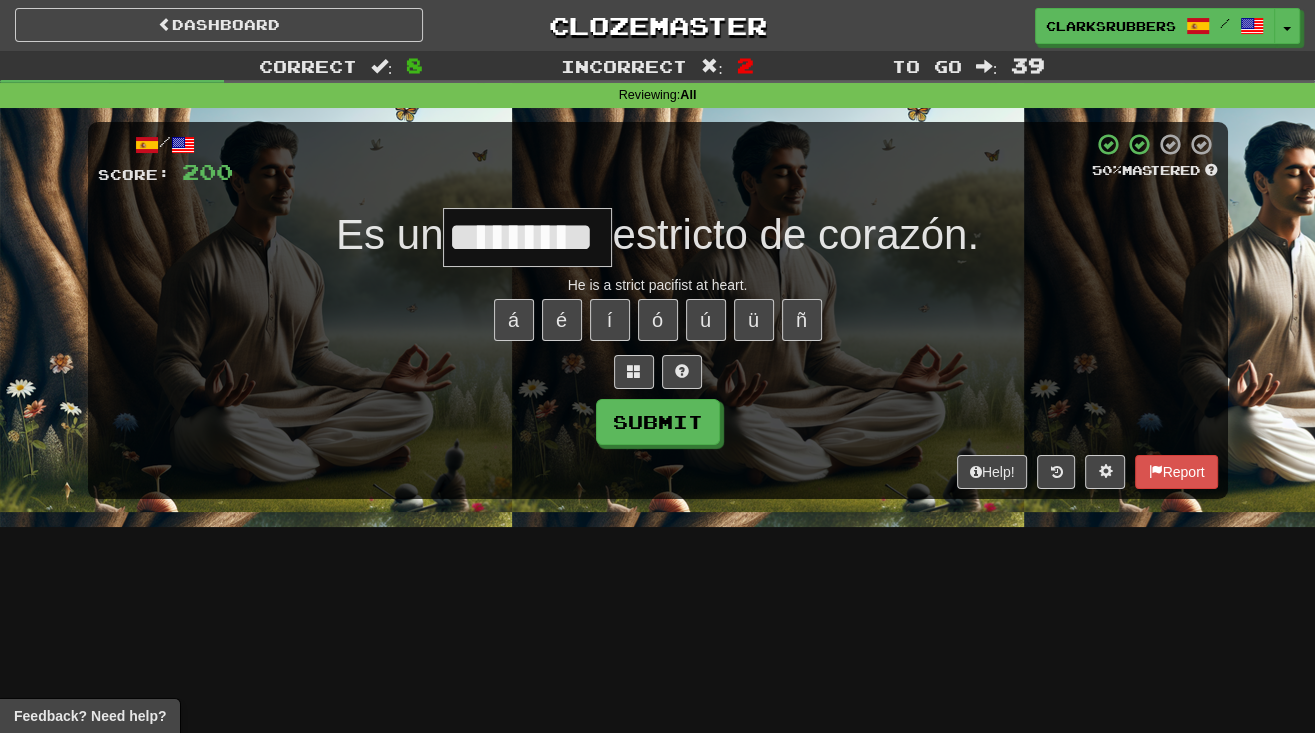 type on "*********" 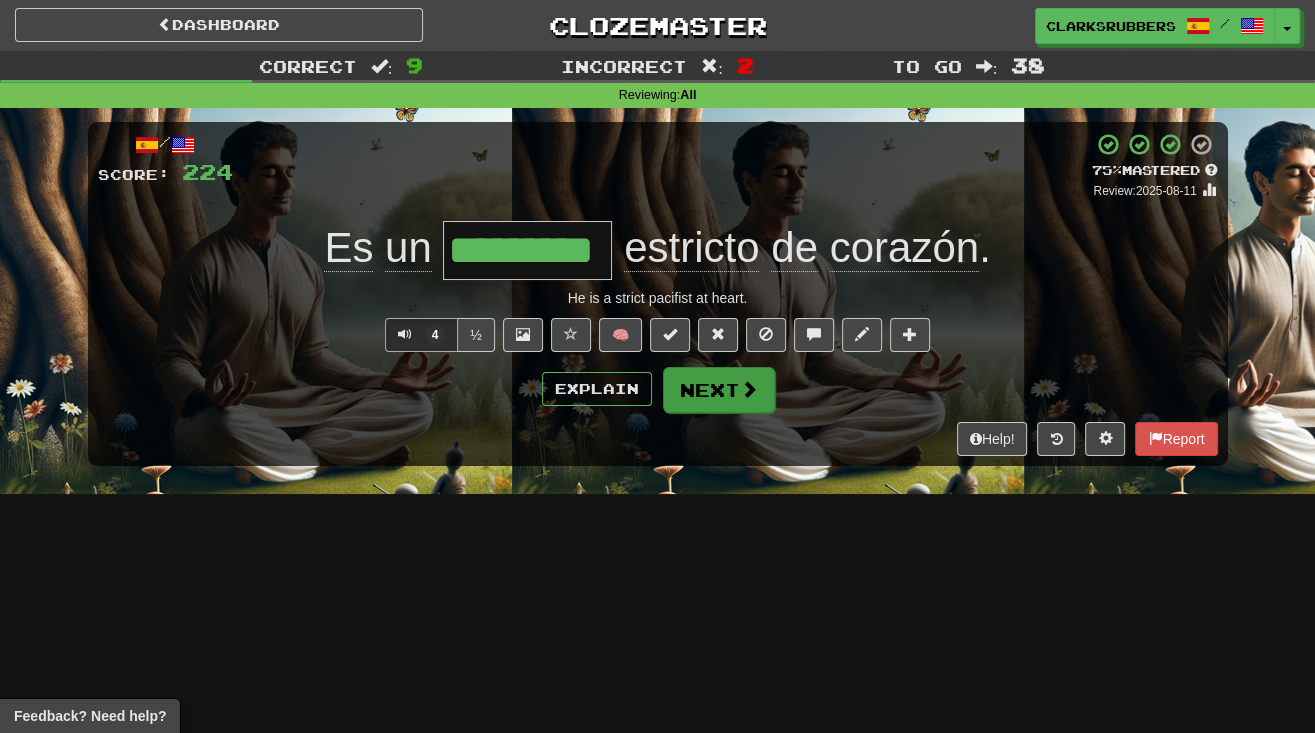 click on "Next" at bounding box center [719, 390] 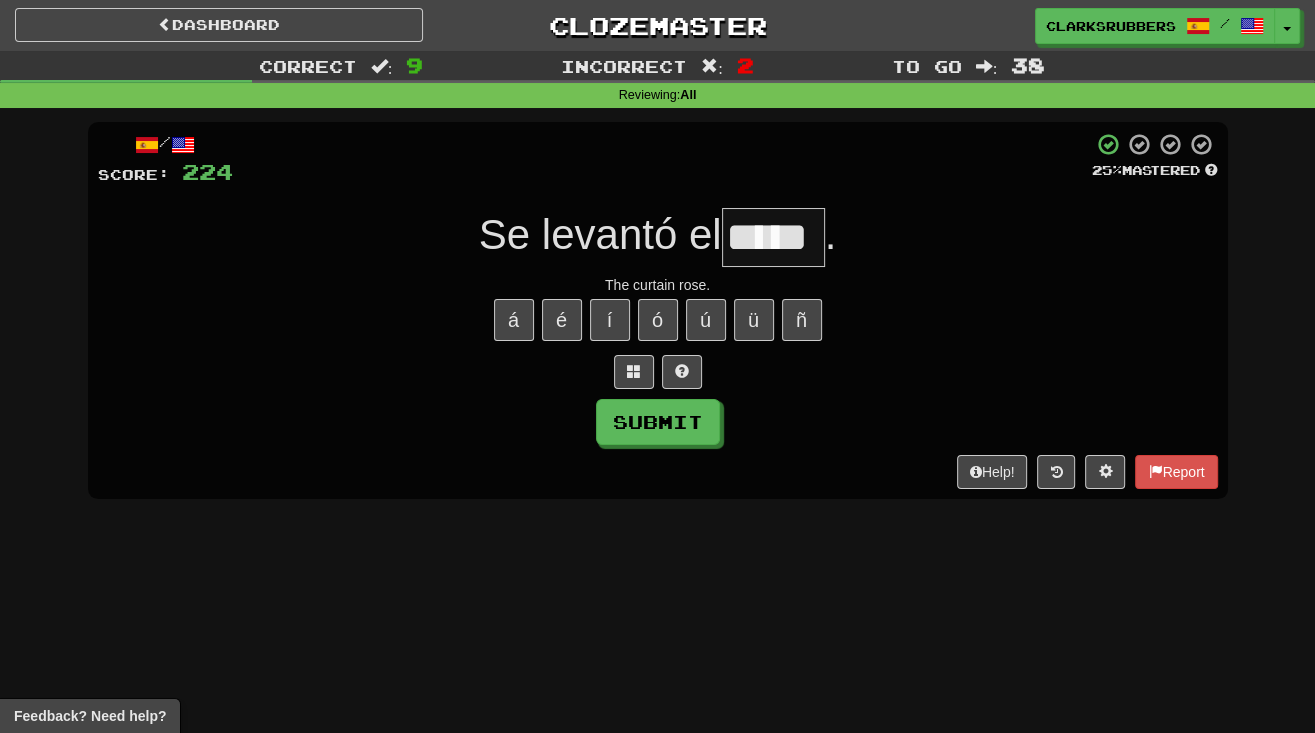 type on "*****" 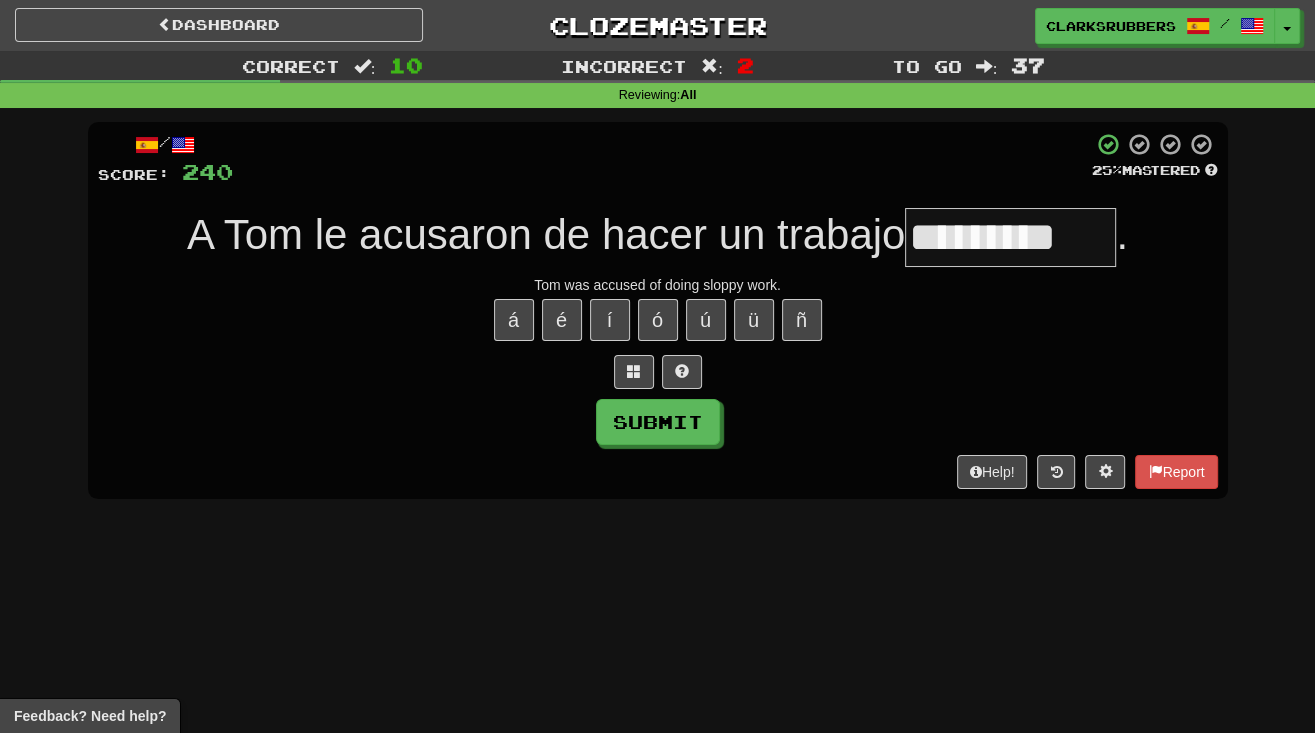 type on "*********" 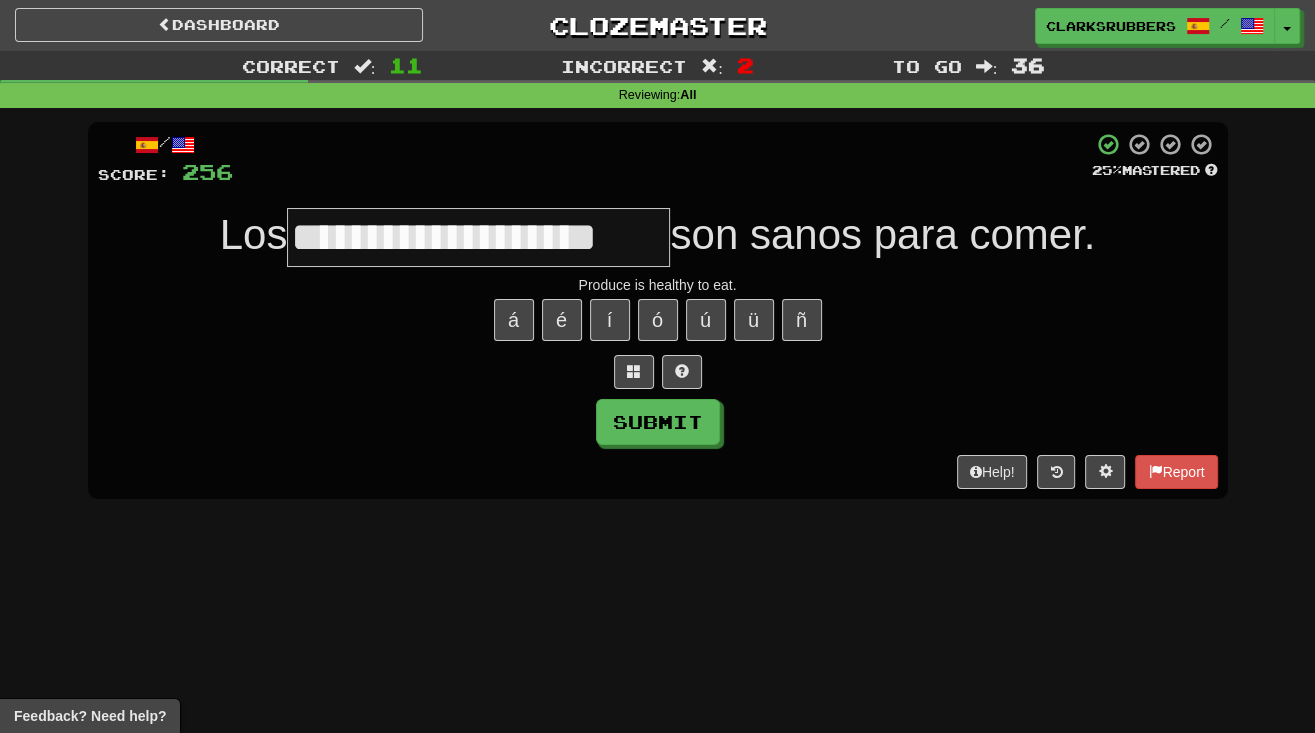 type on "**********" 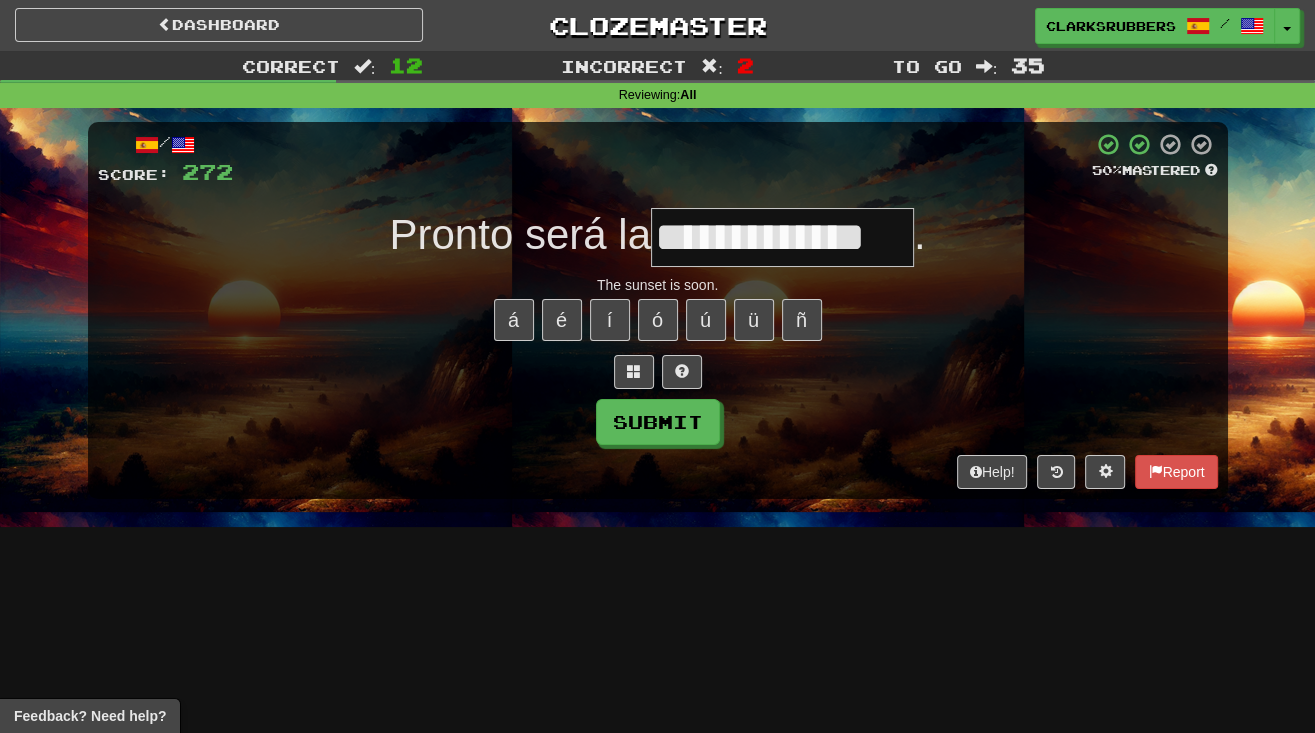 type on "**********" 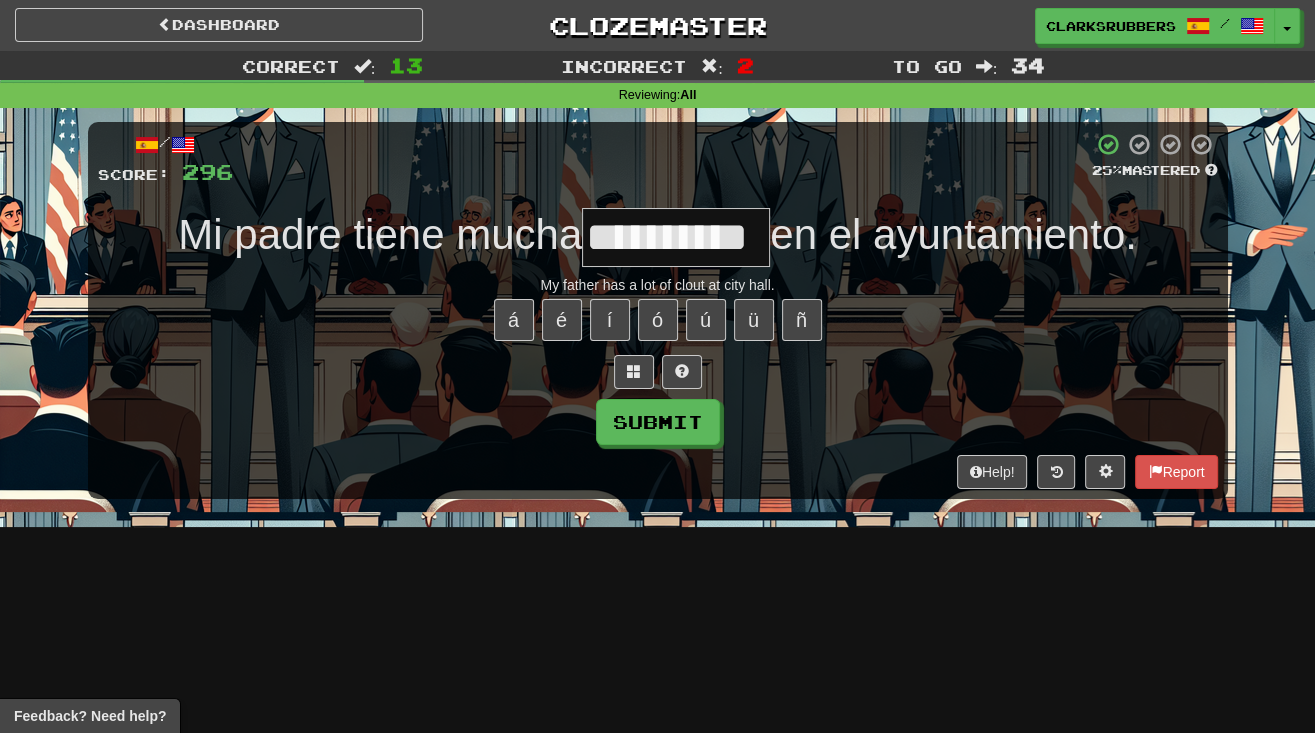 type on "**********" 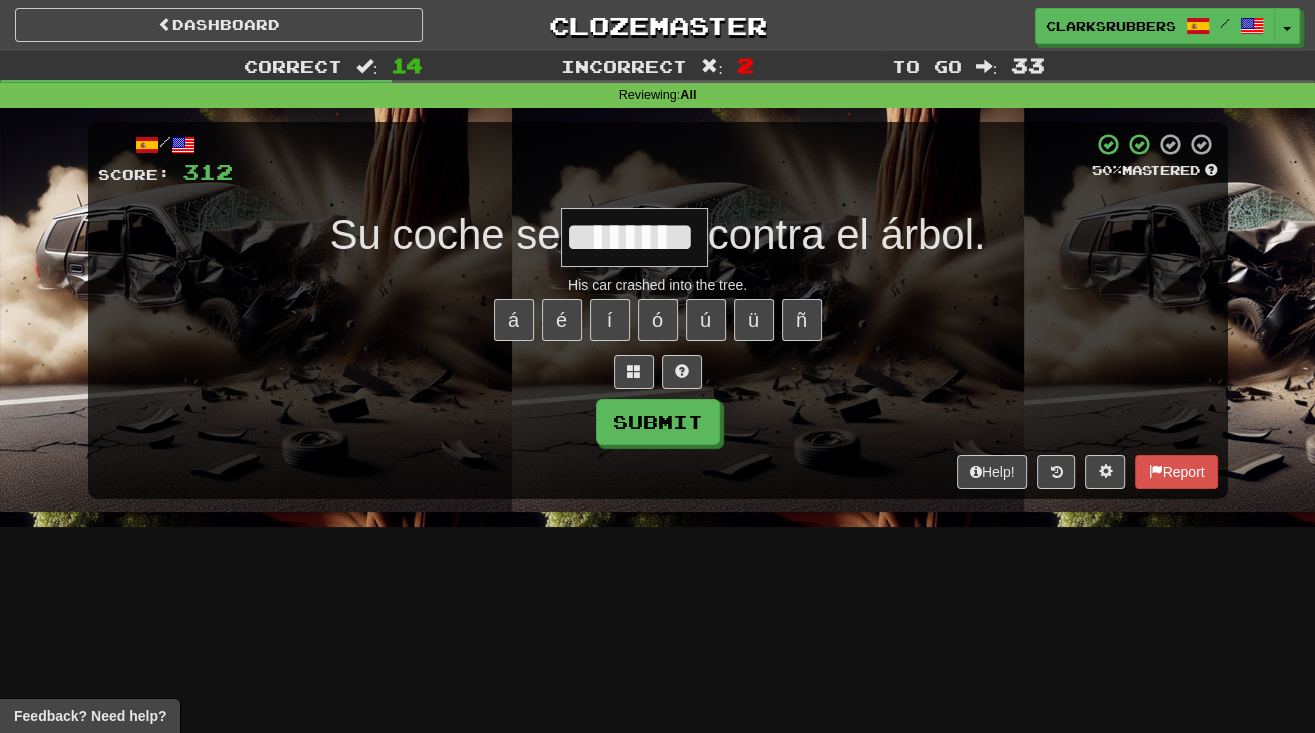 type on "********" 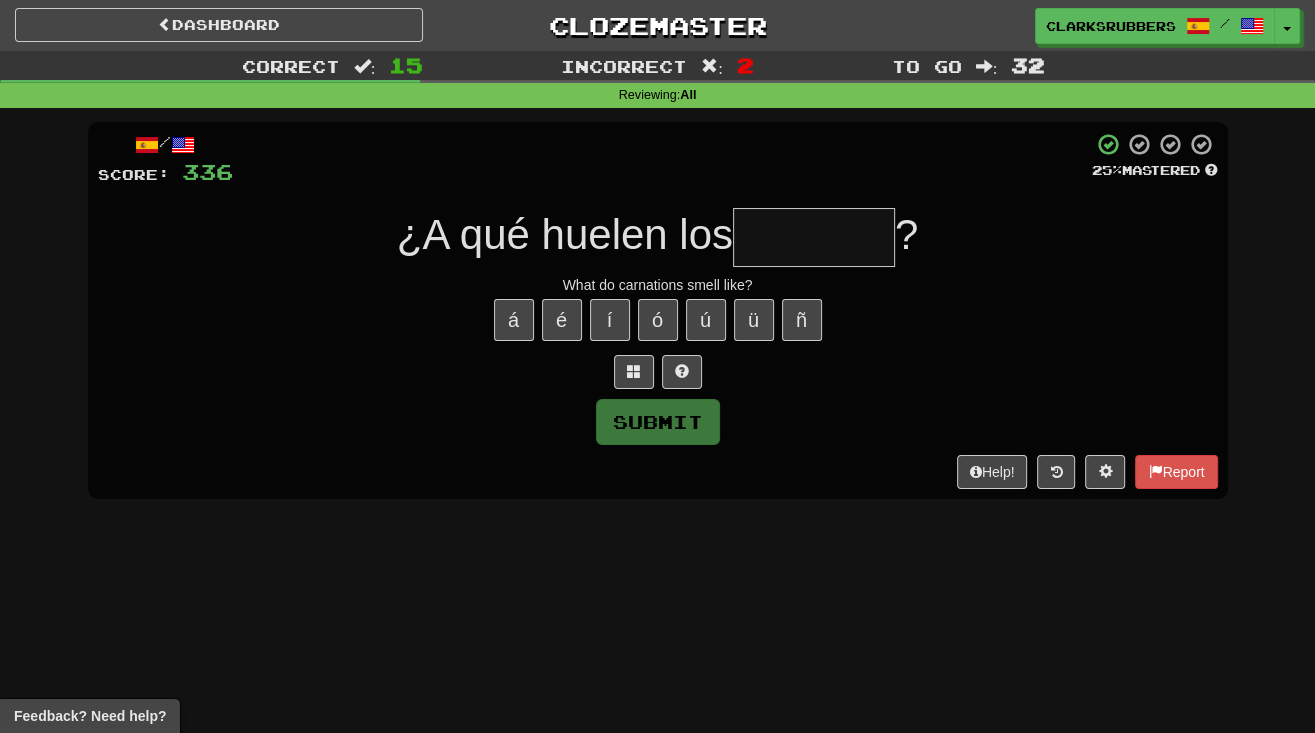 type on "*" 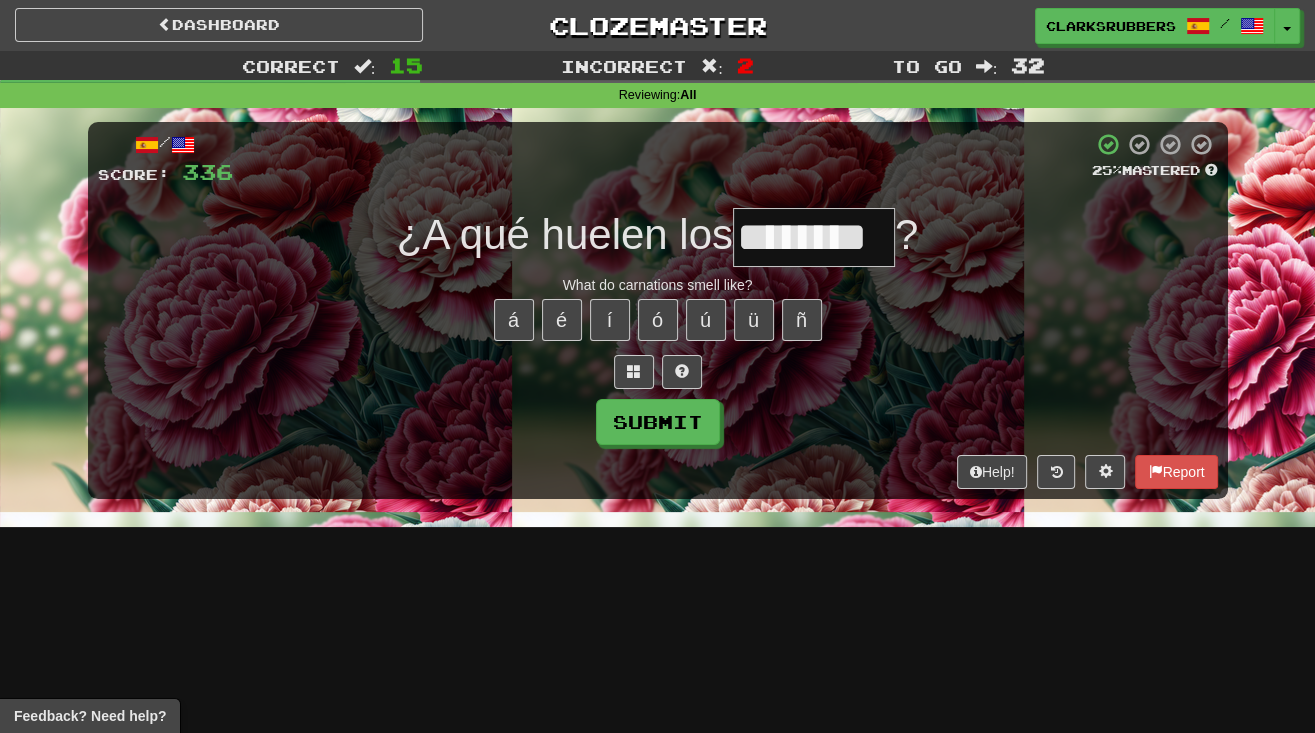 type on "********" 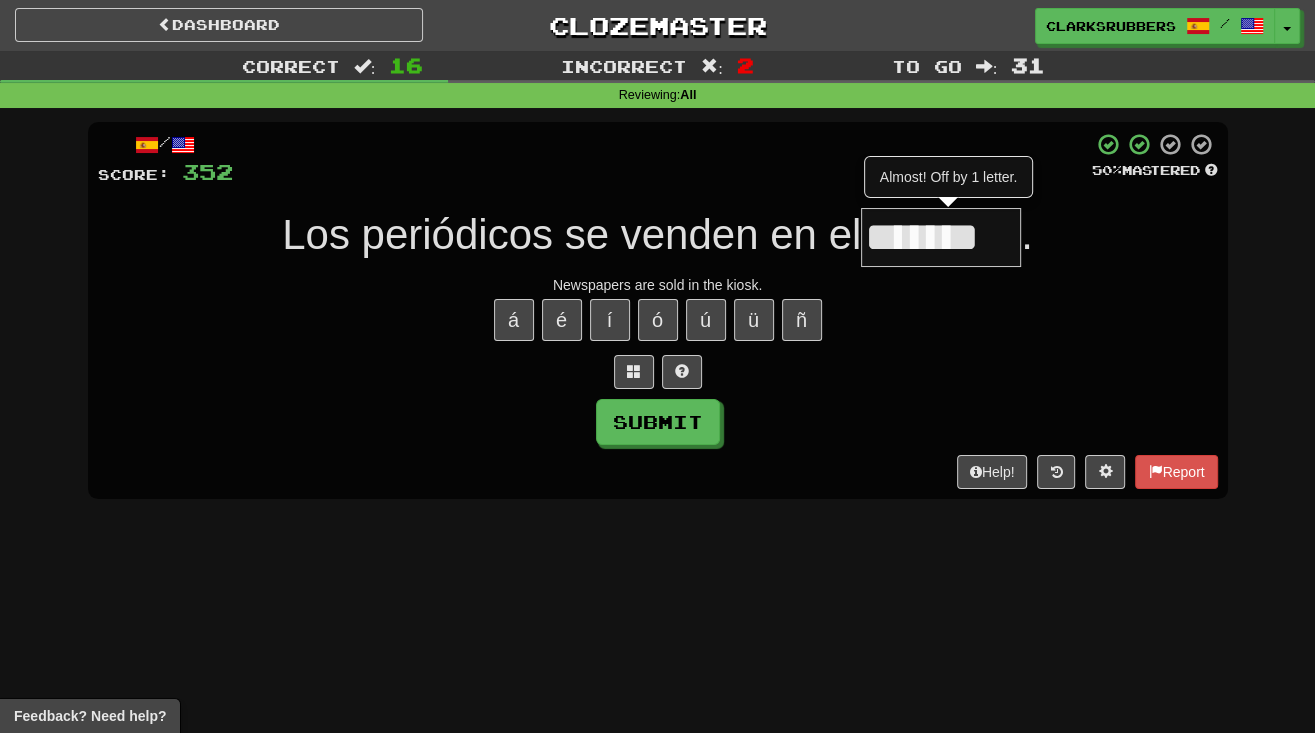 type on "*******" 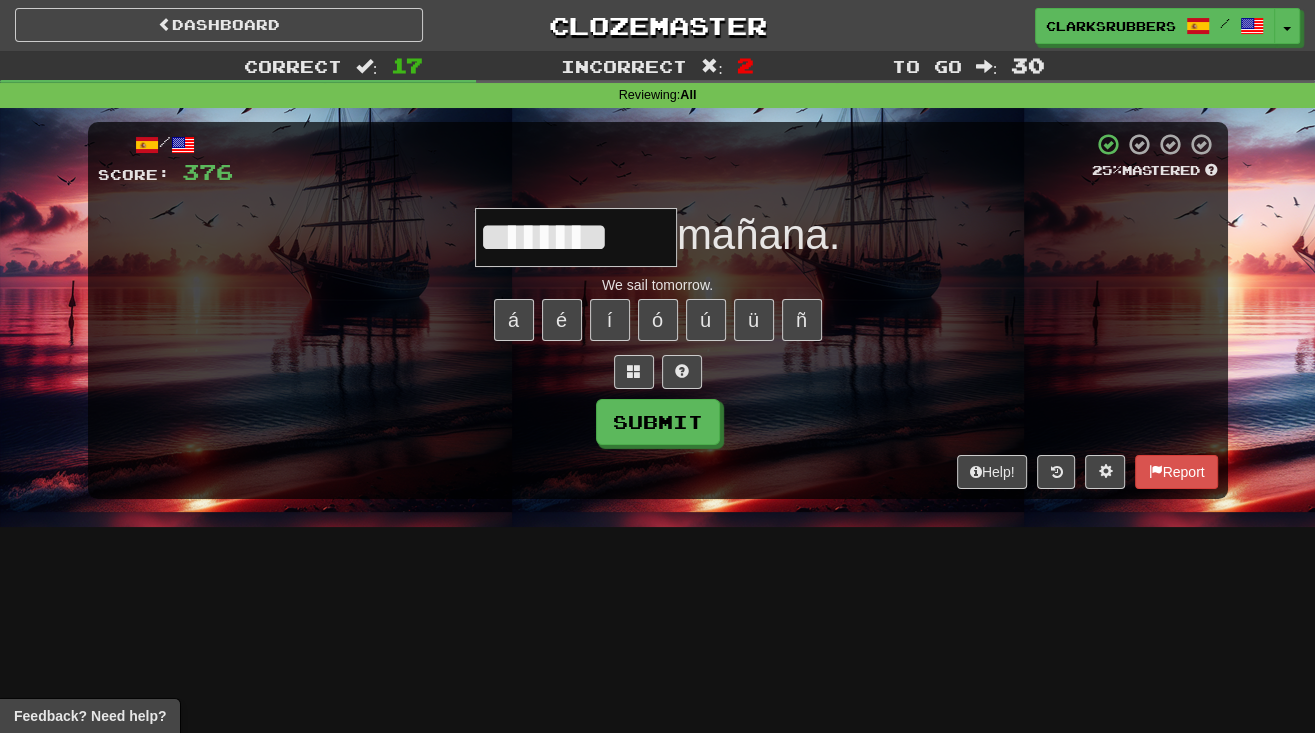 type on "********" 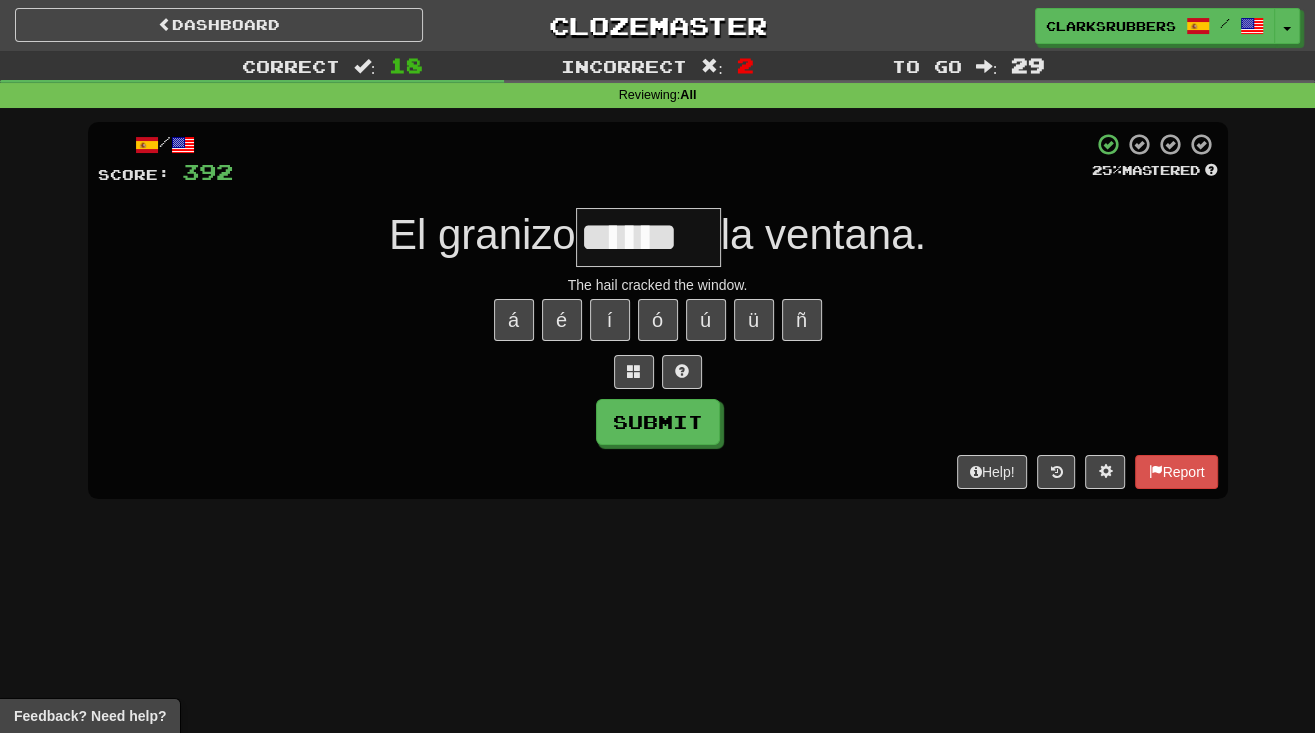type on "******" 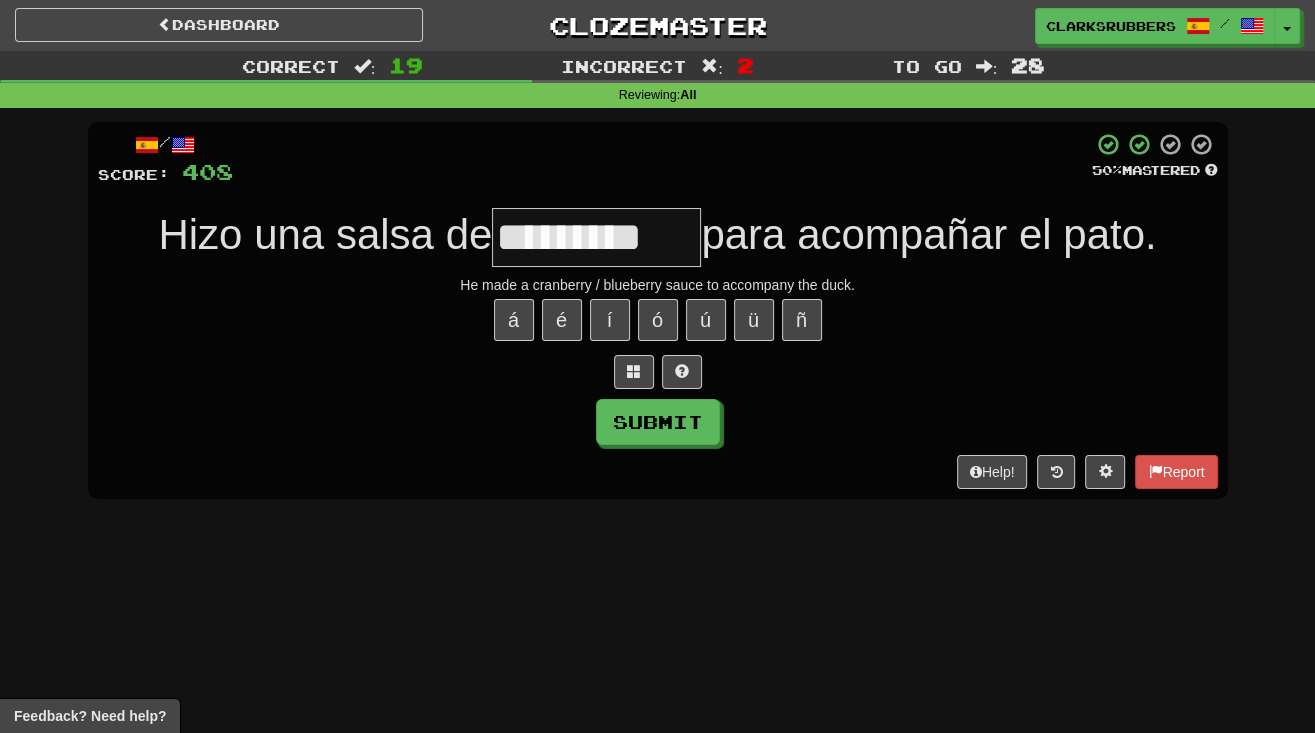 type on "*********" 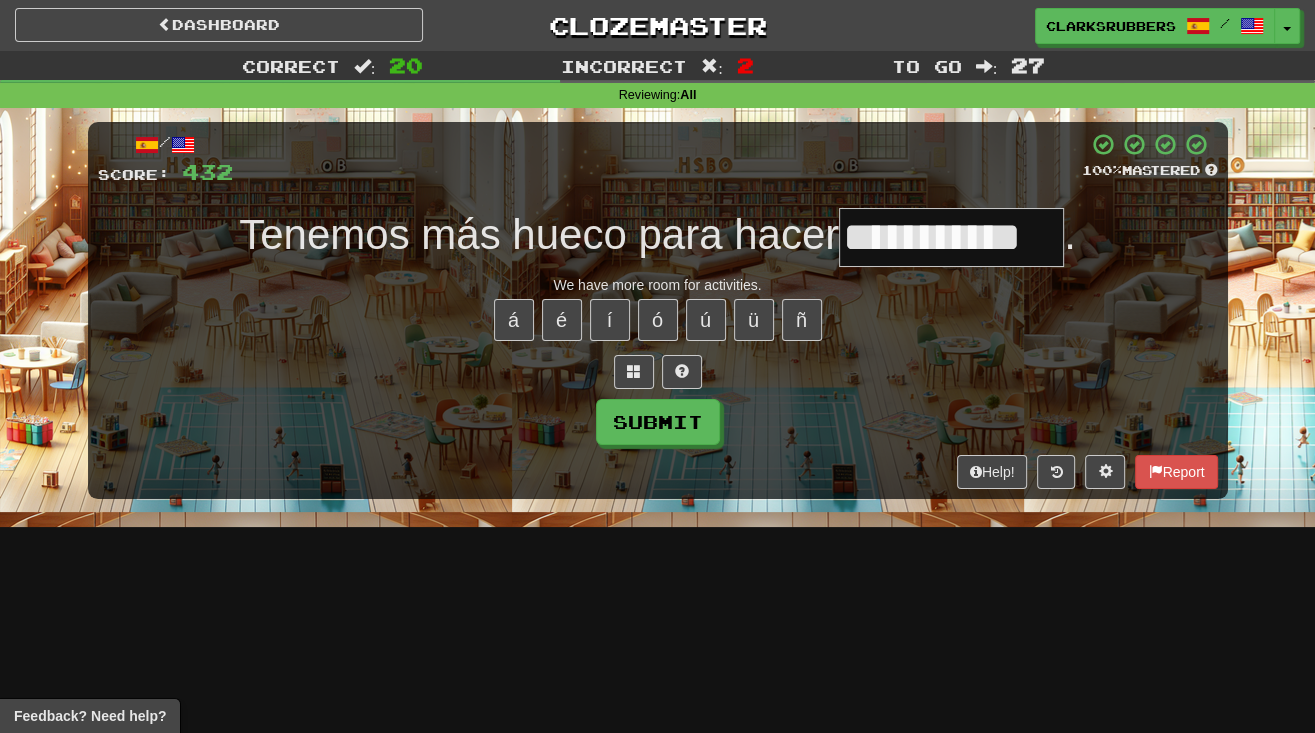 type on "**********" 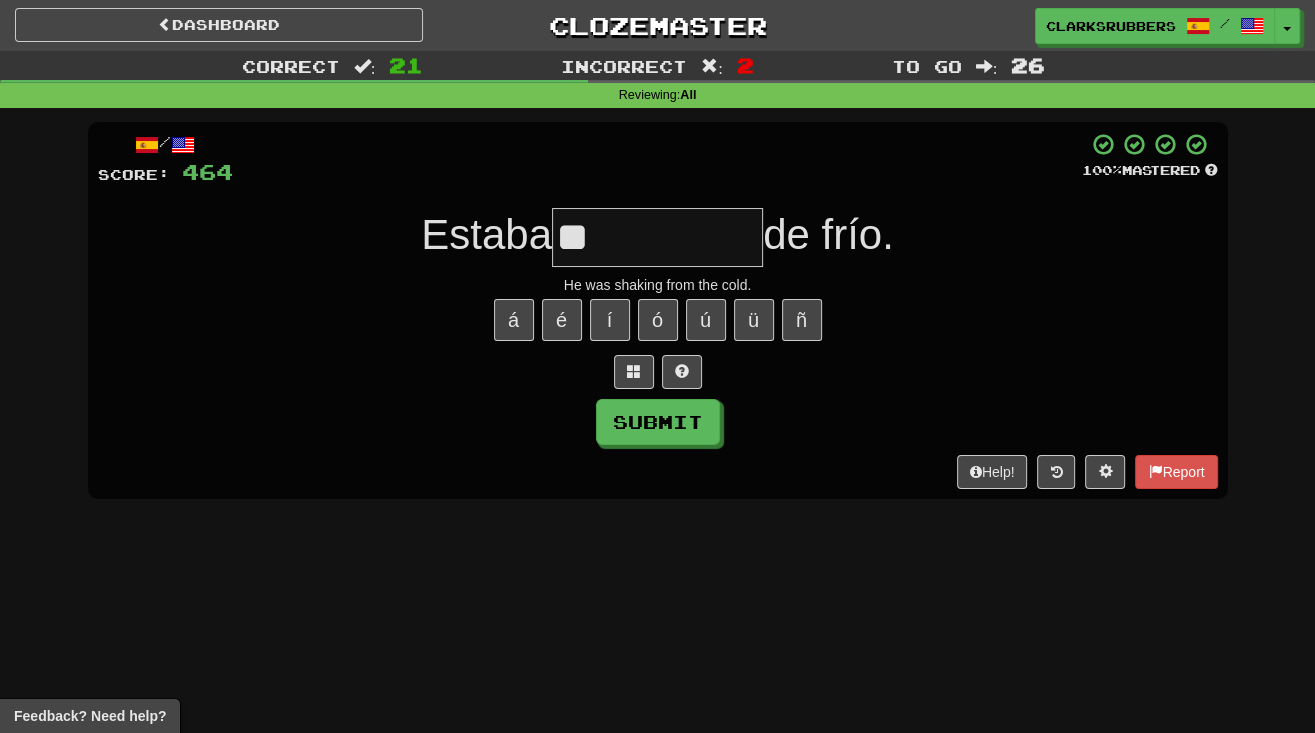 type on "*" 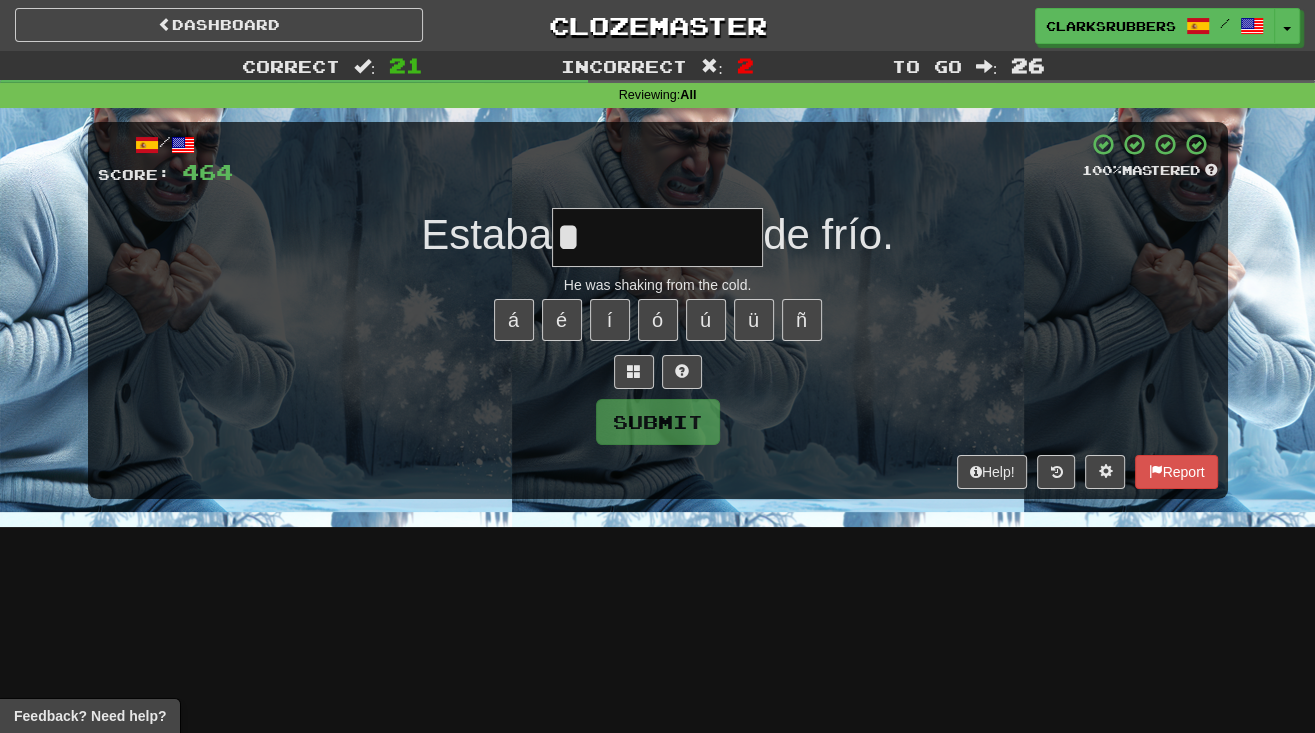 type on "*********" 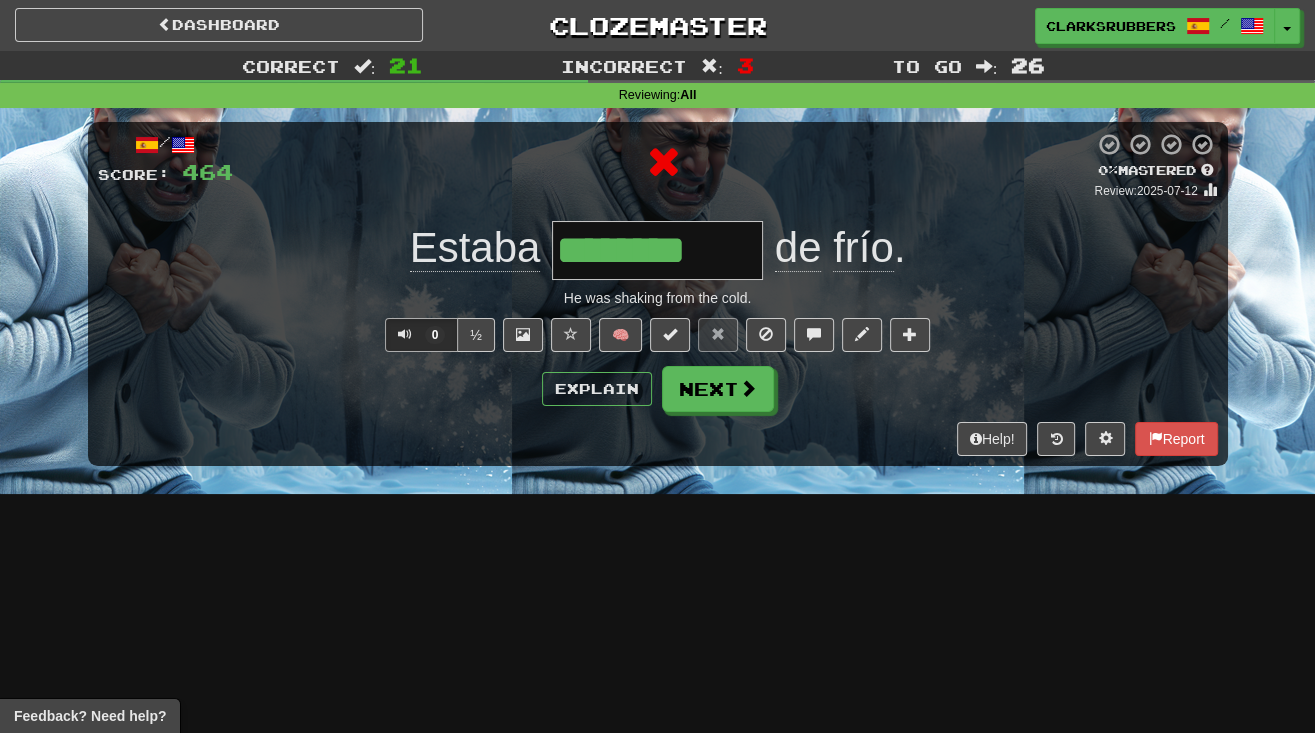 type on "*********" 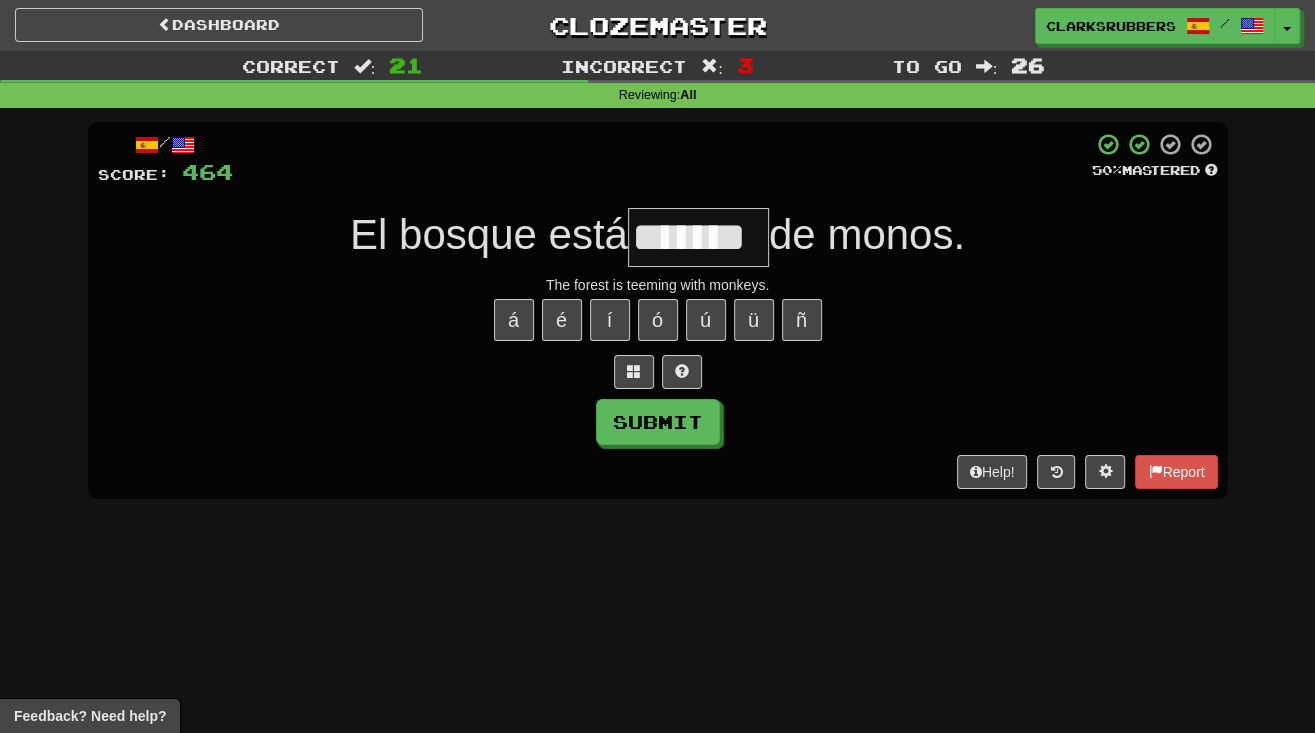 type on "*******" 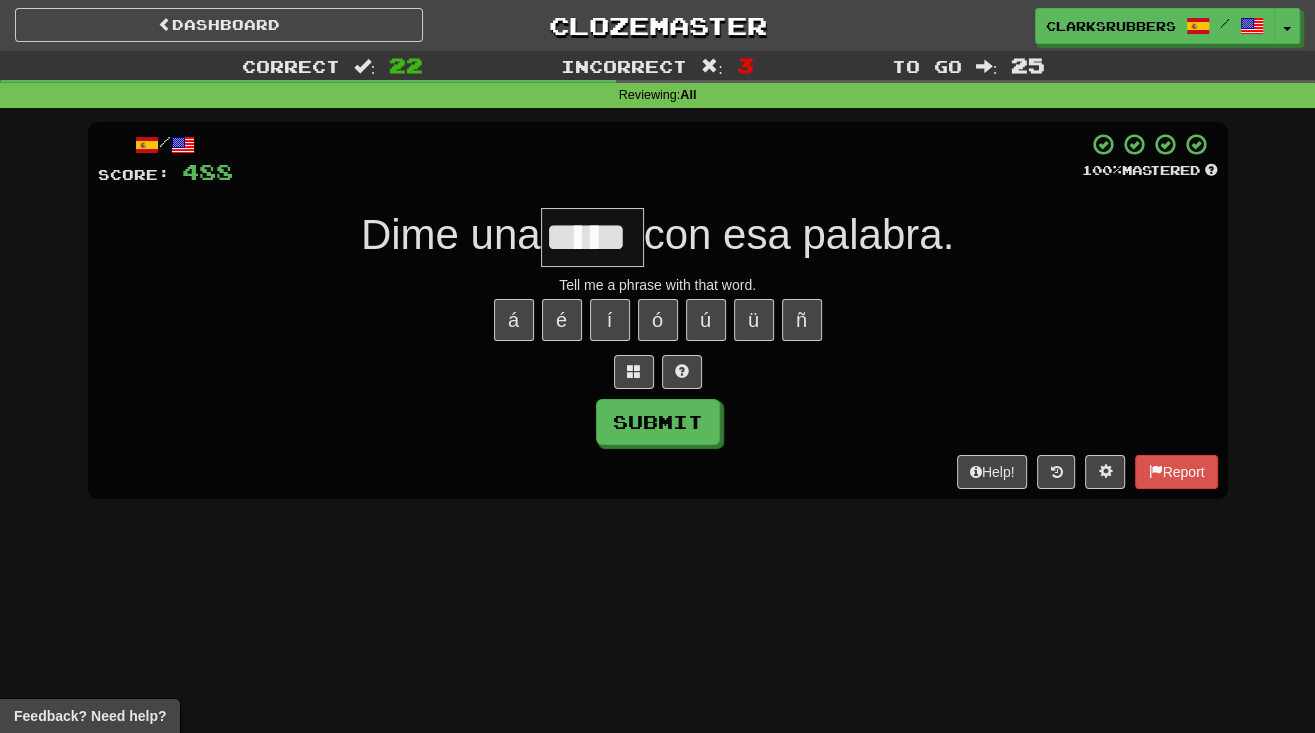 type on "*****" 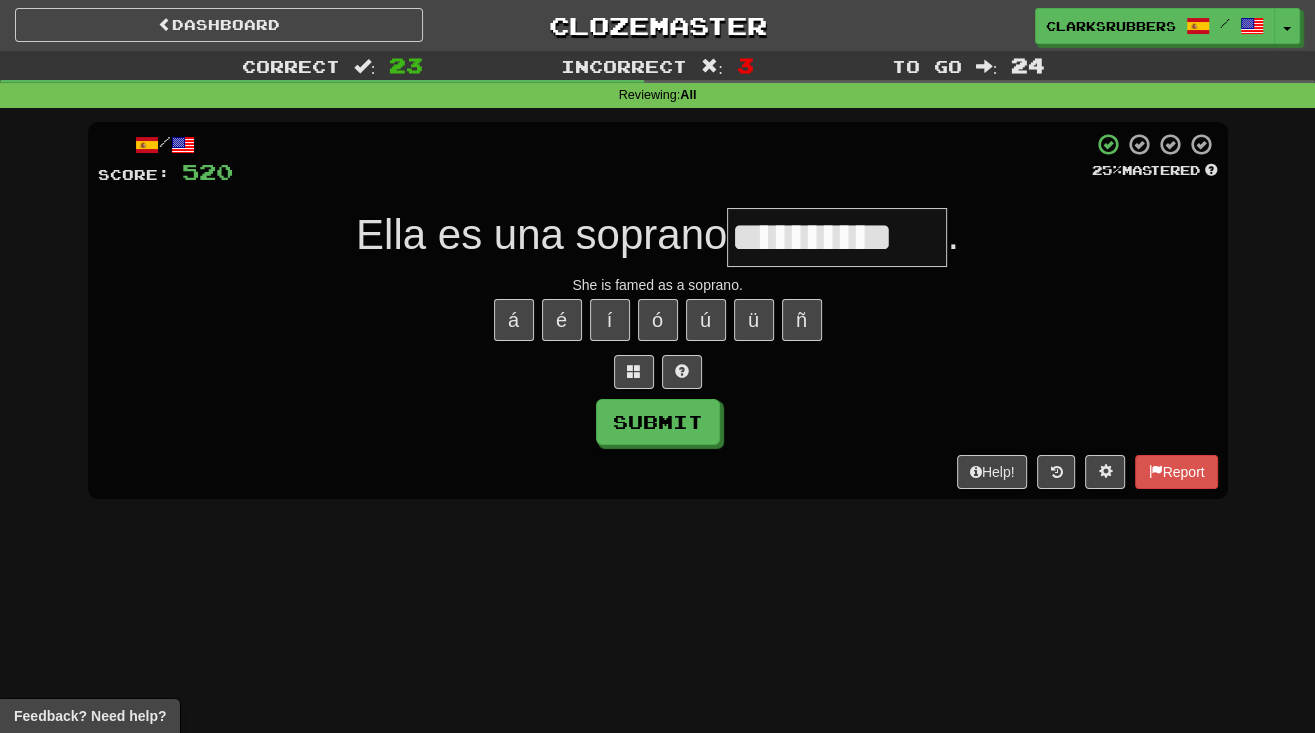 type on "**********" 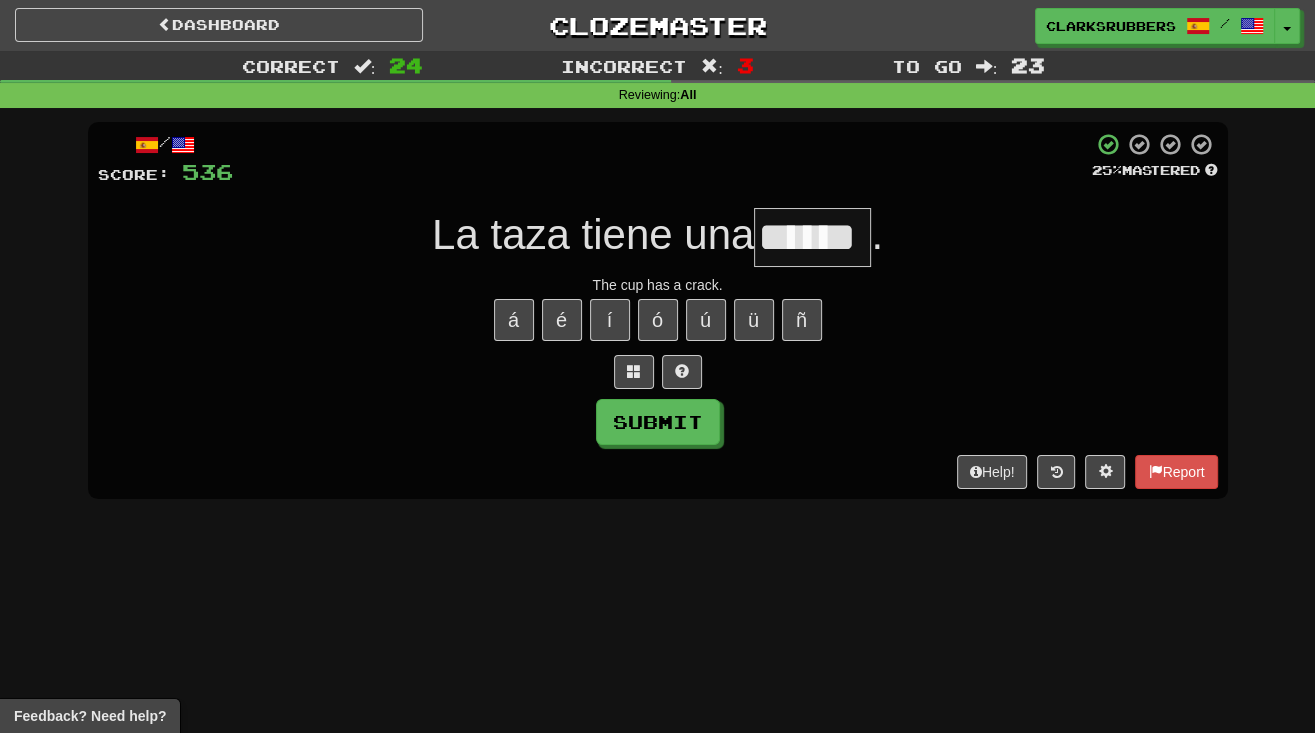 type on "******" 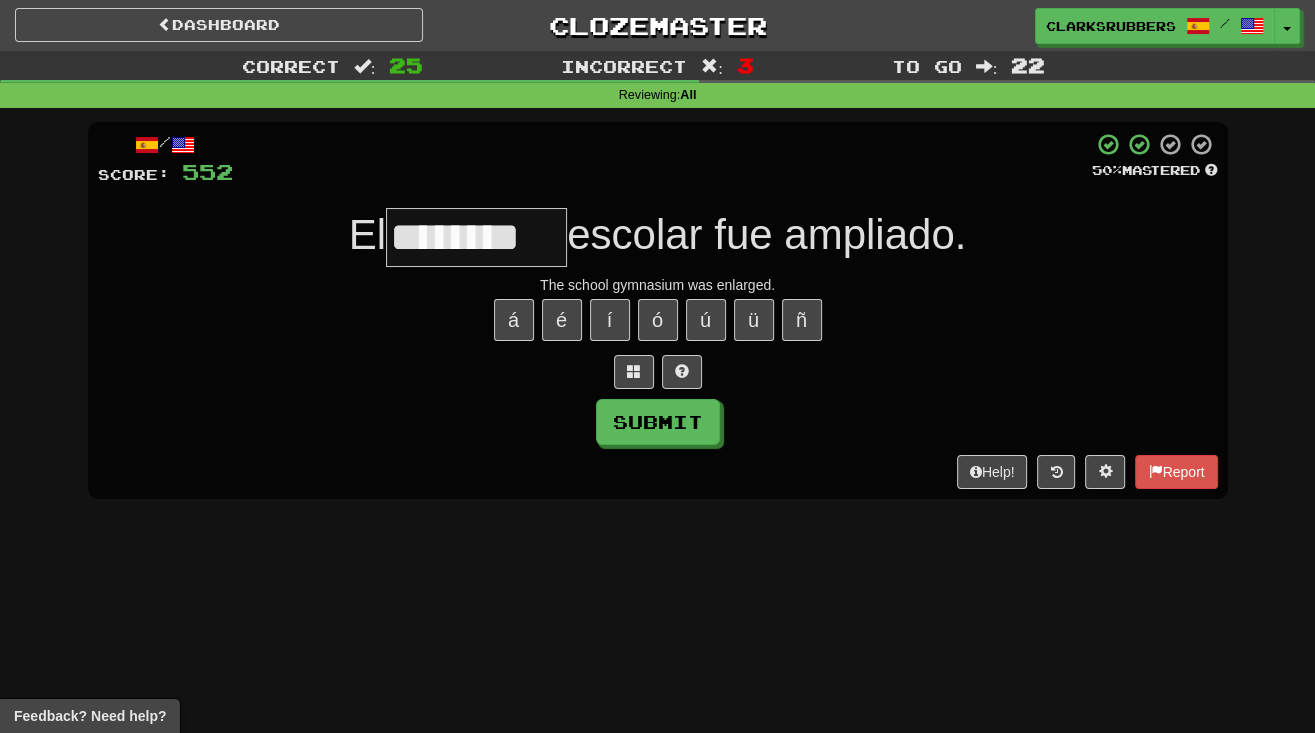 type on "********" 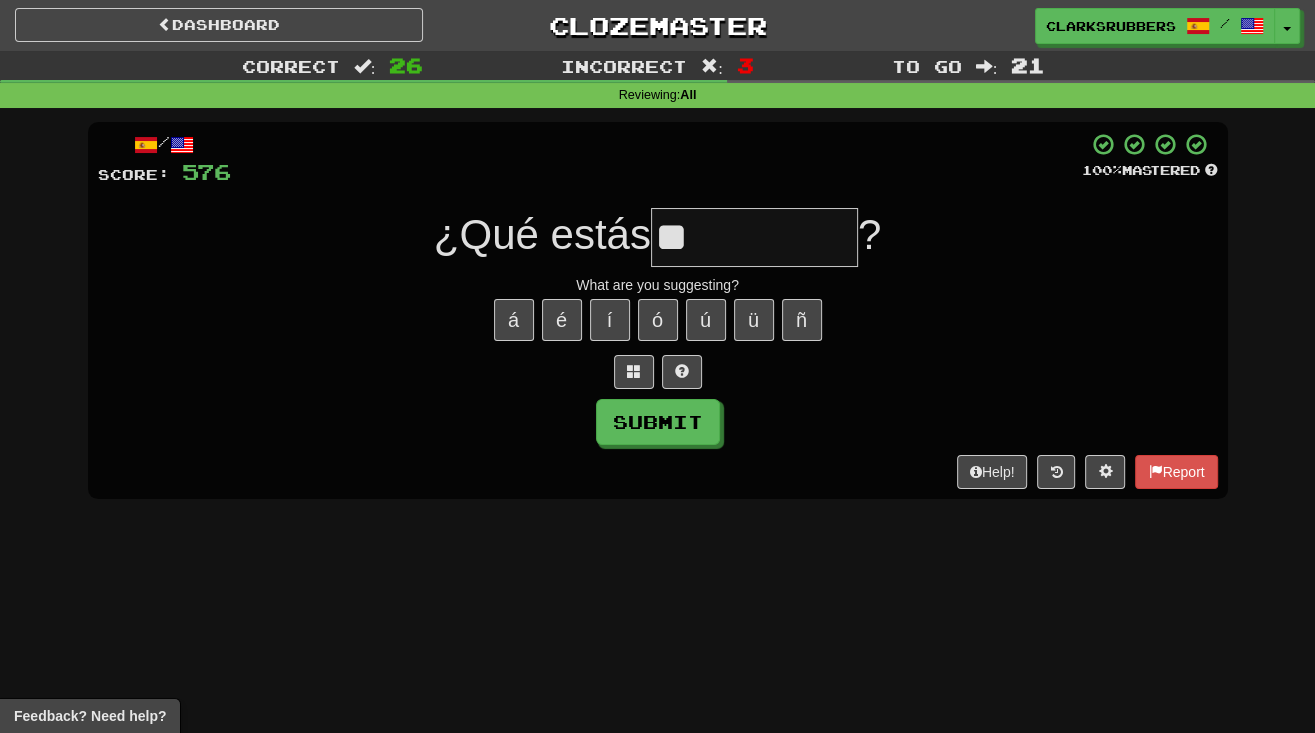 type on "*" 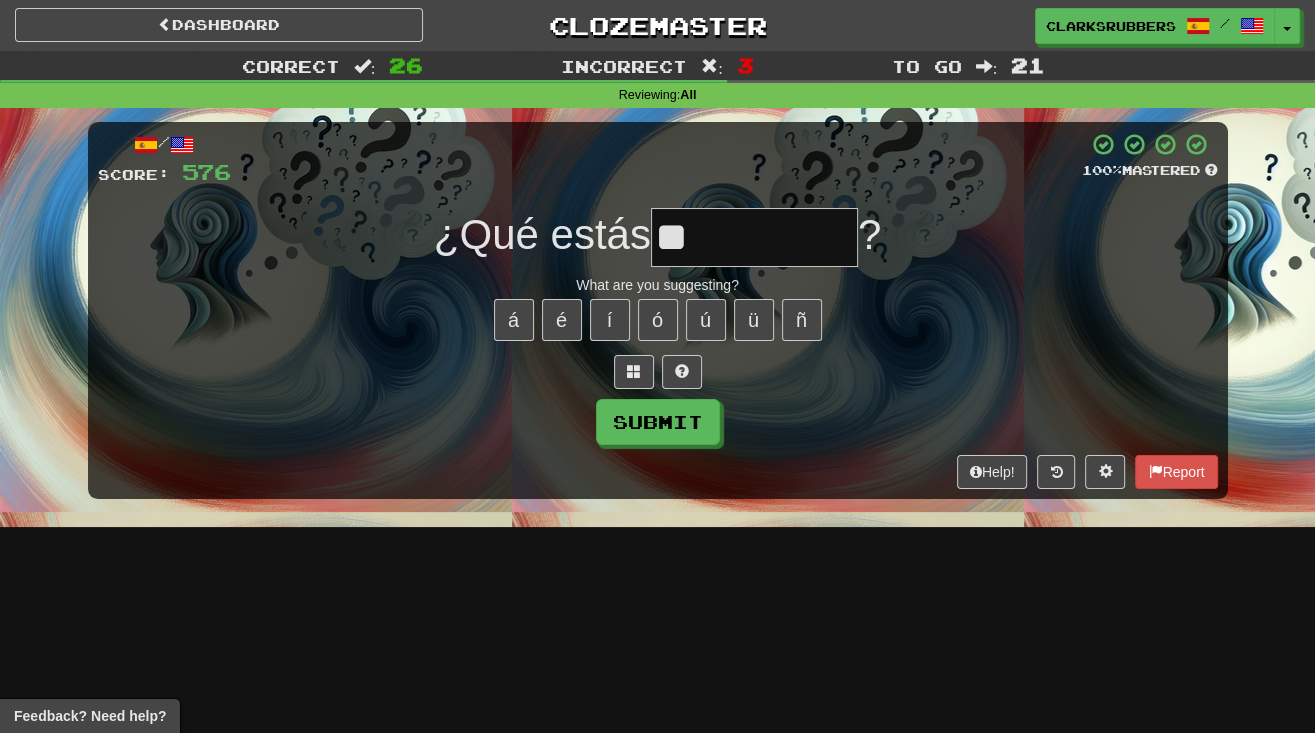 type on "*" 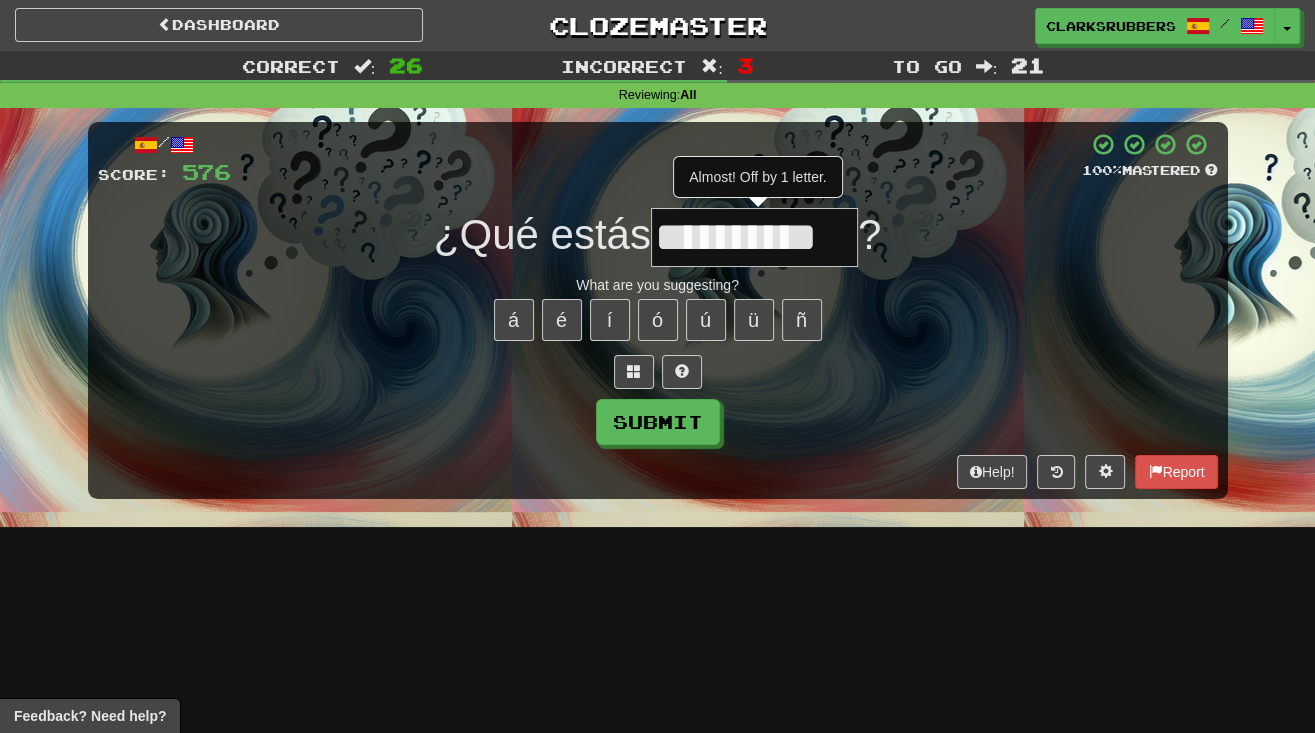 type on "**********" 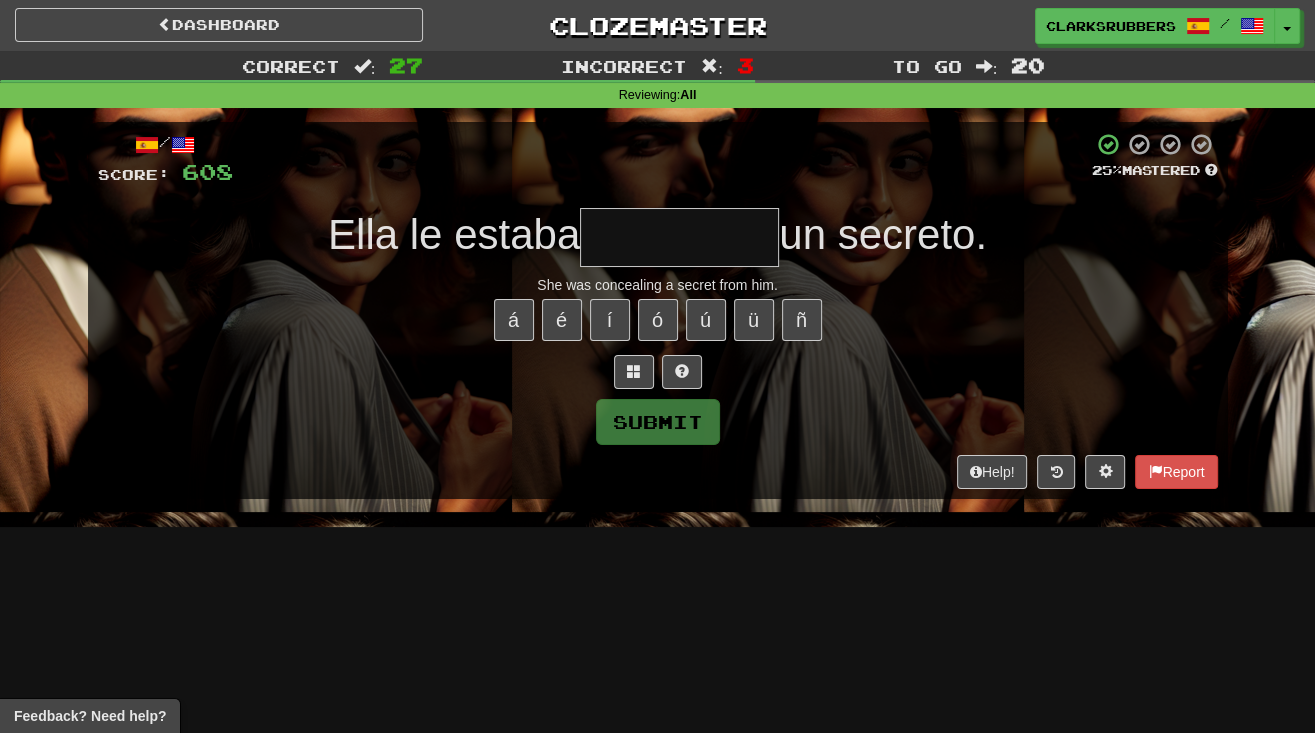 type on "*" 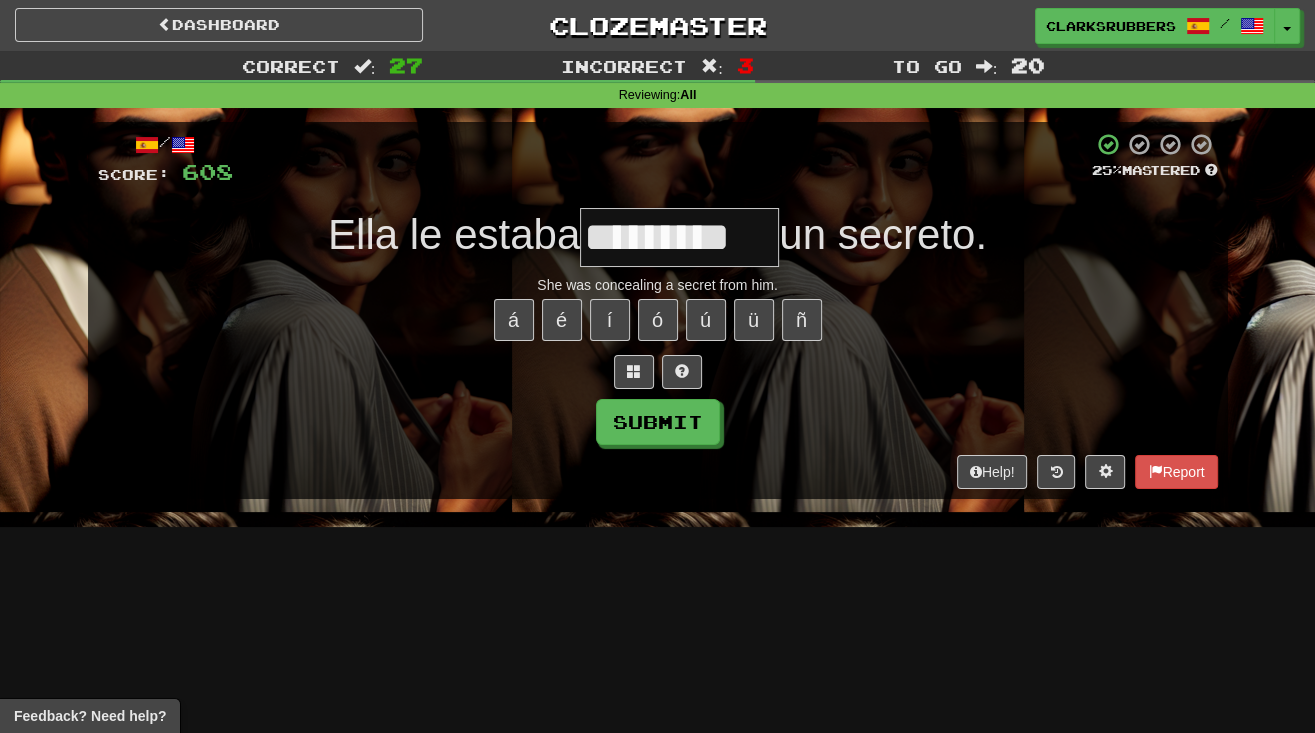 type on "*********" 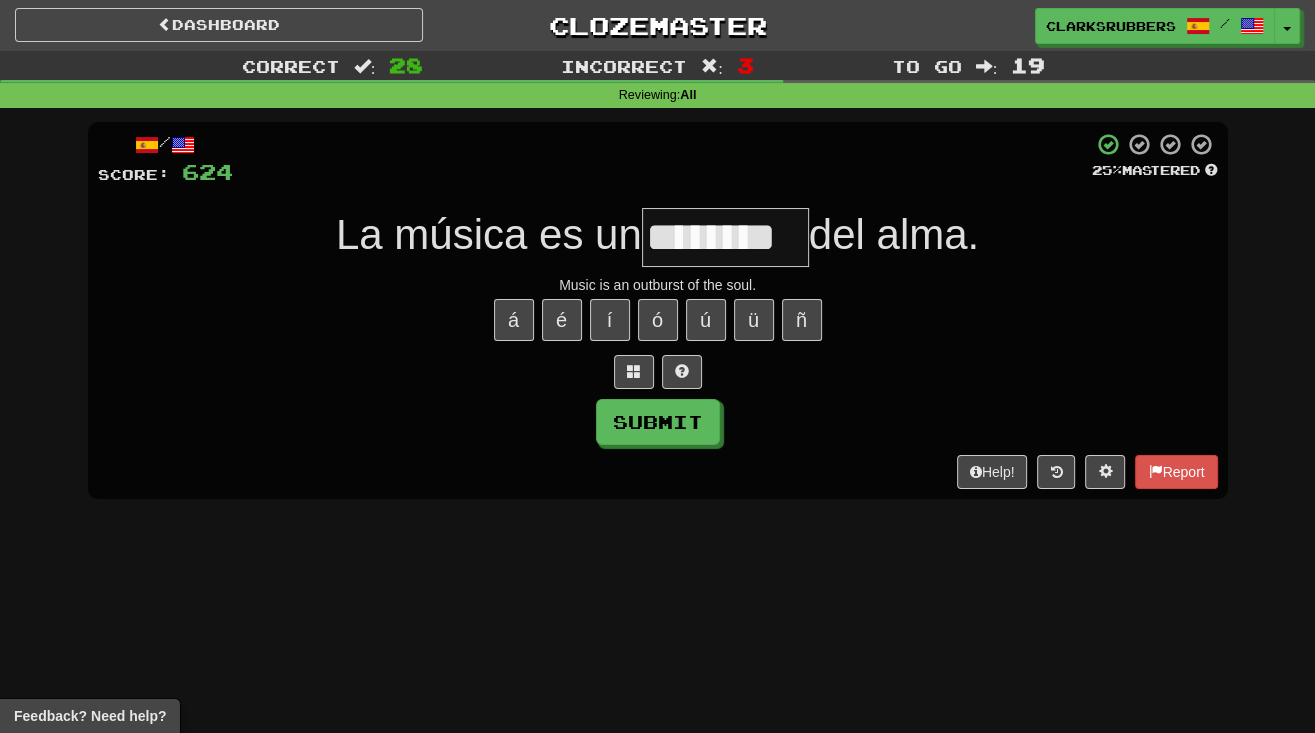 type on "********" 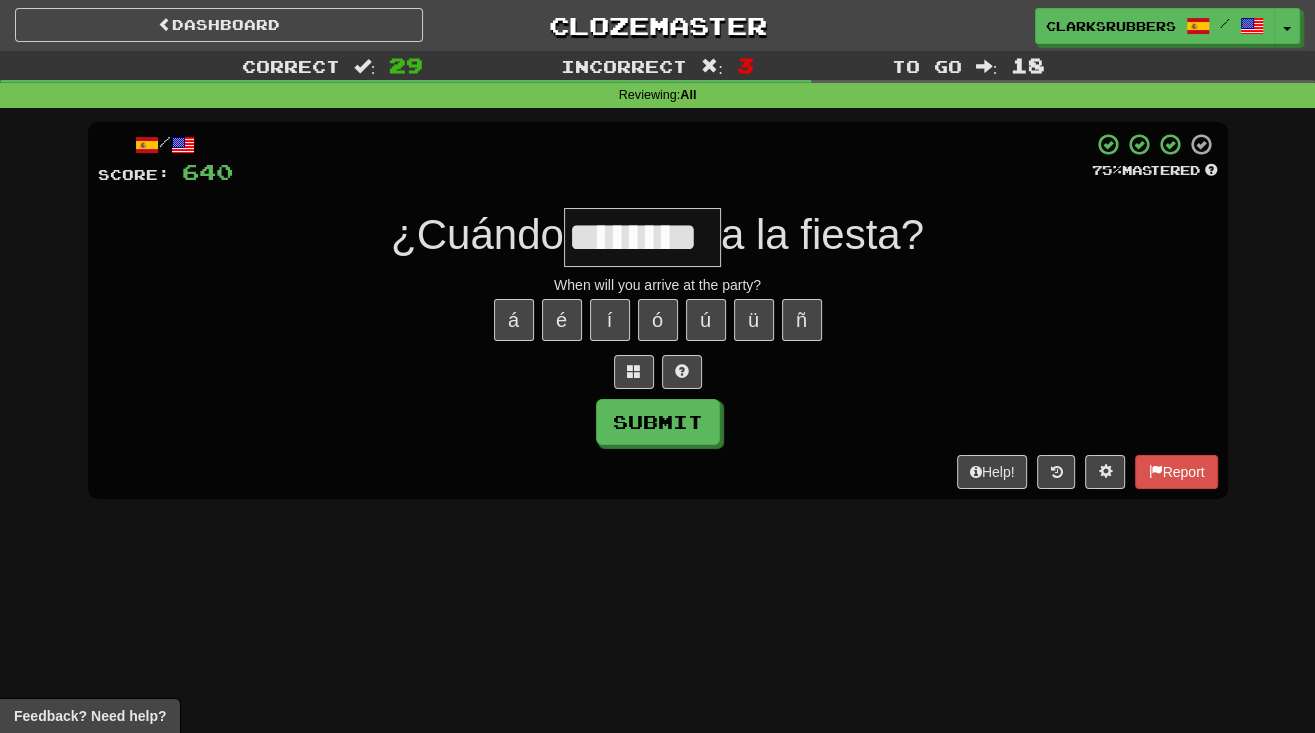 type on "********" 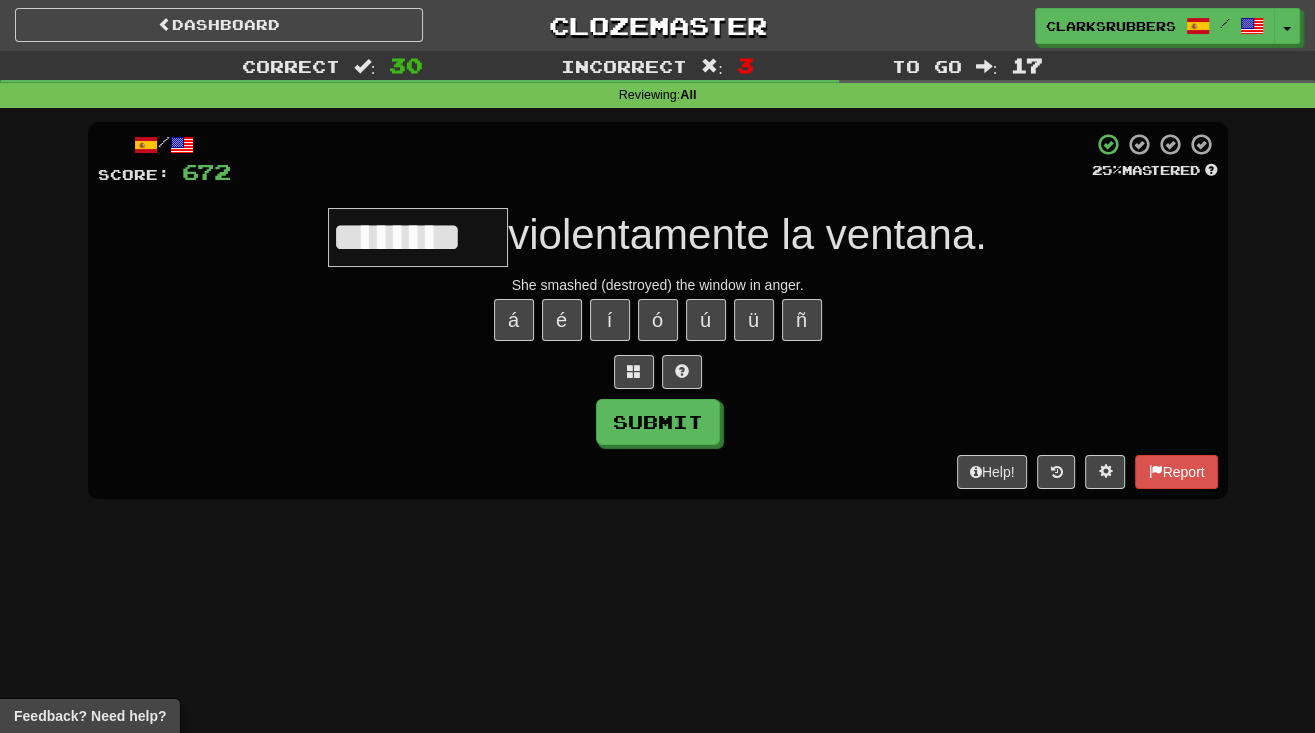 type on "********" 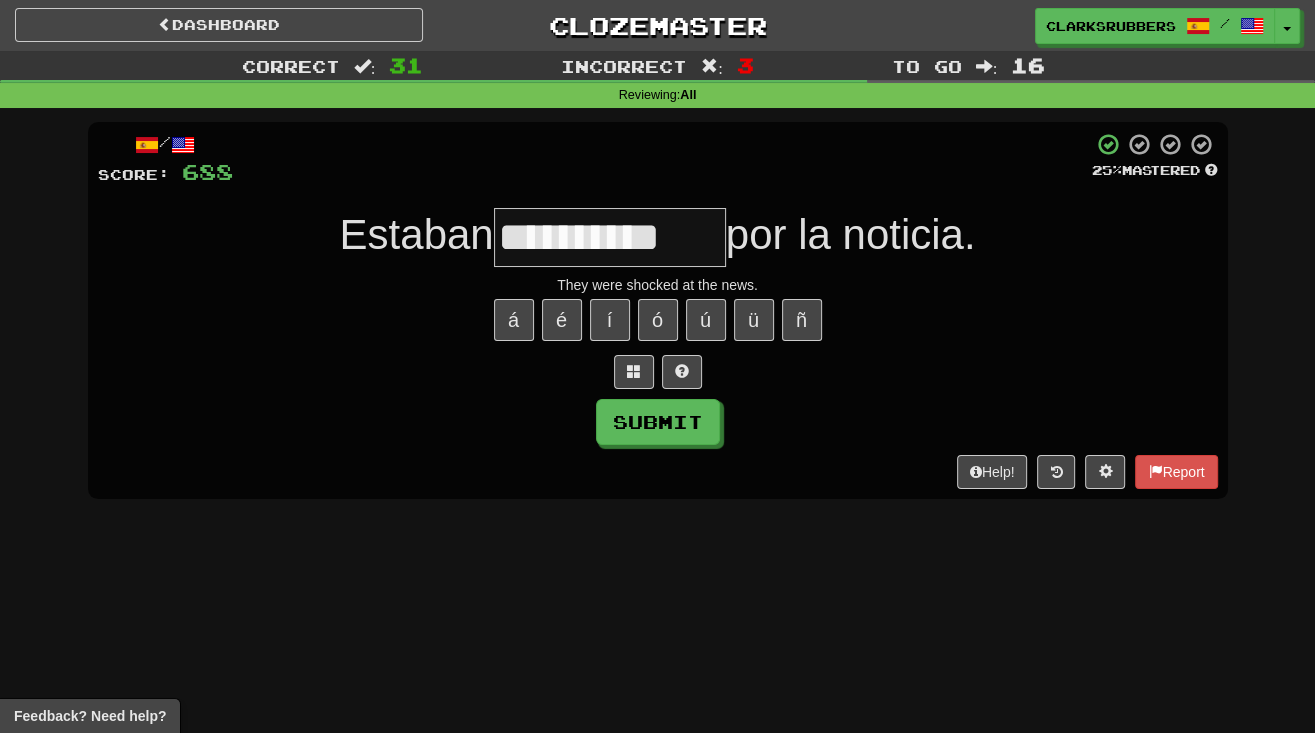type on "**********" 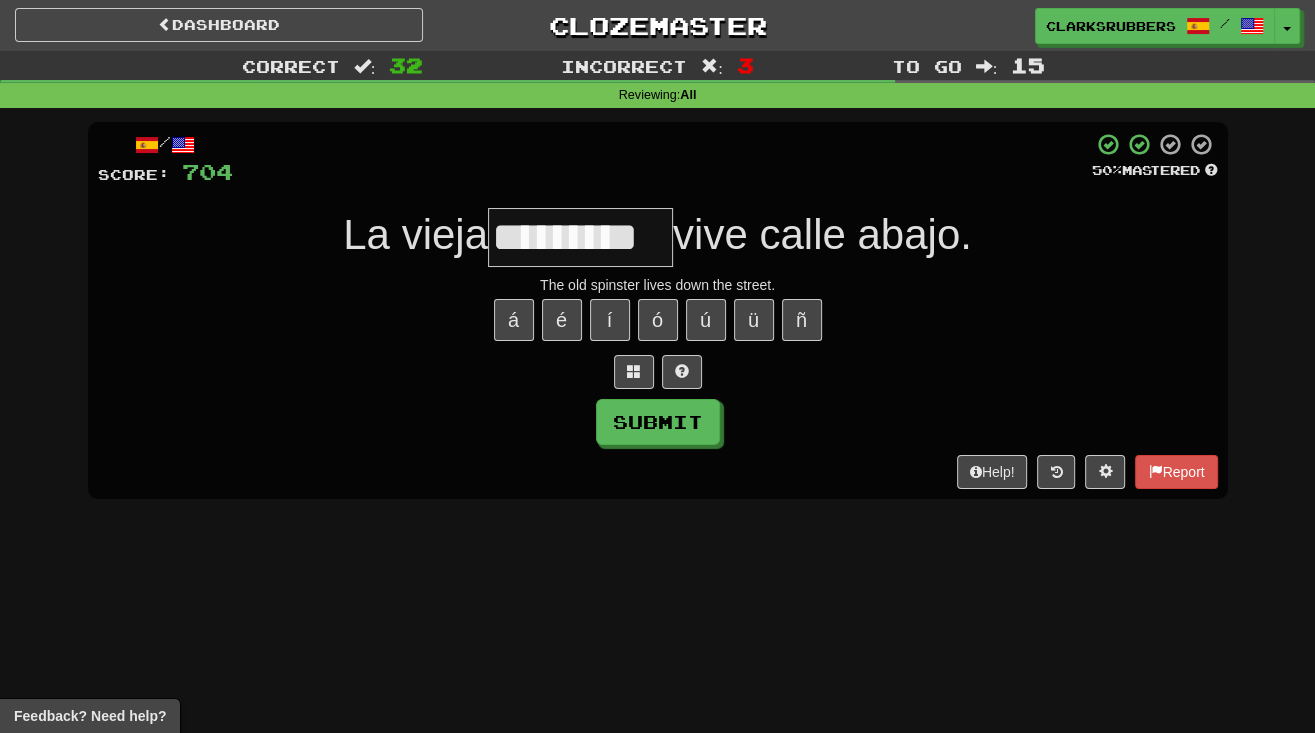 type on "*********" 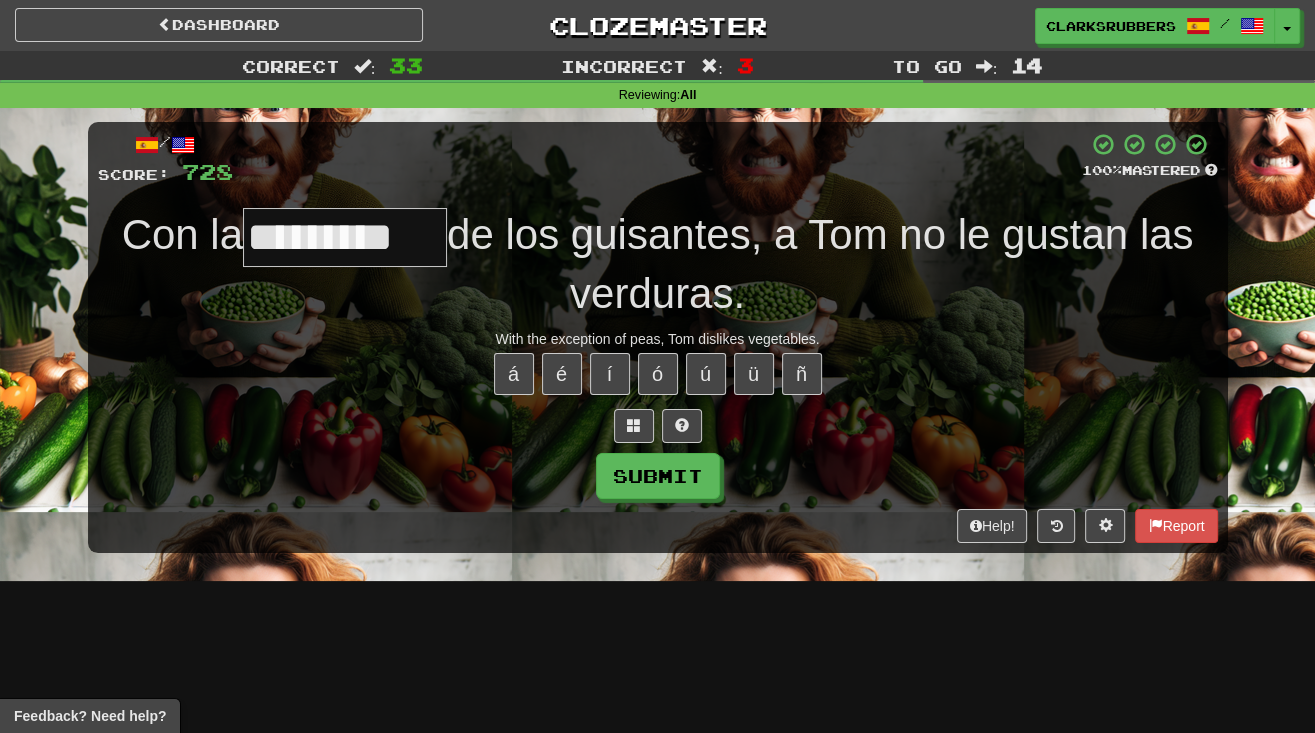 type on "*********" 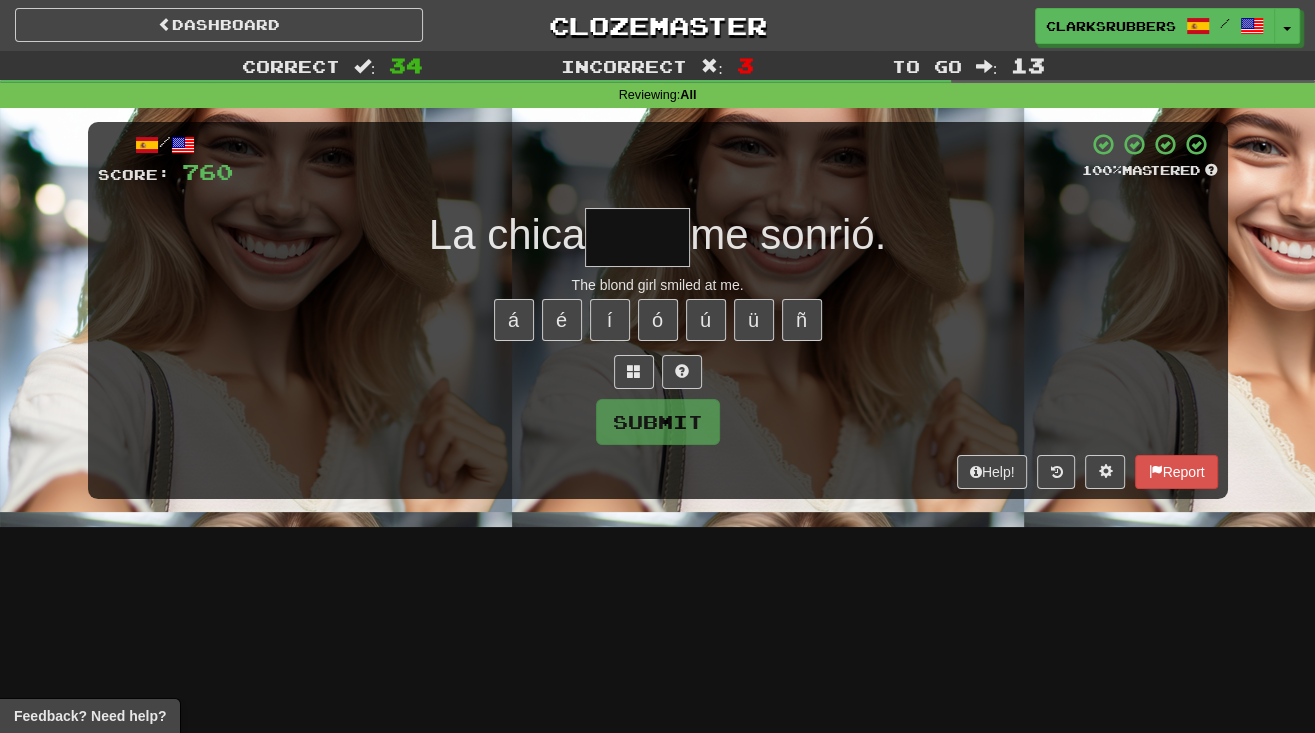 type on "*" 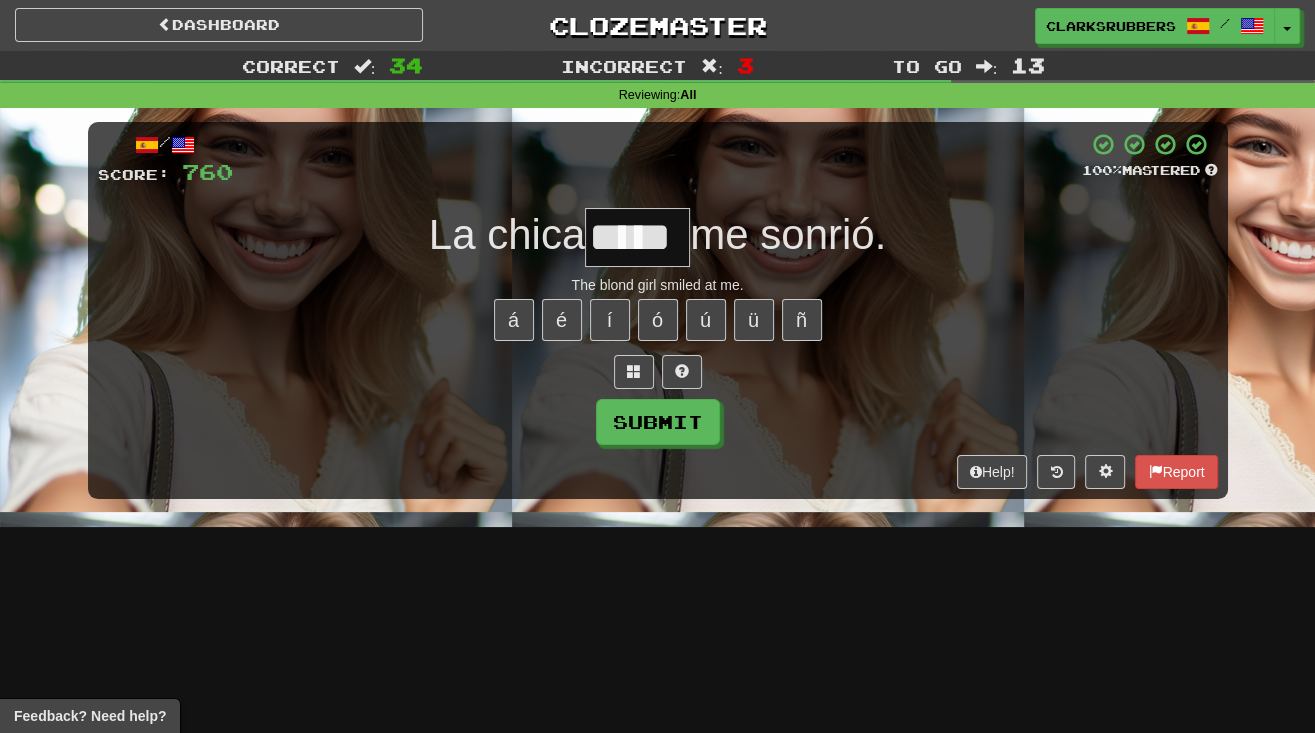 type on "*****" 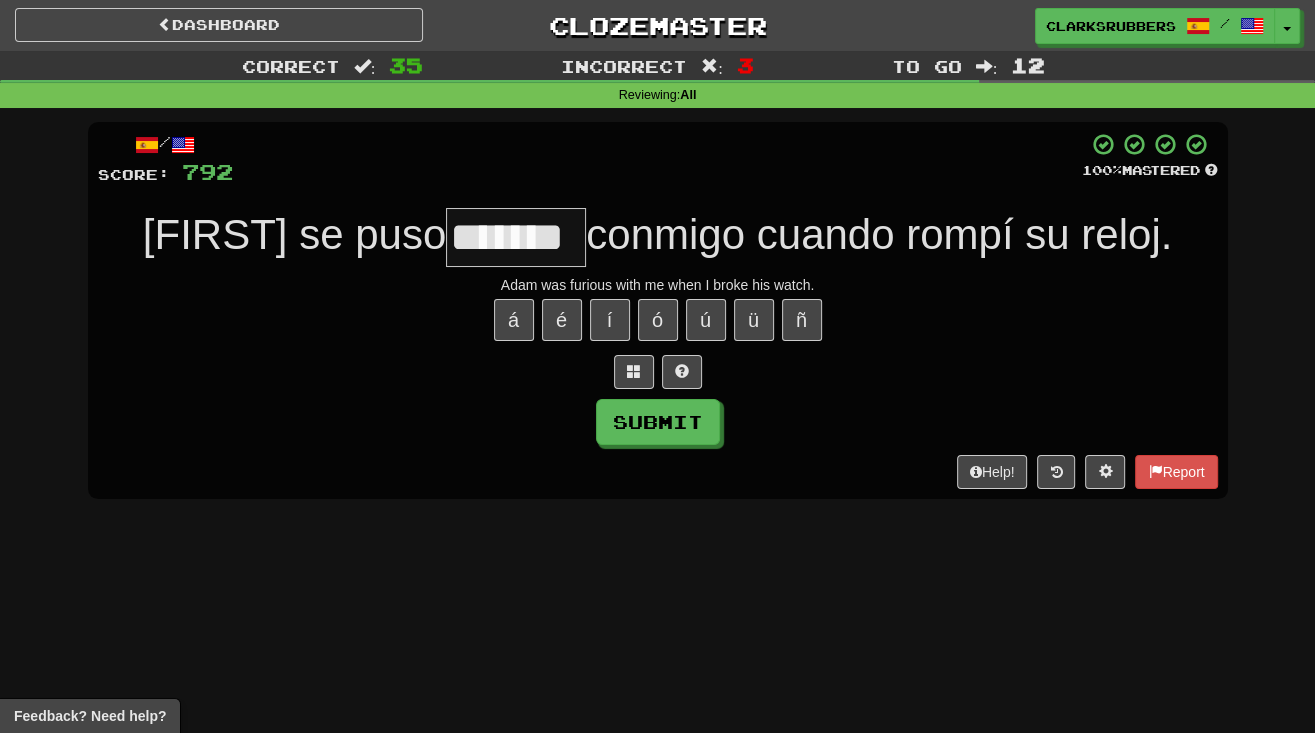 type on "*******" 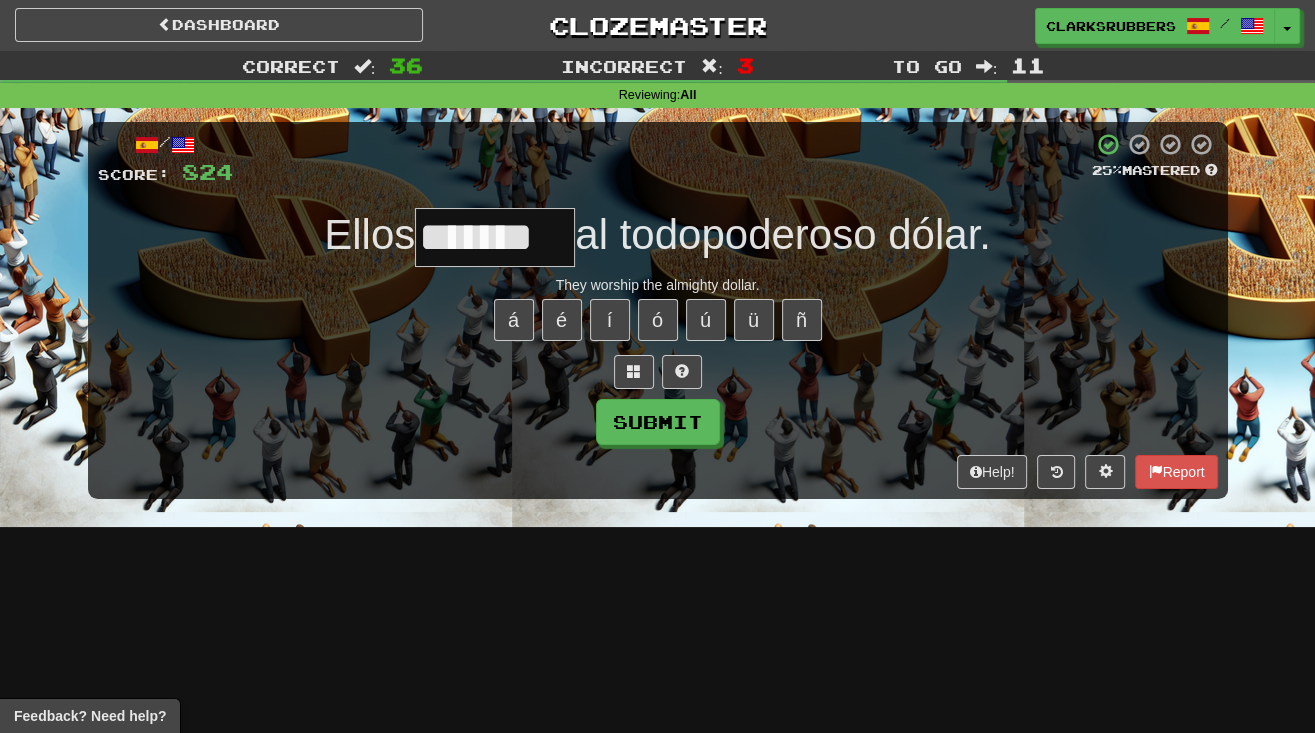 type on "*******" 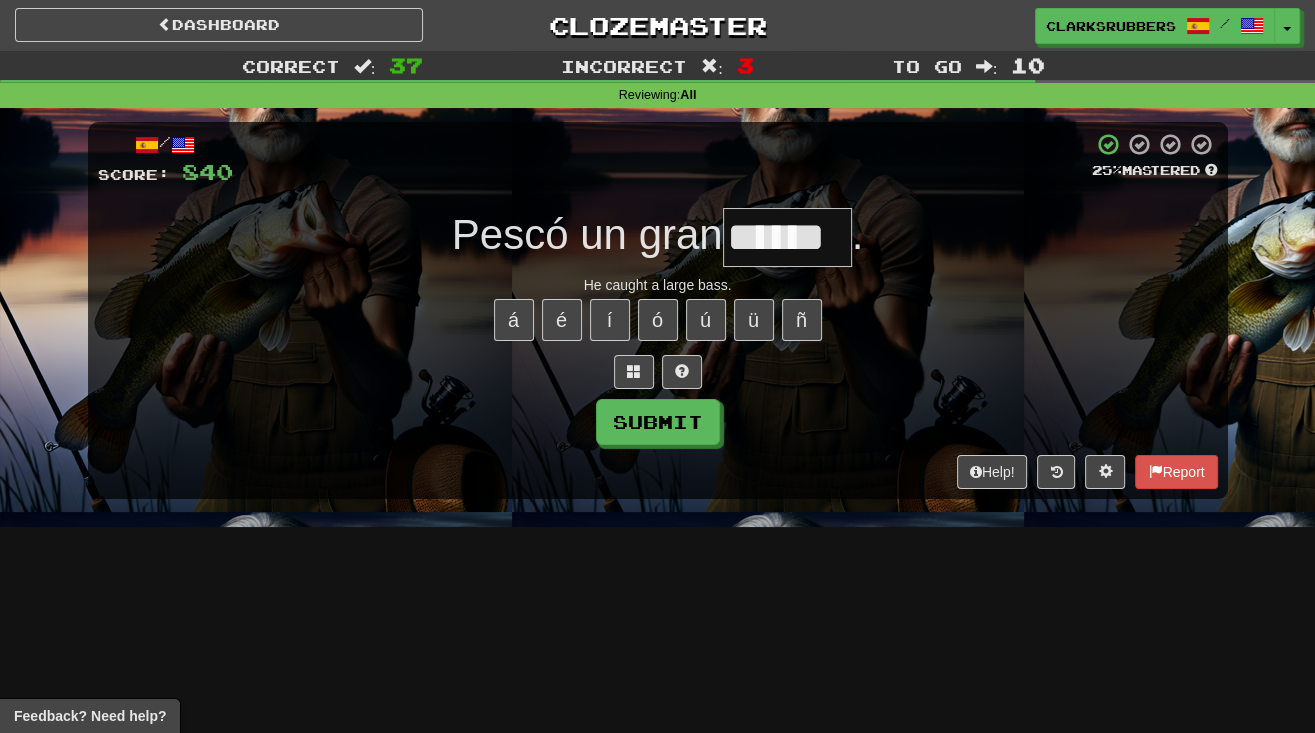 type on "******" 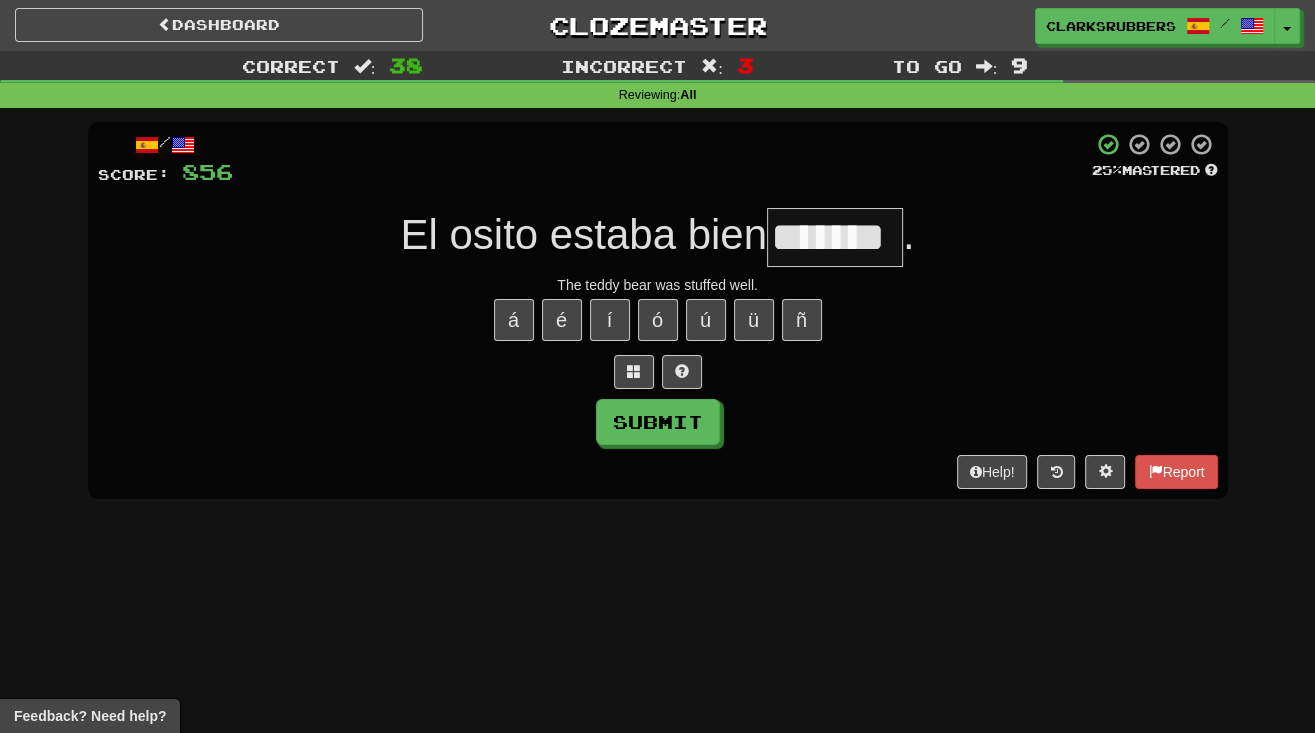 type on "*******" 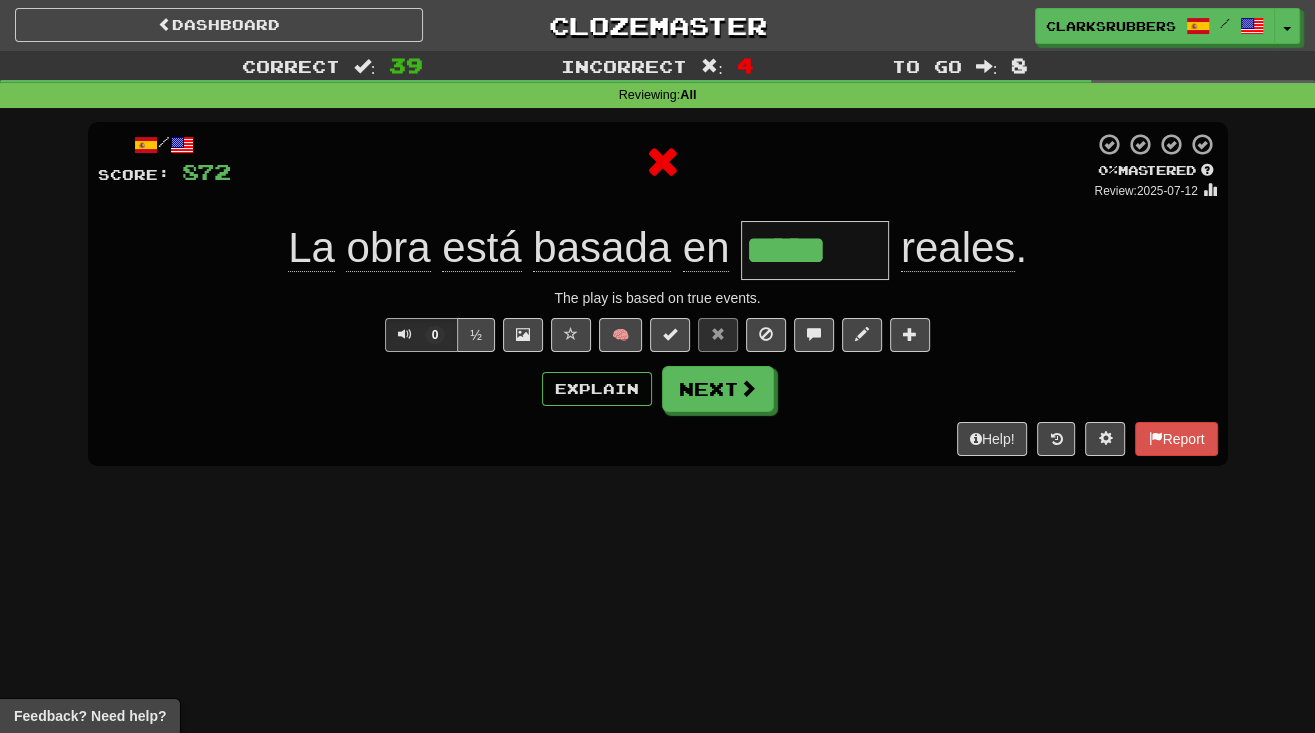 type on "******" 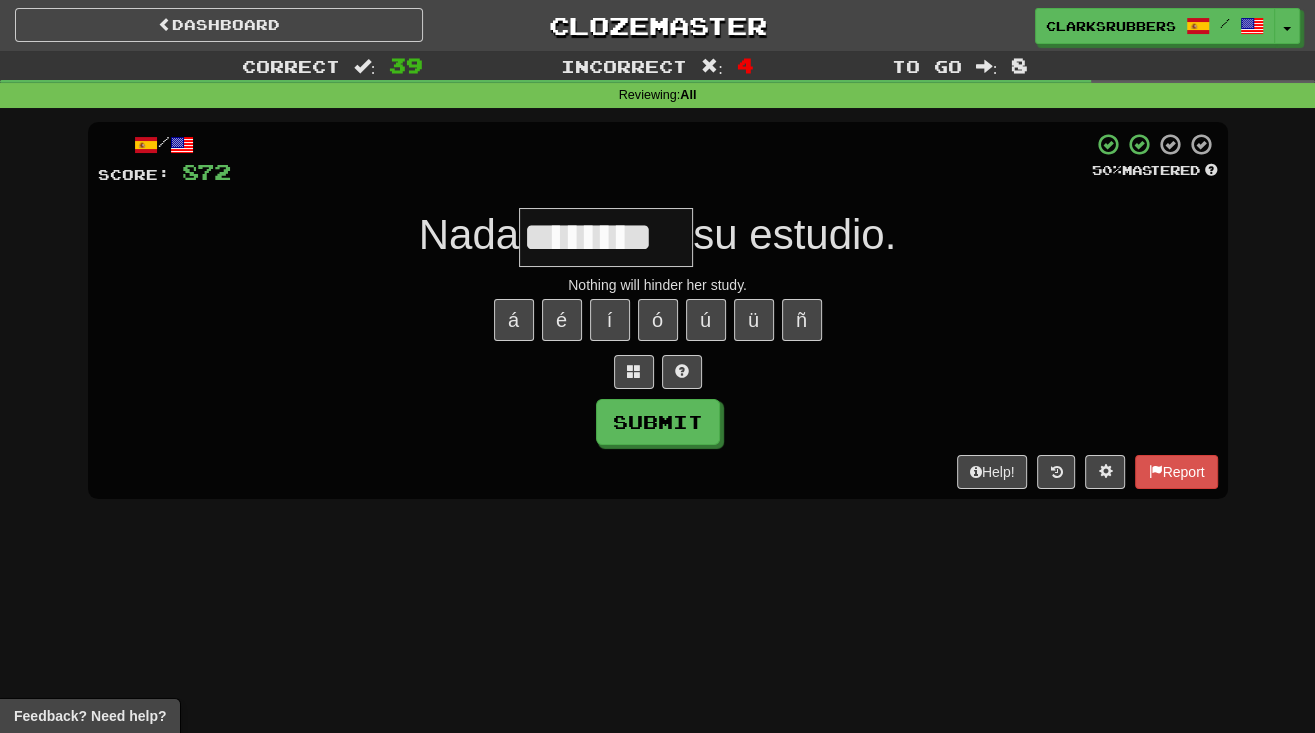 type on "********" 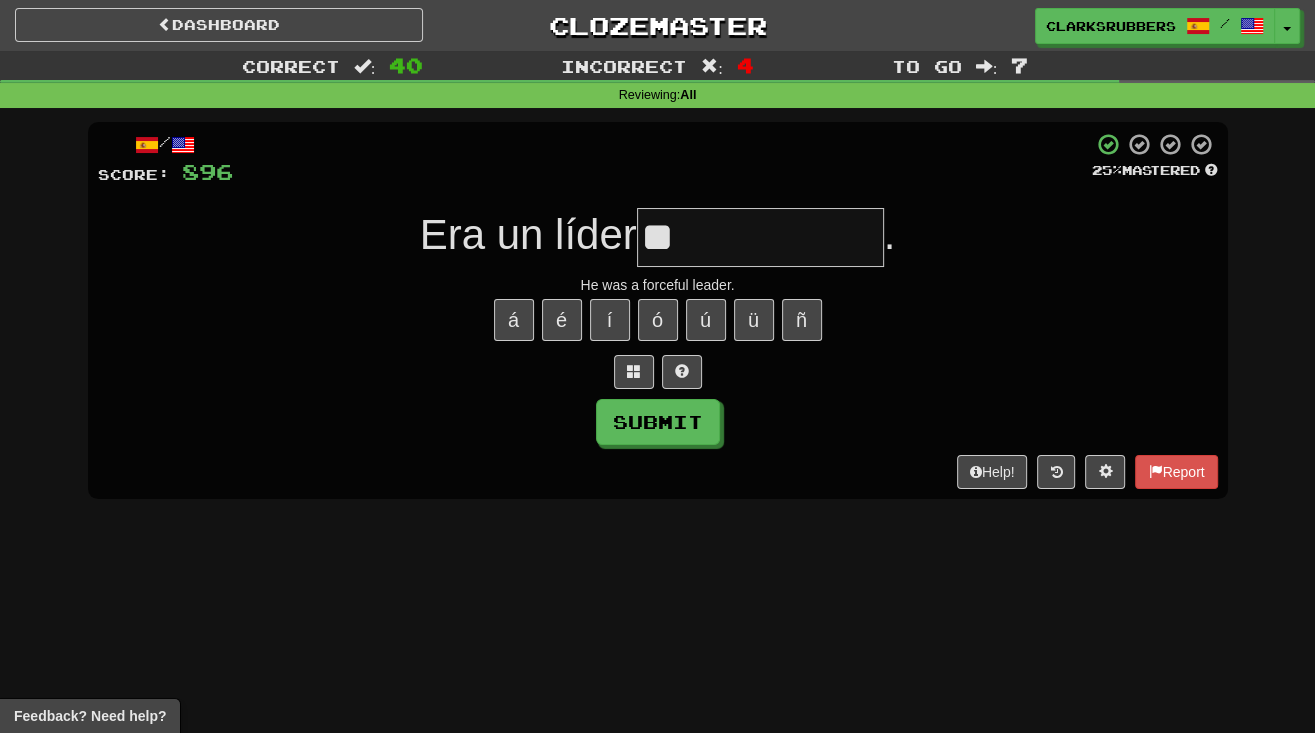 type on "*" 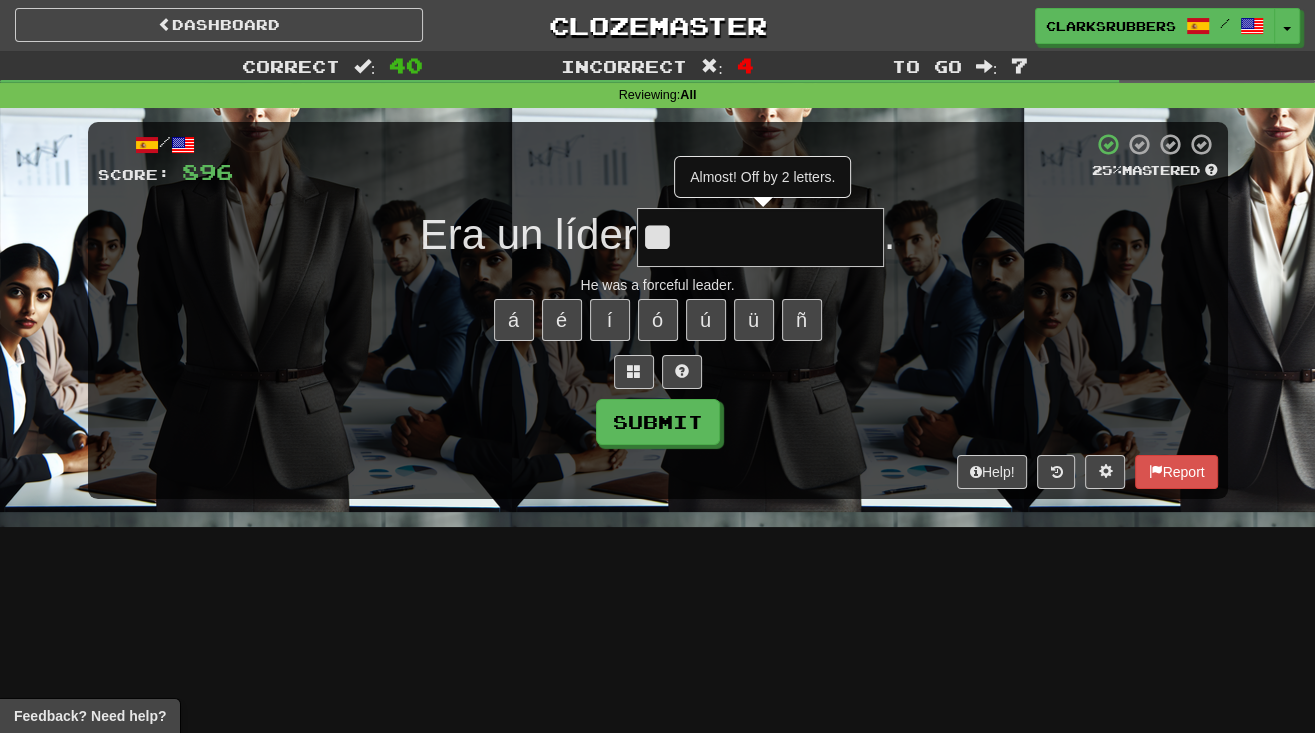 type on "*" 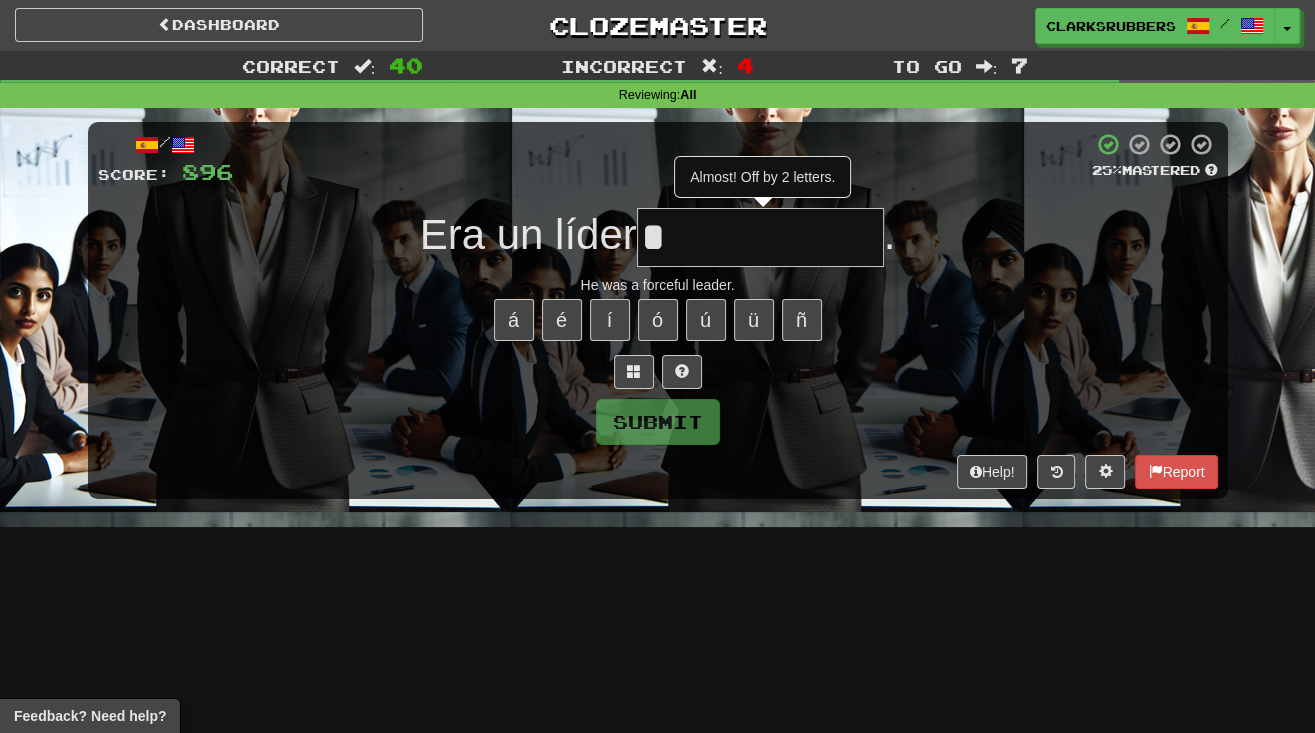 type on "**********" 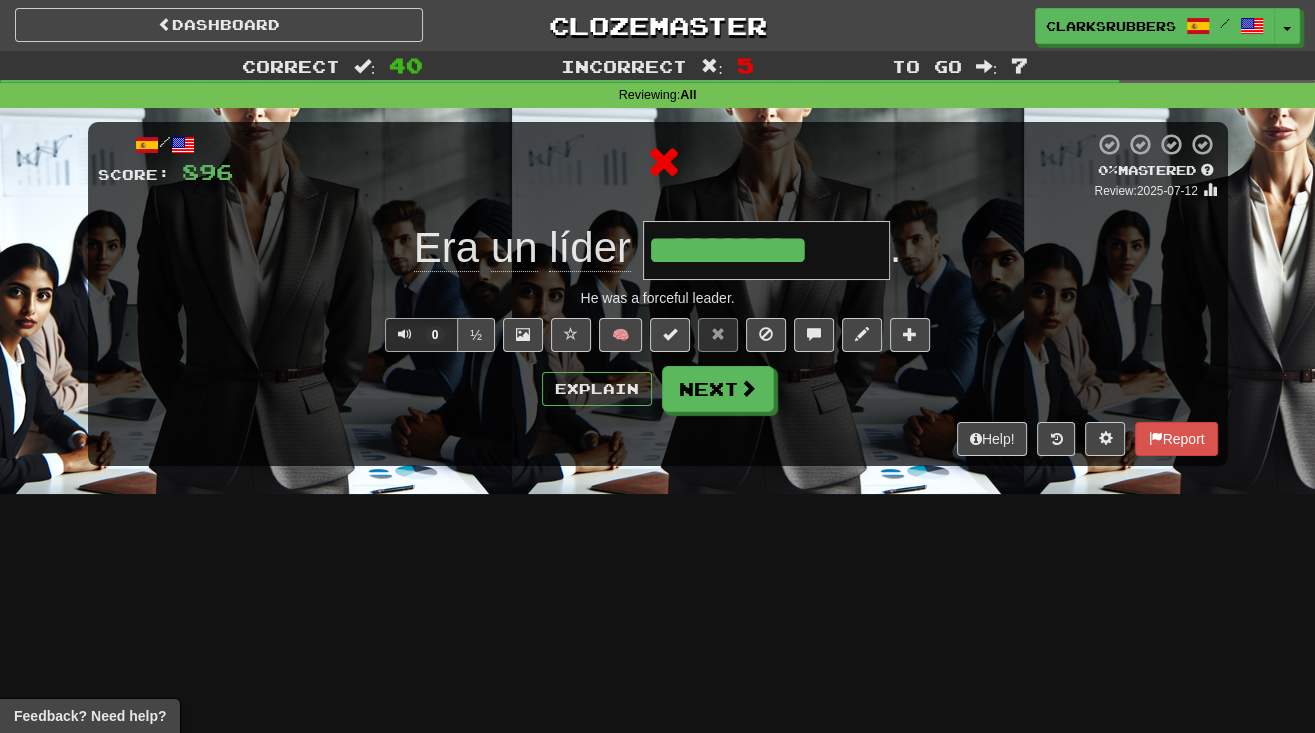 type on "**********" 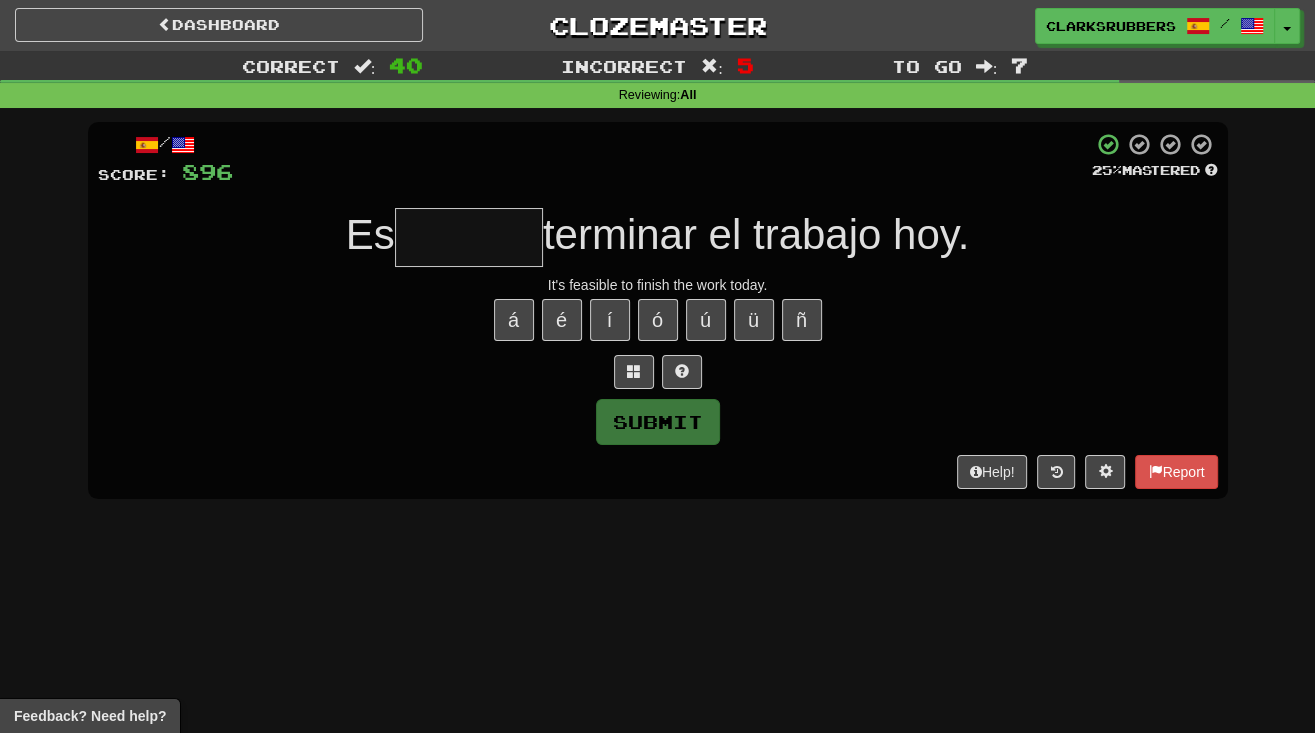 type on "*" 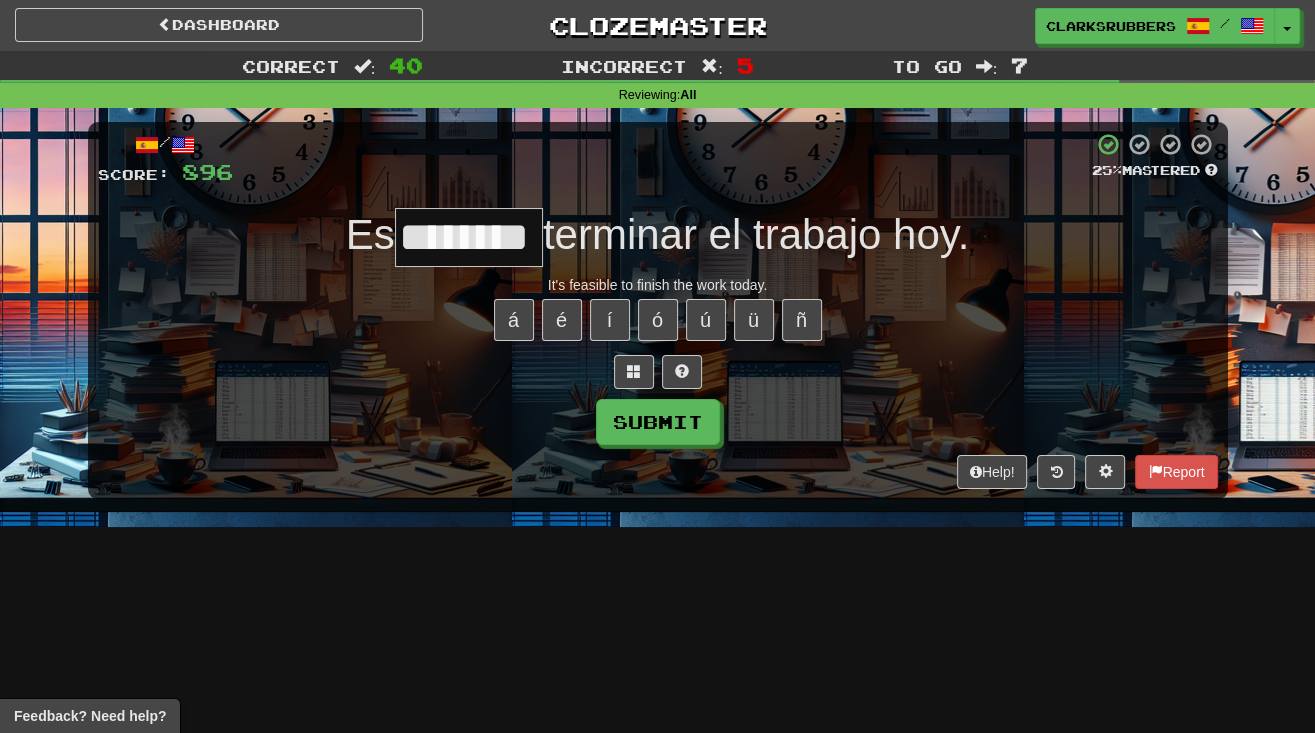 type on "********" 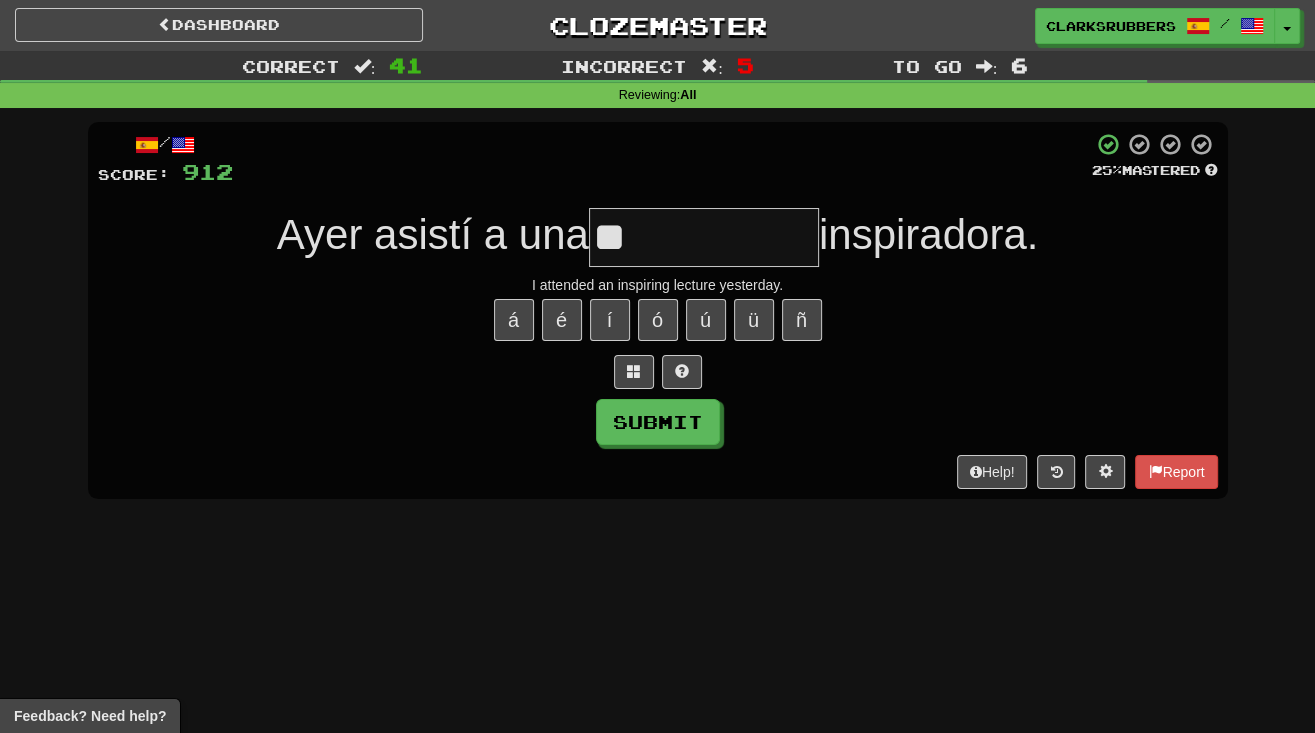 type on "*" 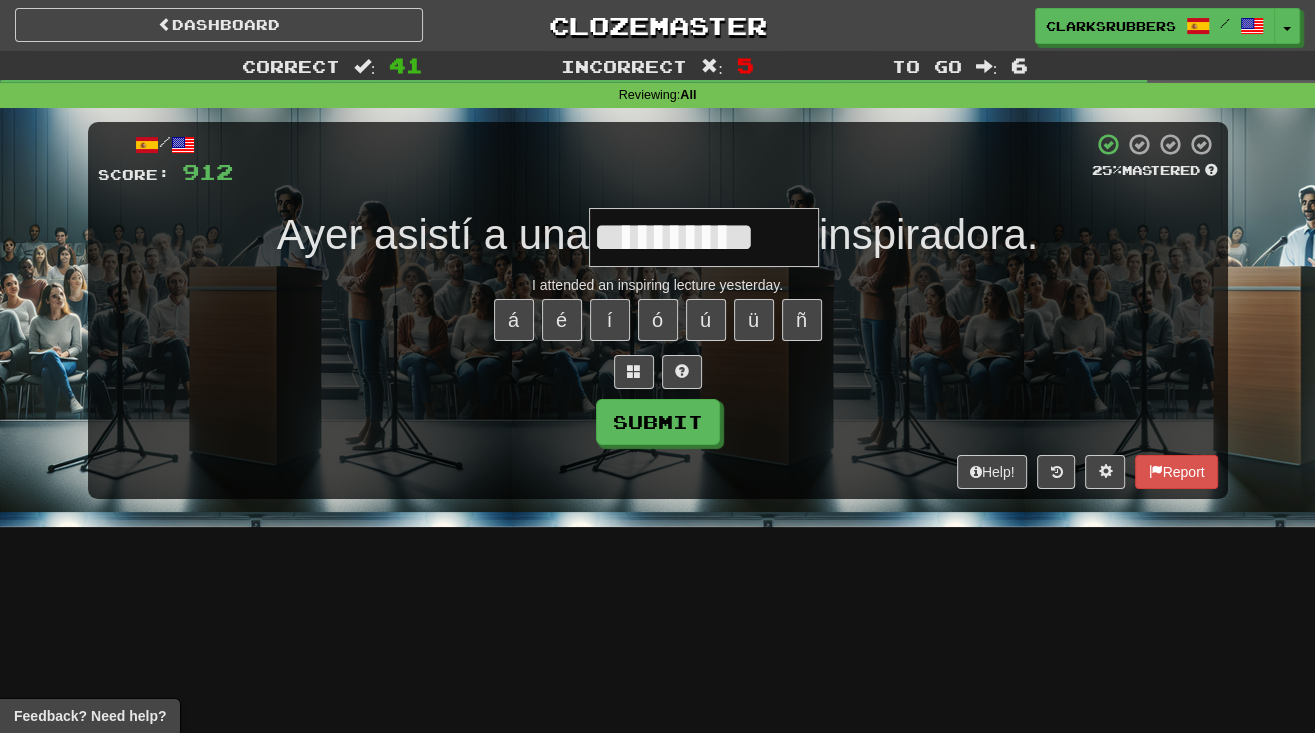 type on "**********" 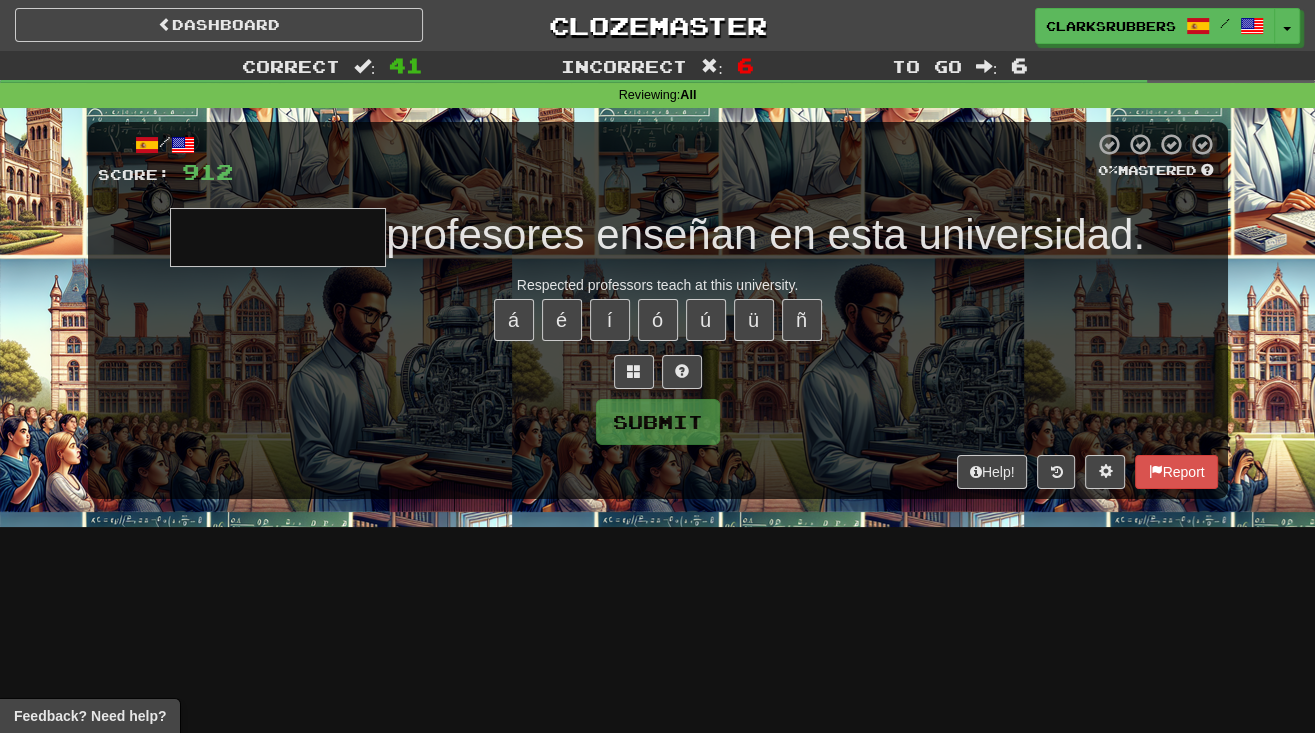 type on "*" 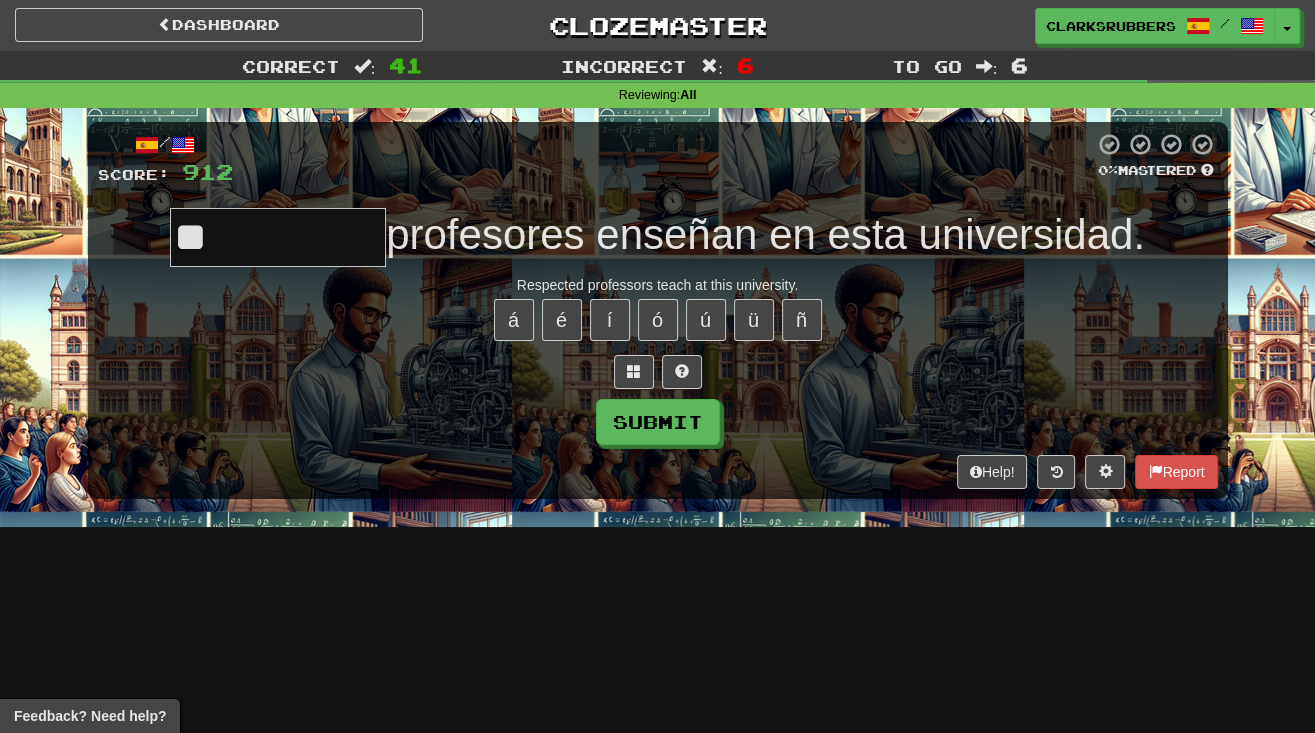 type on "*********" 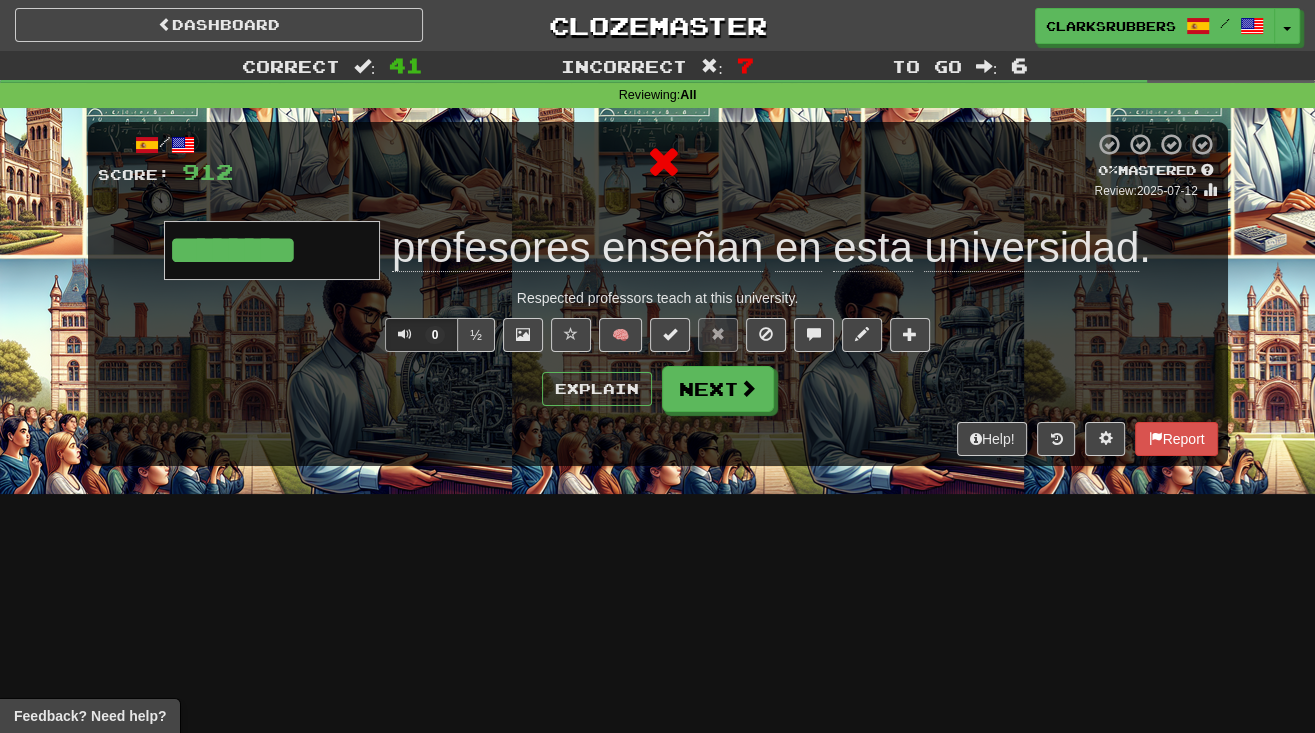 type on "*********" 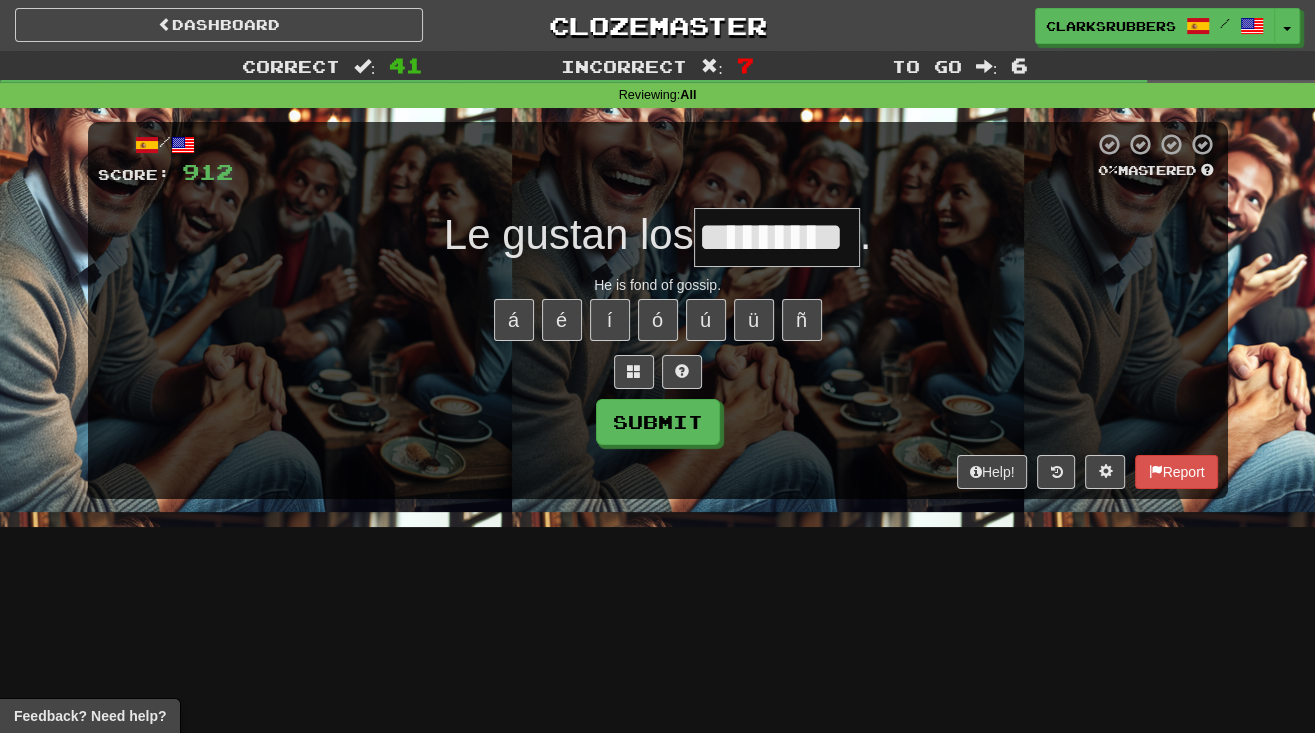 type on "*******" 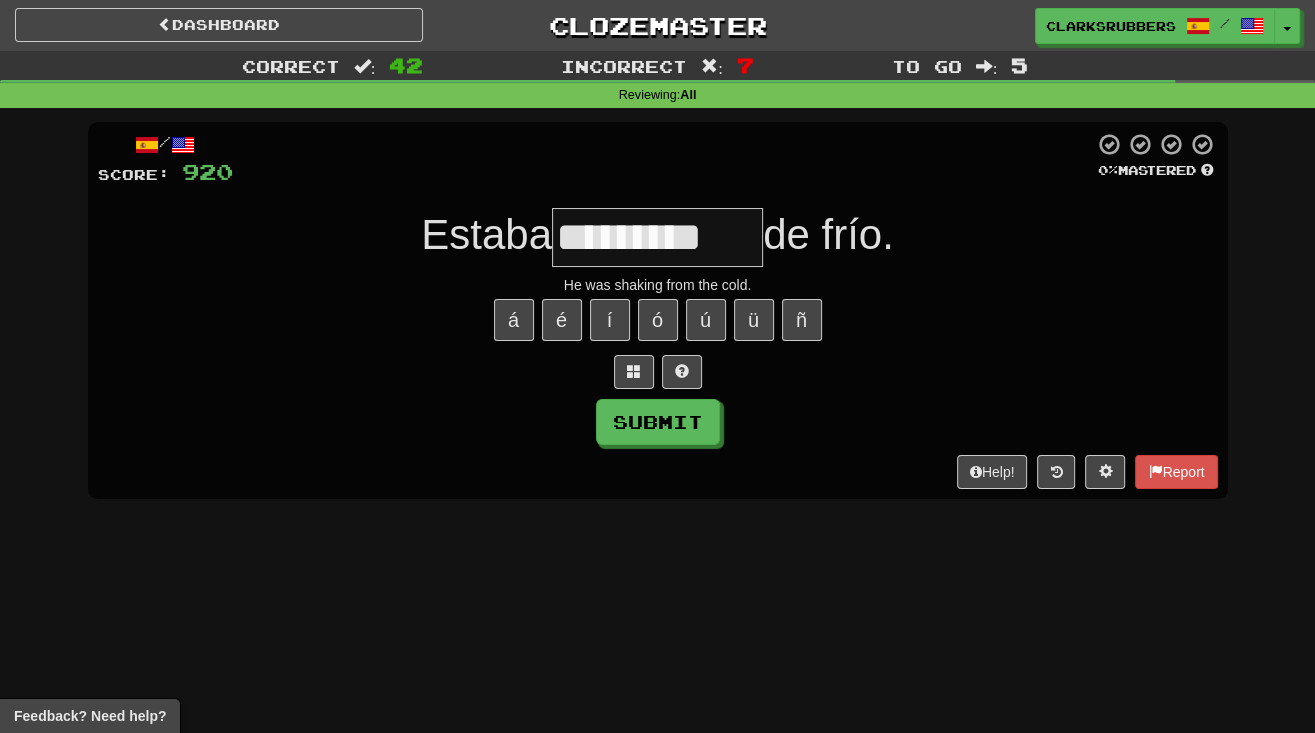 type on "*********" 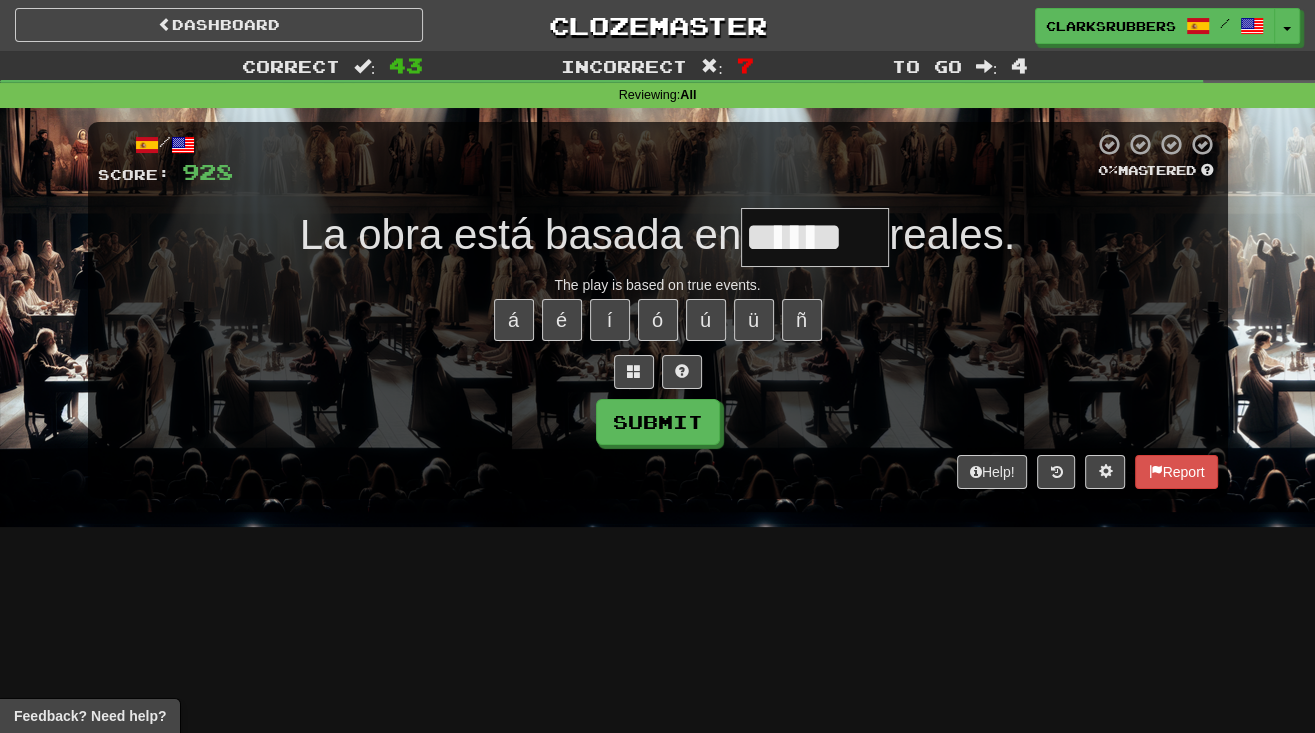 type on "******" 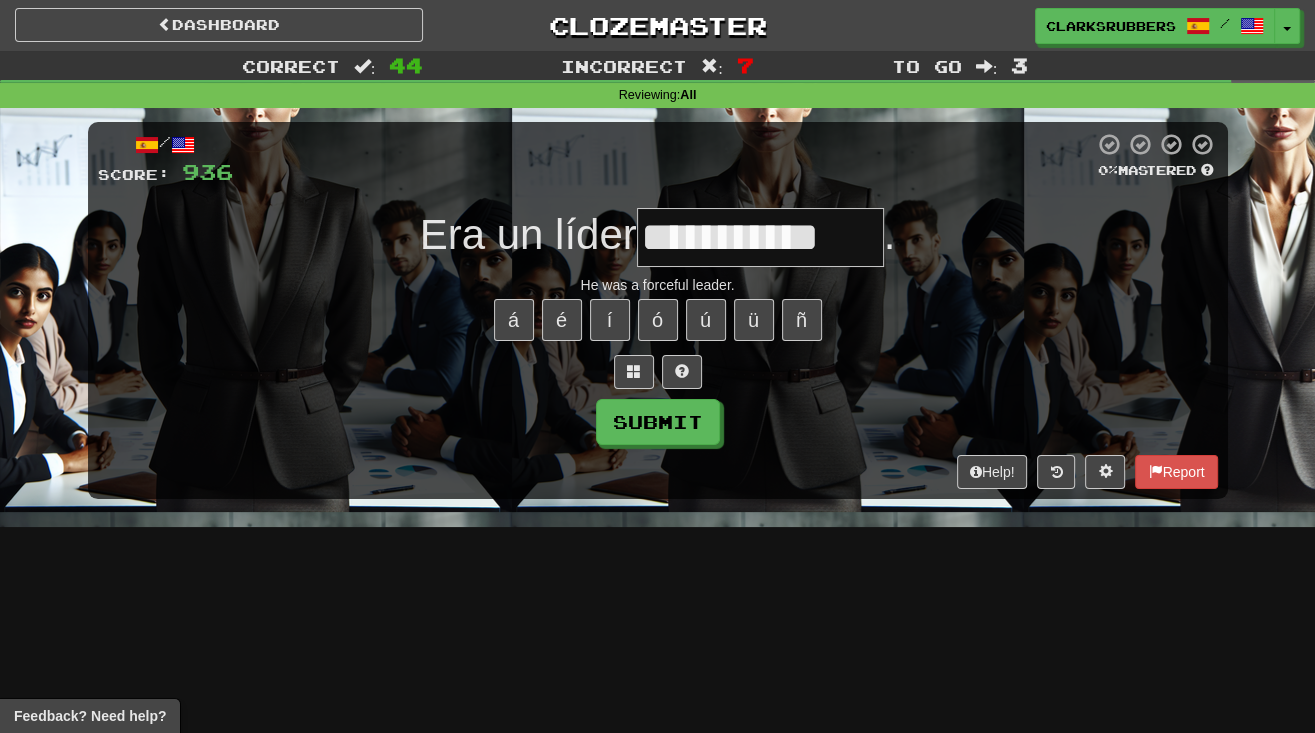 type on "**********" 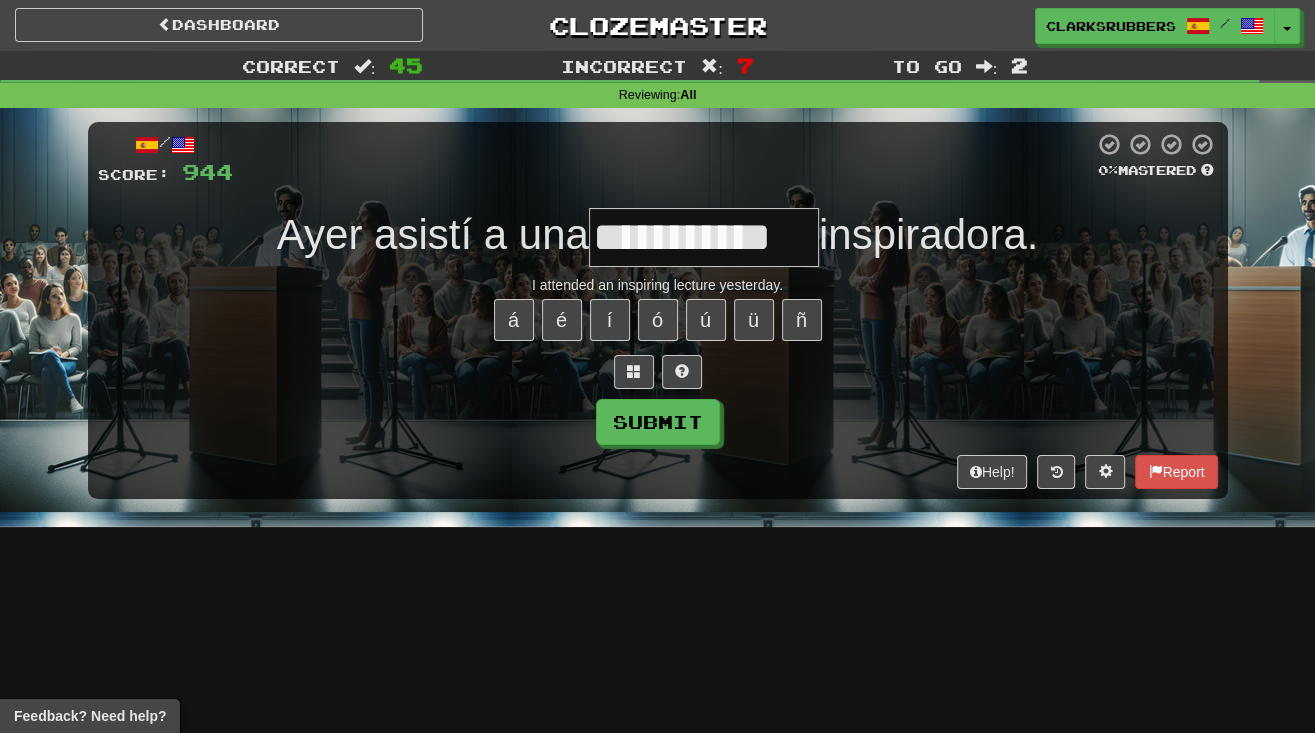 type on "**********" 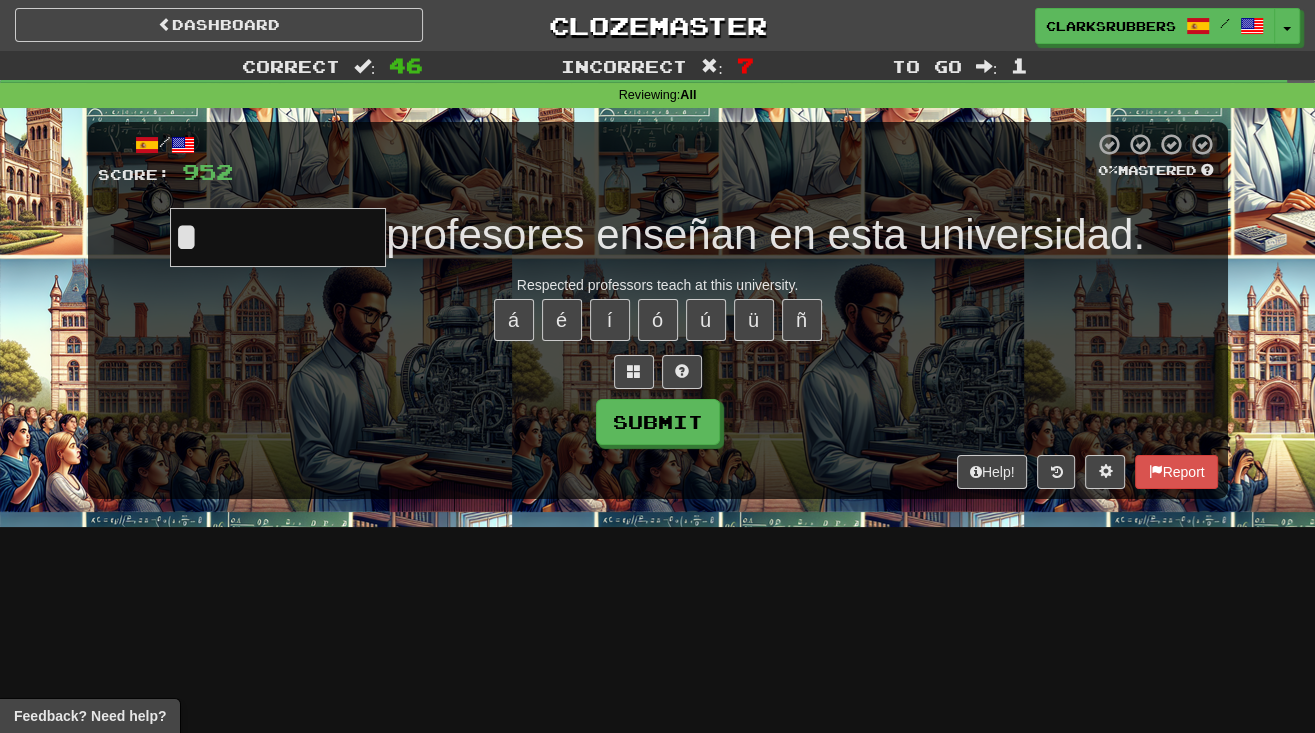 type on "*********" 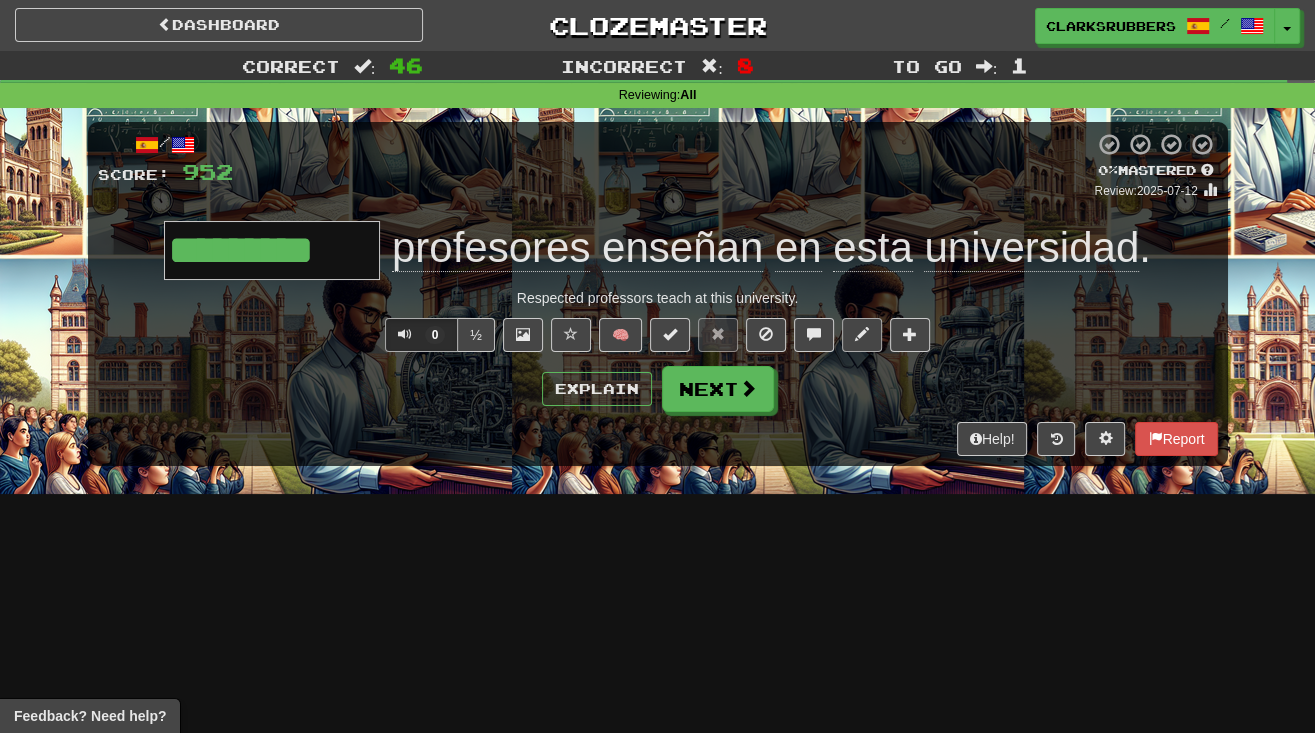 type on "*********" 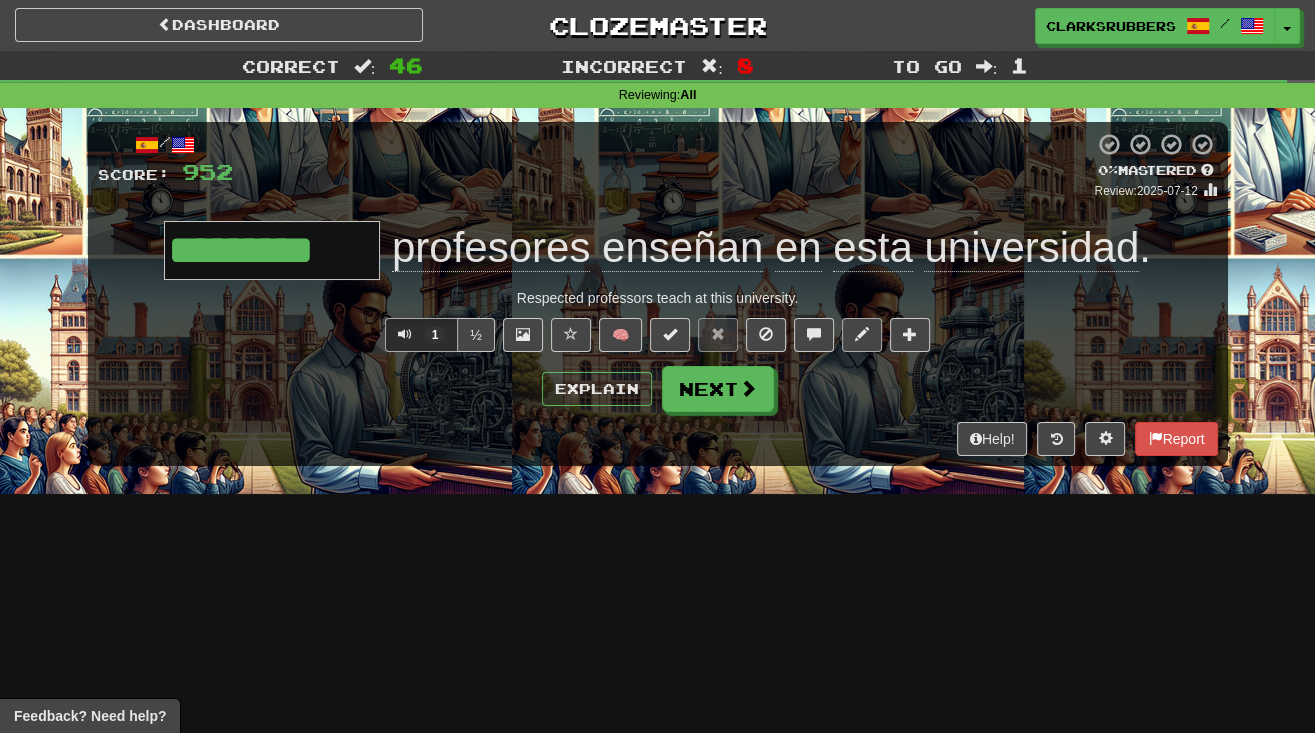 click at bounding box center (862, 335) 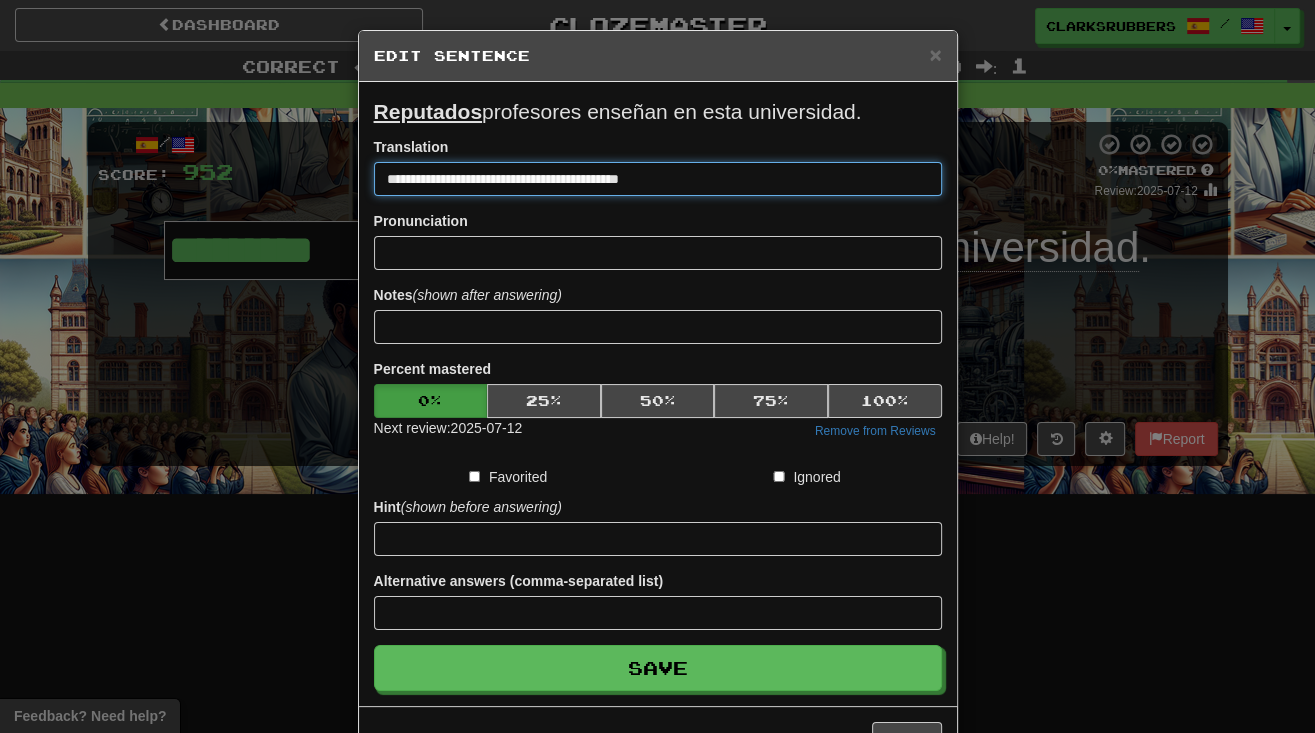 click on "**********" at bounding box center (658, 179) 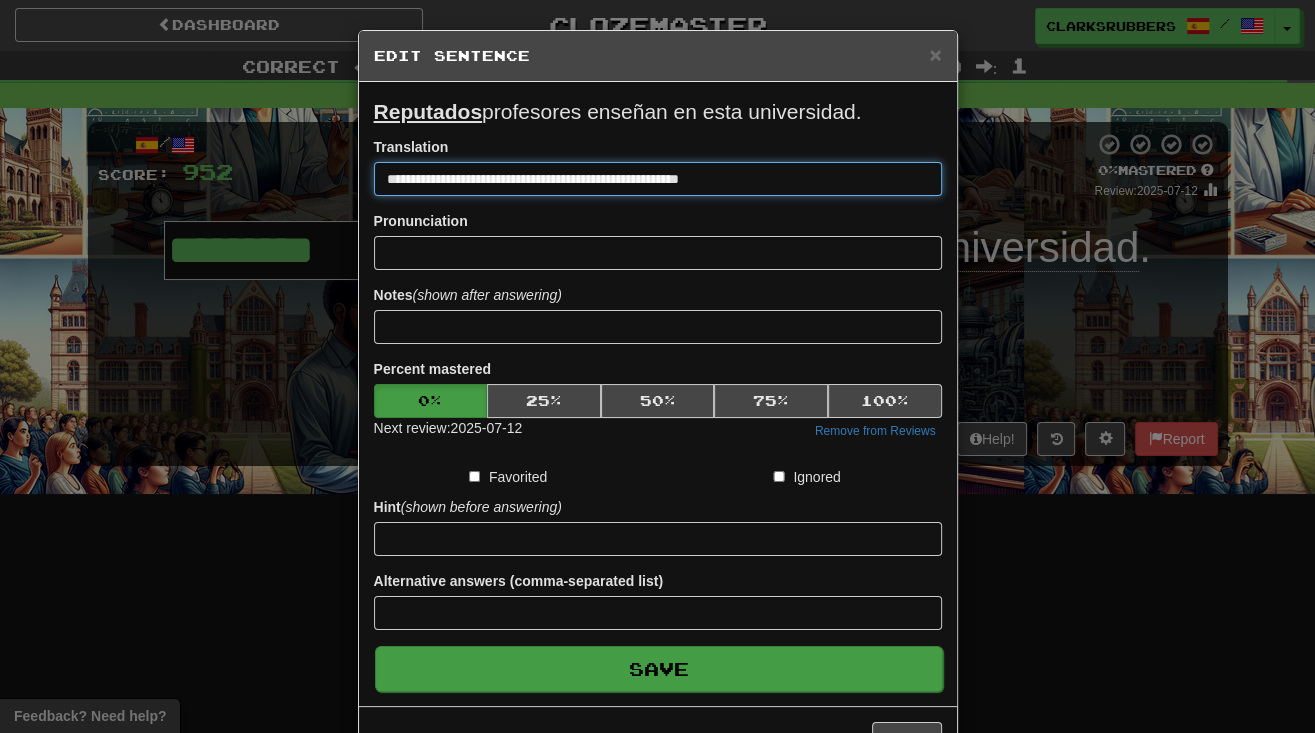 type on "**********" 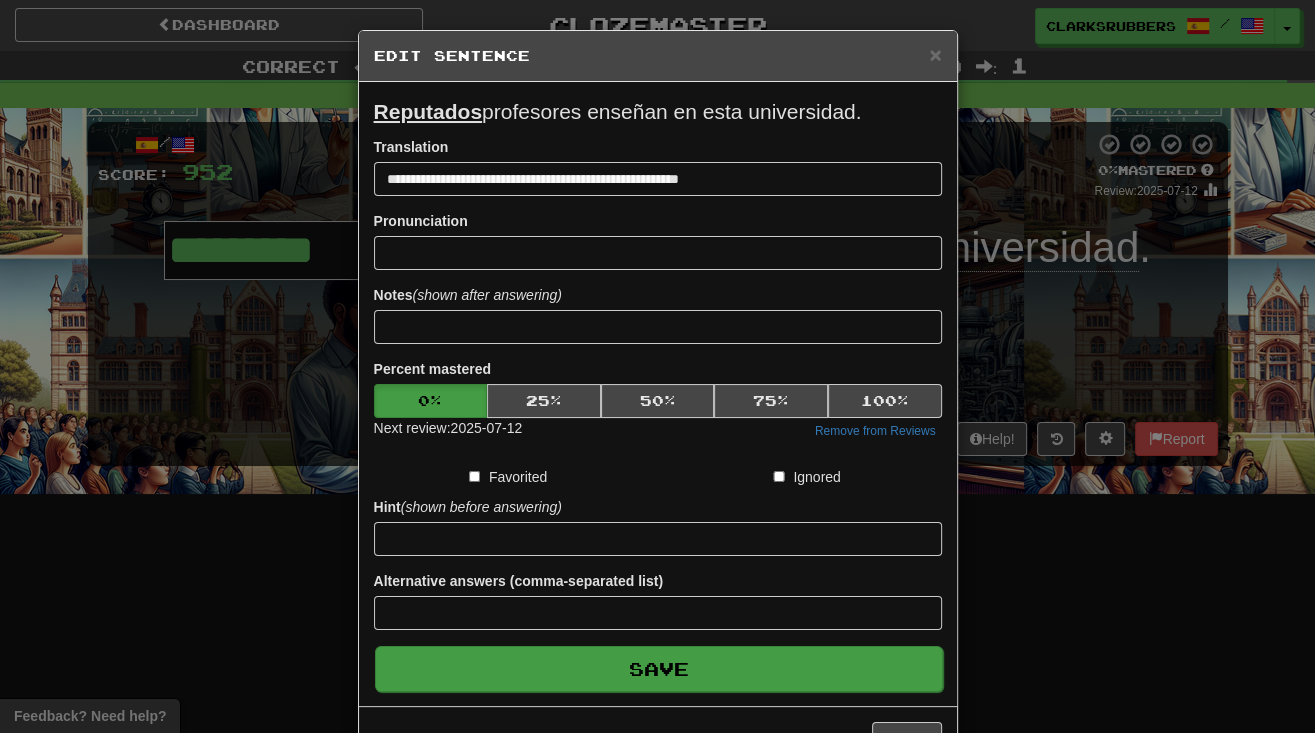 click on "Save" at bounding box center [659, 669] 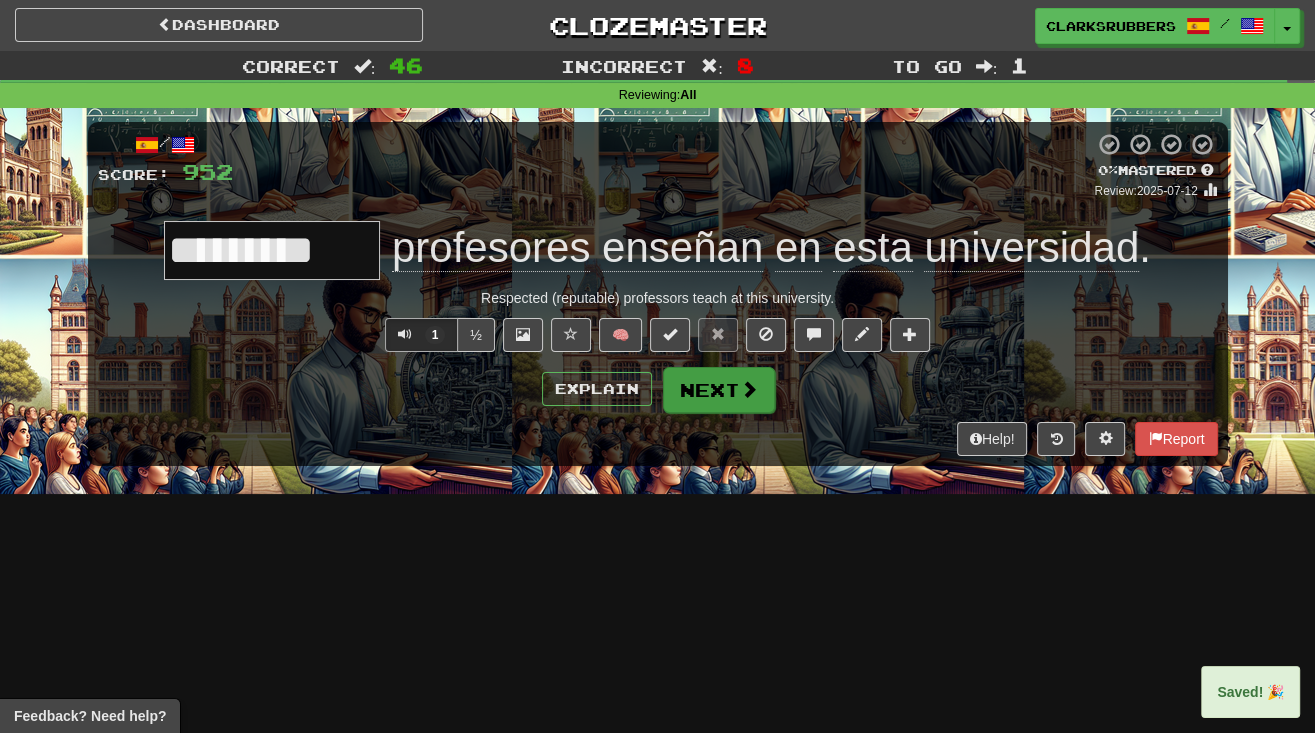 click on "Next" at bounding box center (719, 390) 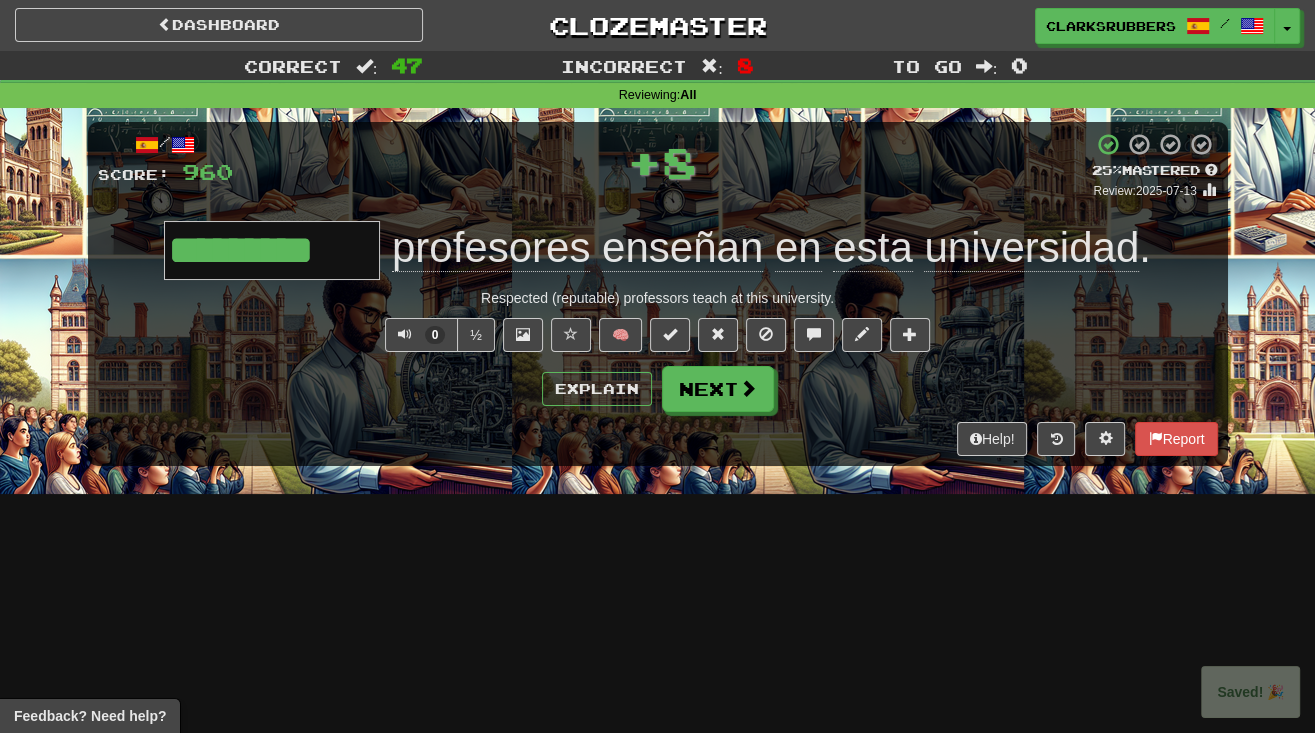 type on "*********" 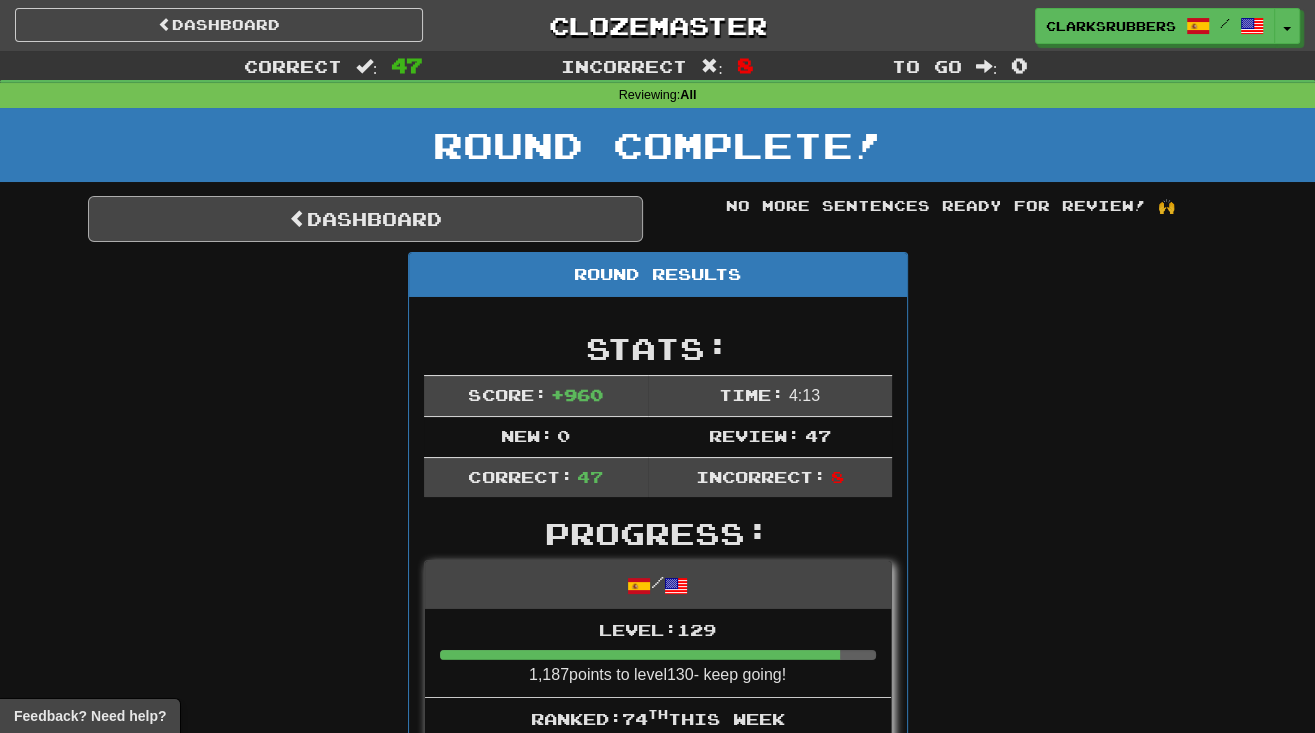 click on "Dashboard" at bounding box center [365, 219] 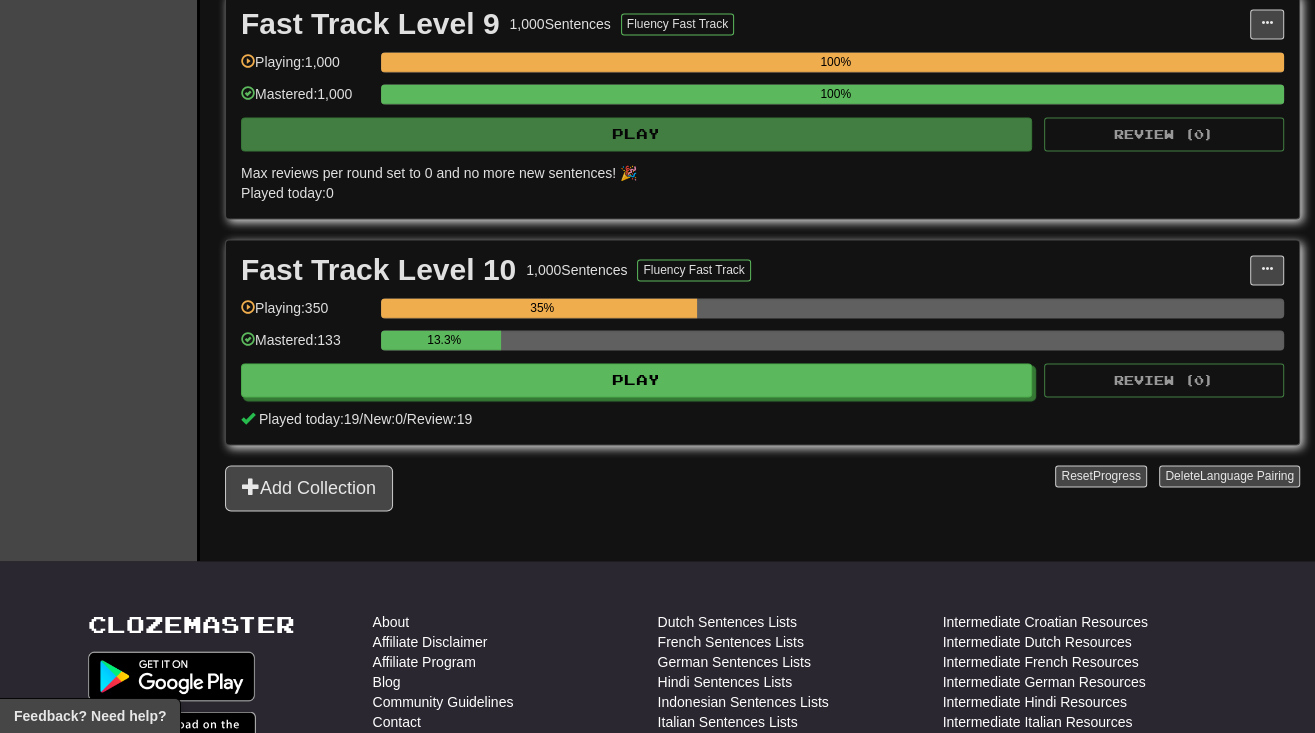 scroll, scrollTop: 2444, scrollLeft: 0, axis: vertical 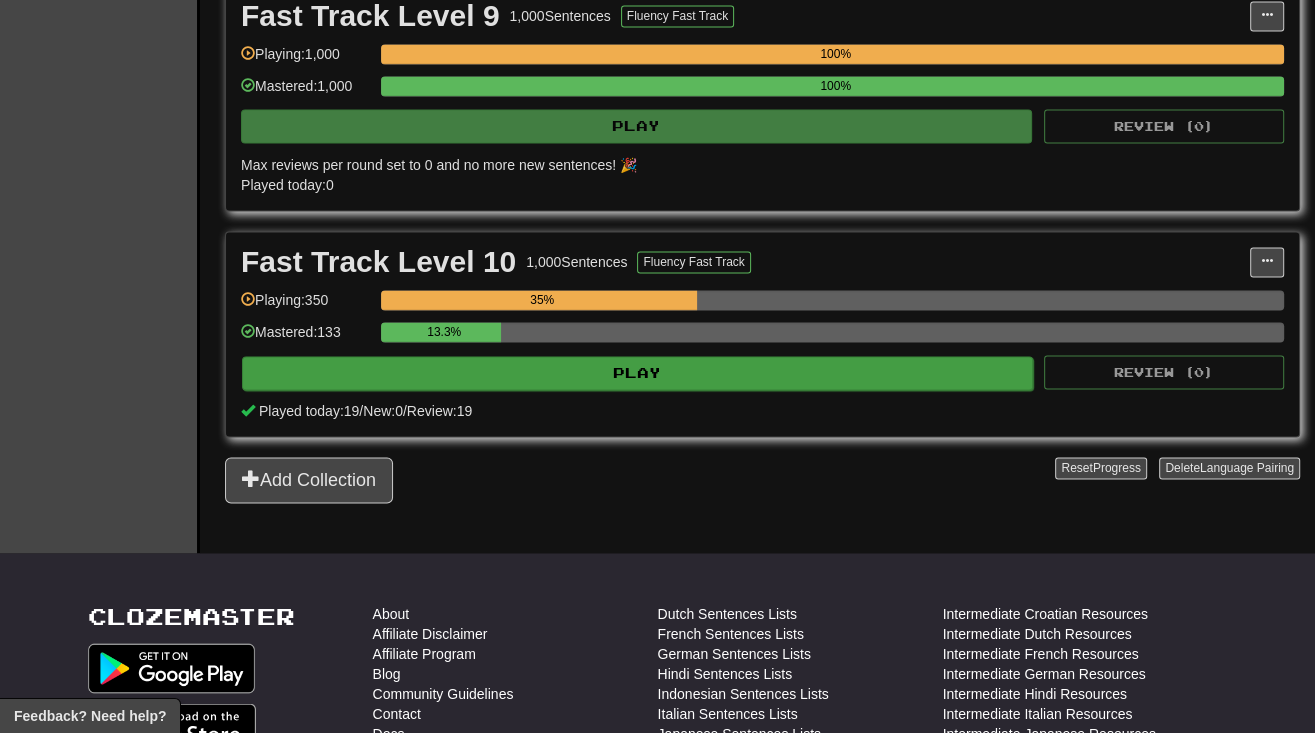 click on "Play" at bounding box center (637, 373) 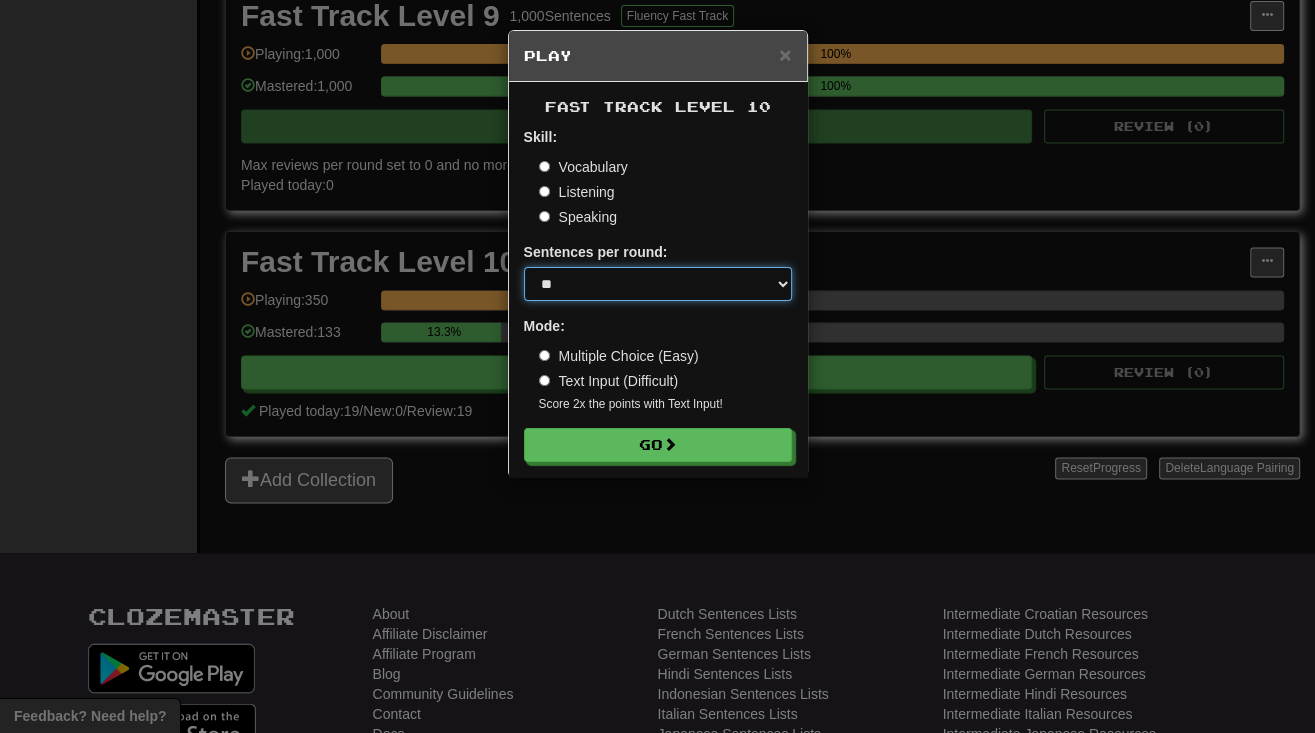 select on "**" 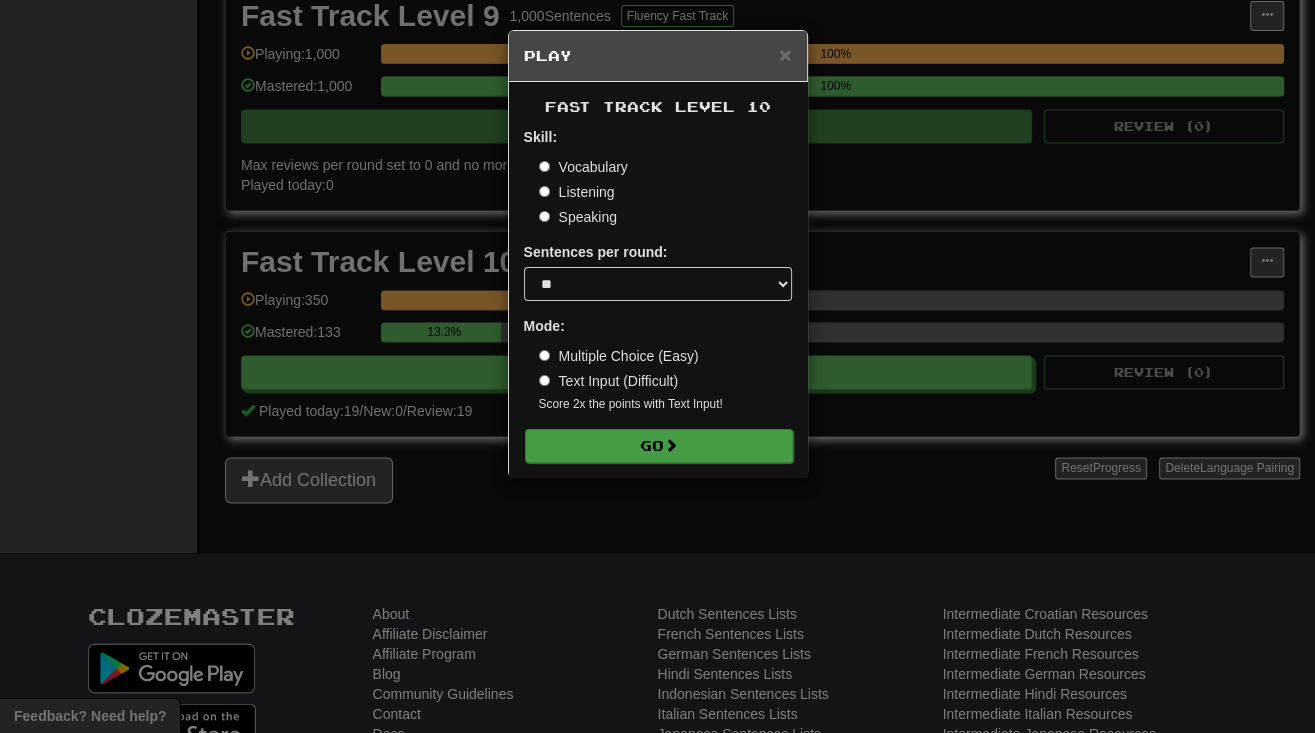 click on "Go" at bounding box center (659, 446) 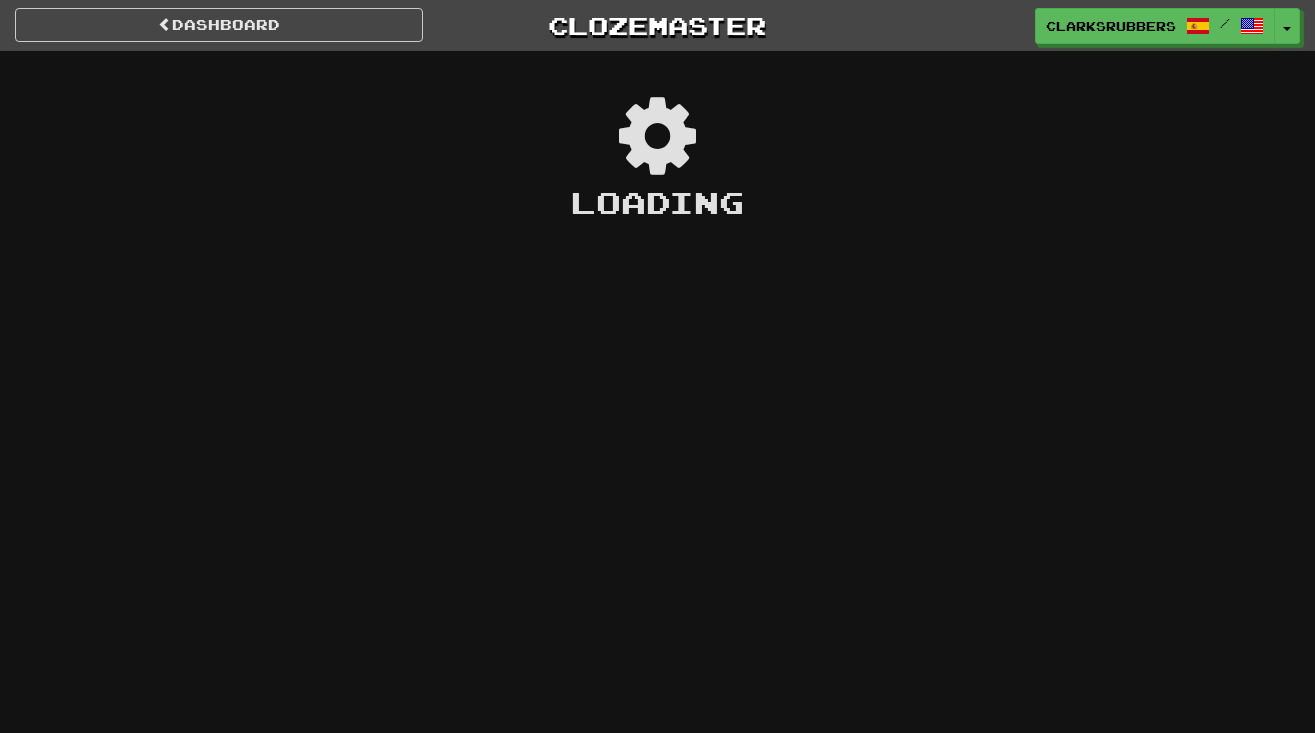 scroll, scrollTop: 0, scrollLeft: 0, axis: both 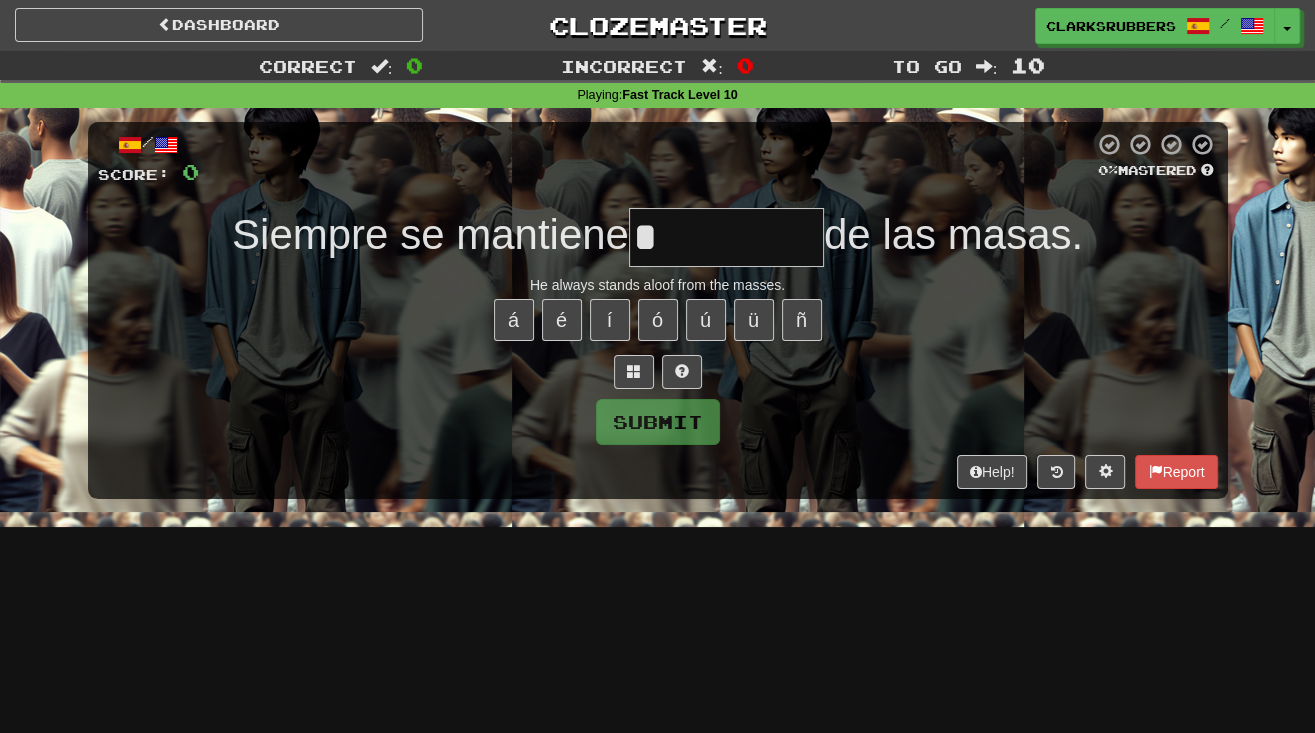 type on "*********" 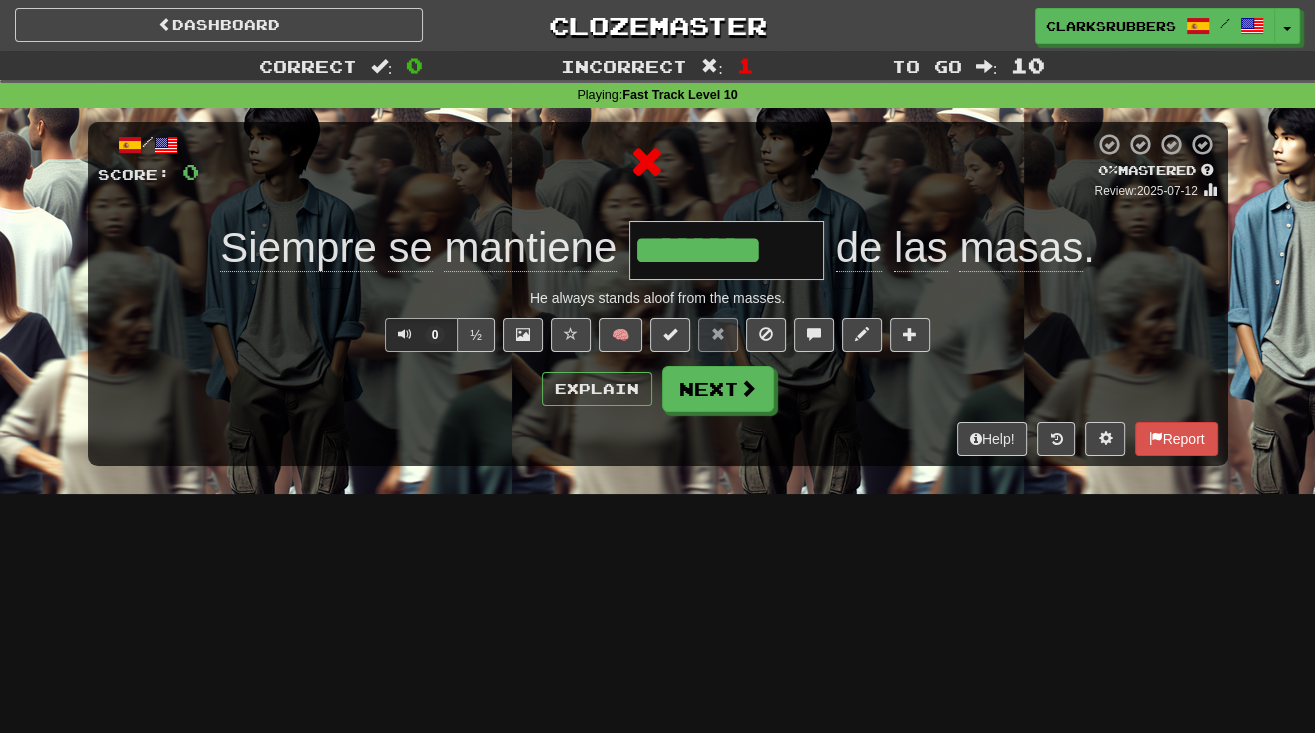 type on "*********" 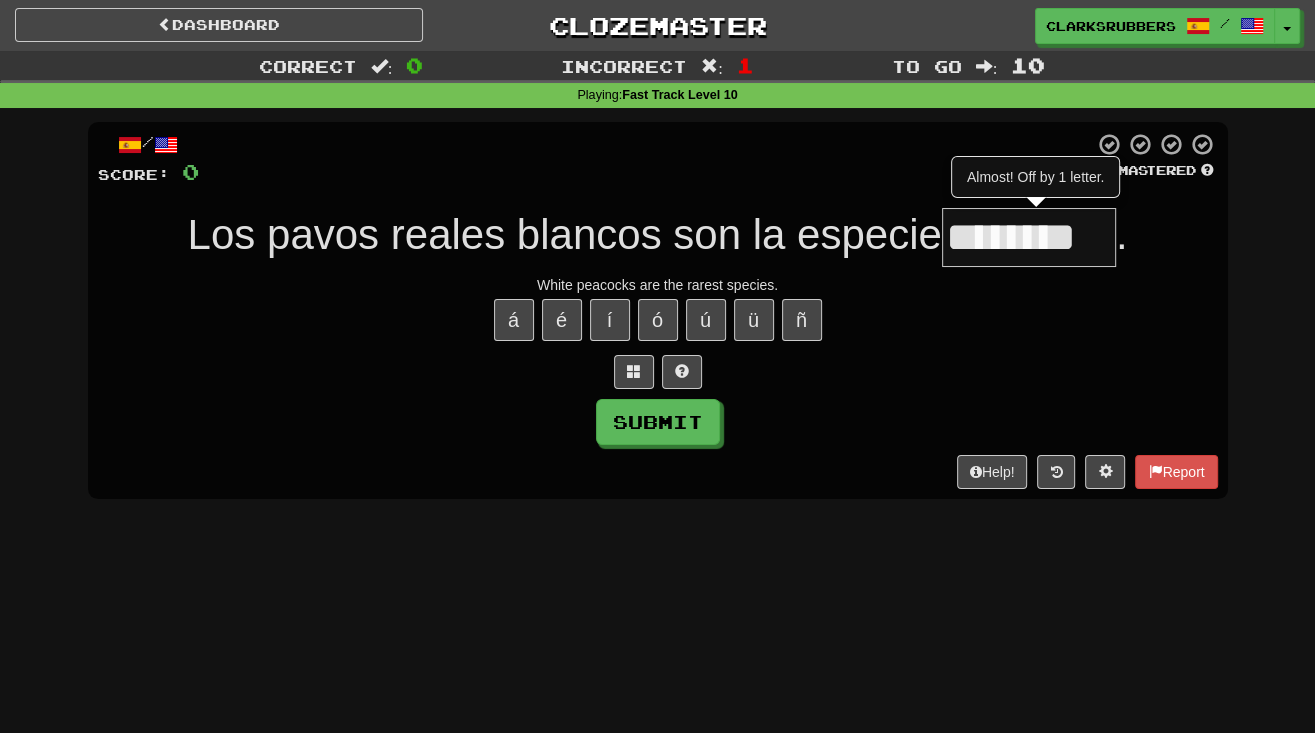 type on "********" 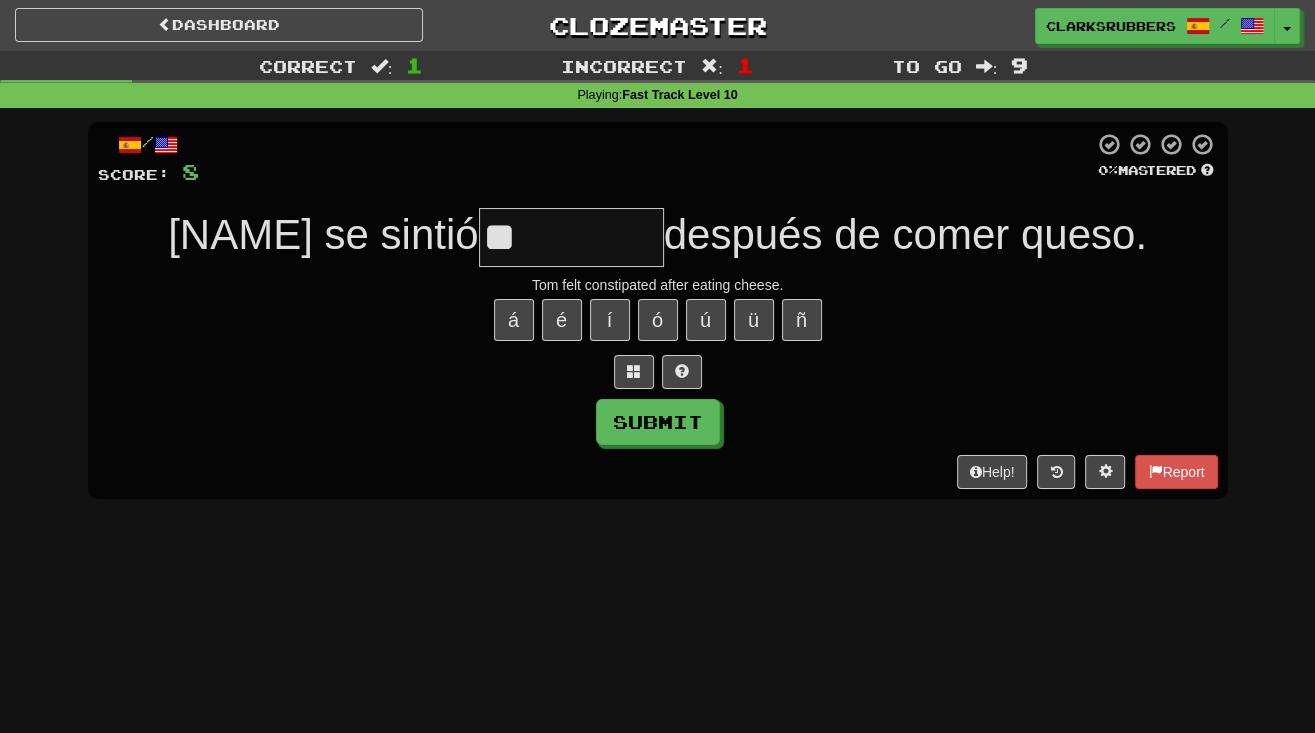 type on "*" 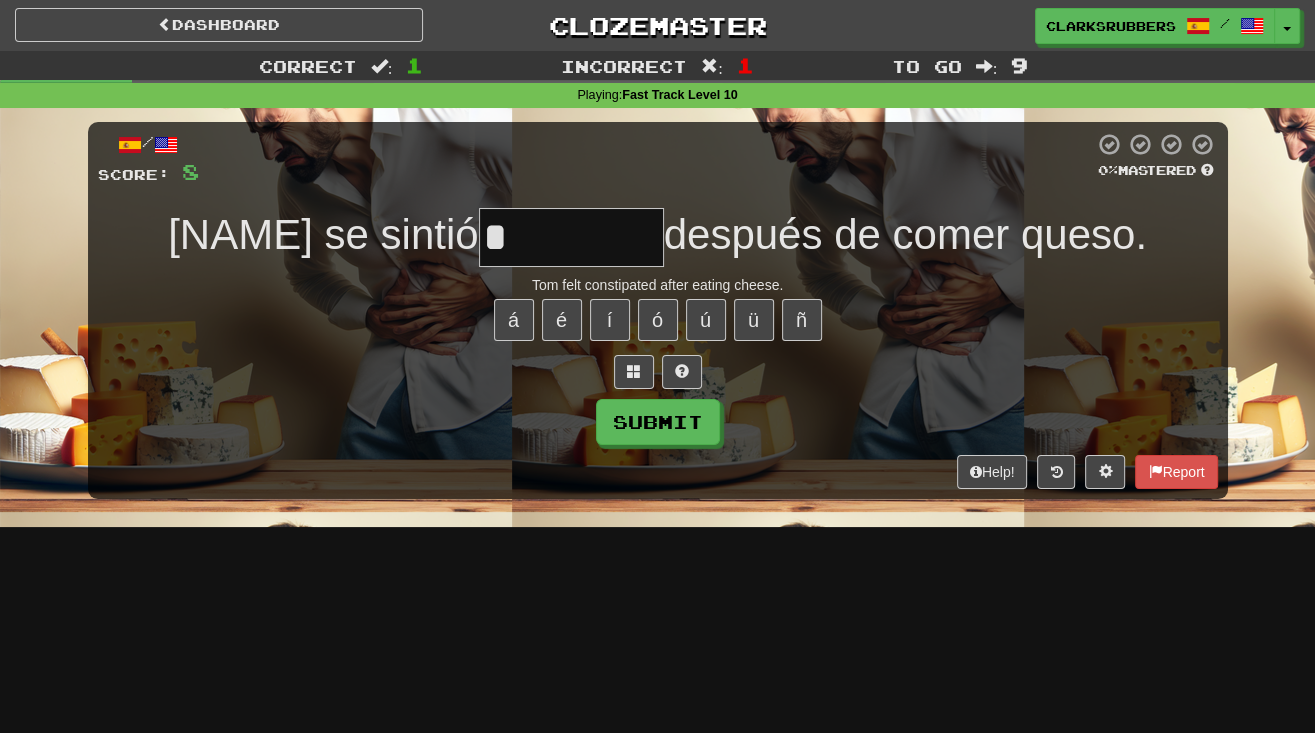 type on "*********" 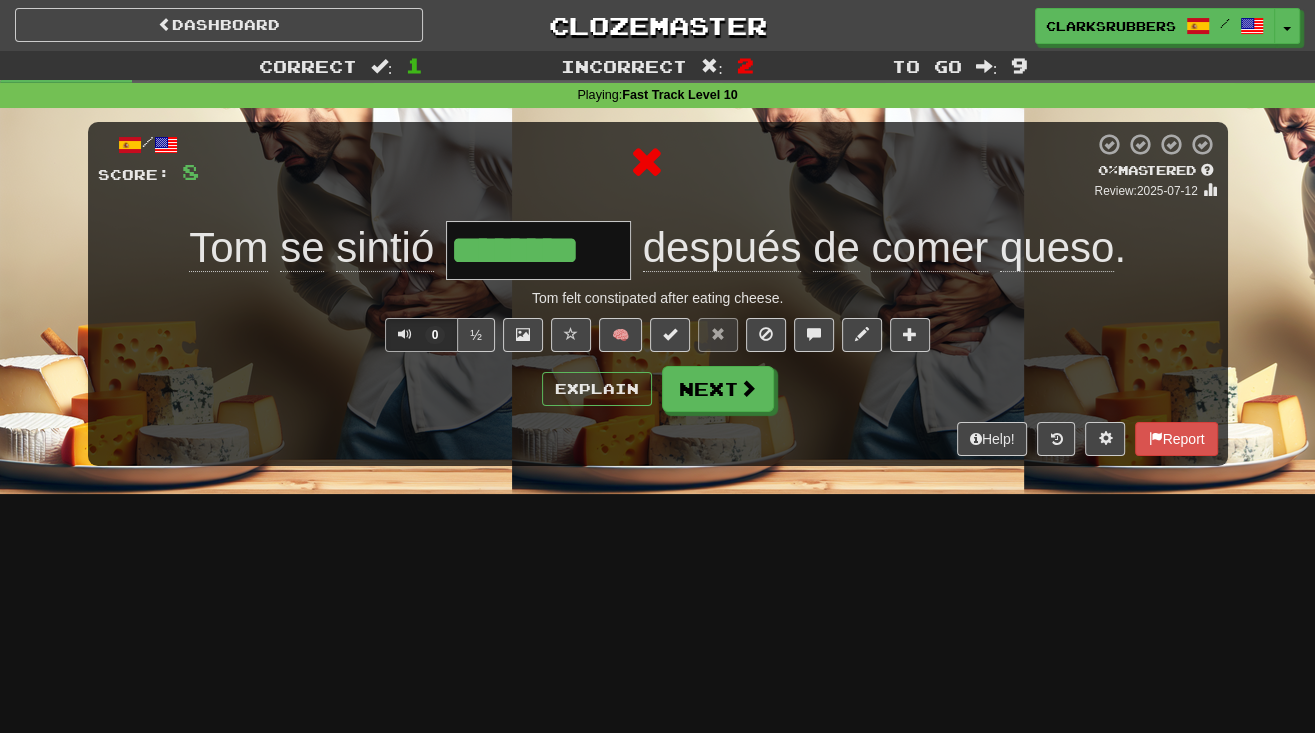 type on "*********" 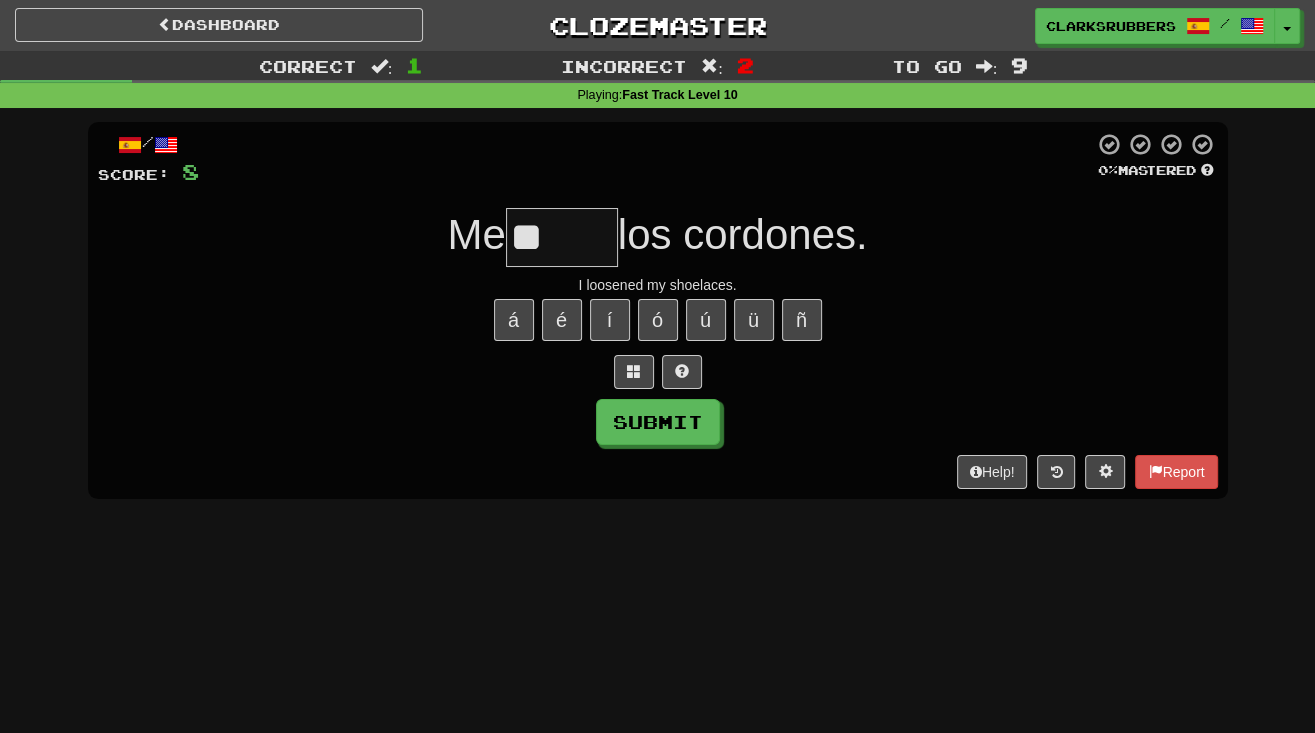type on "*" 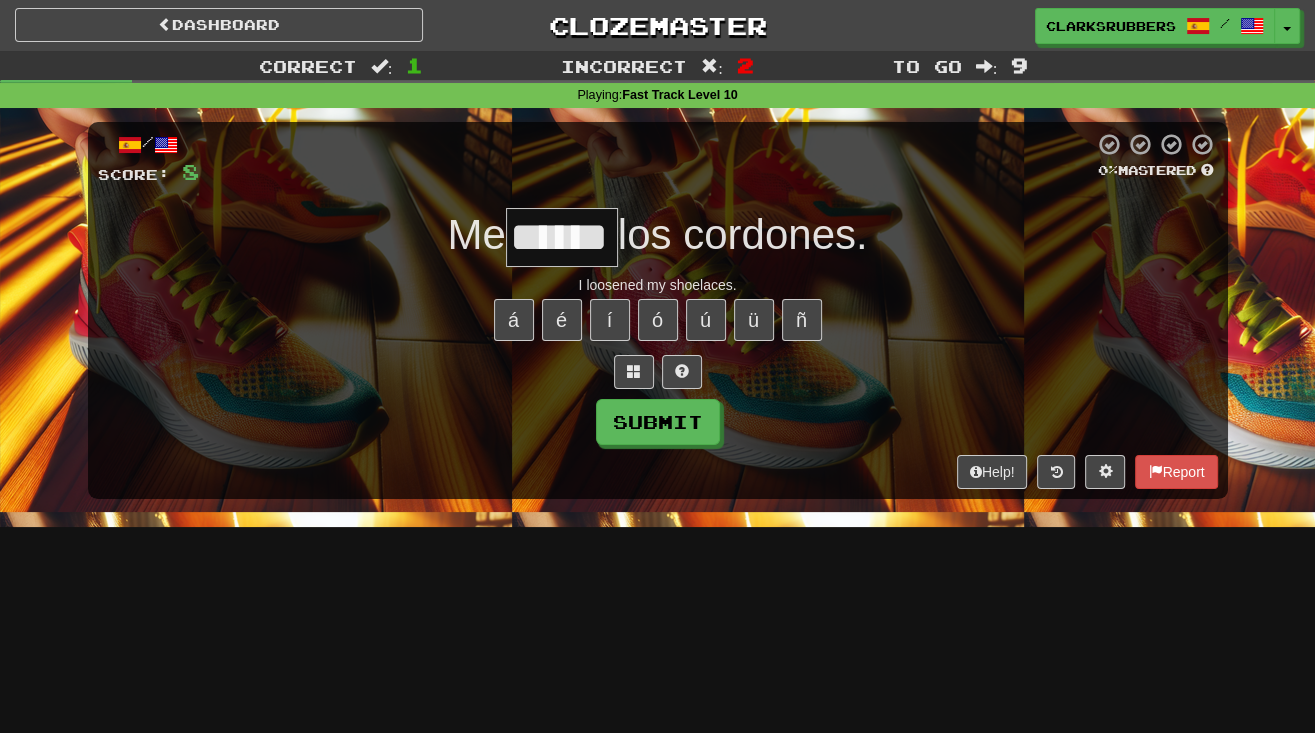 type on "******" 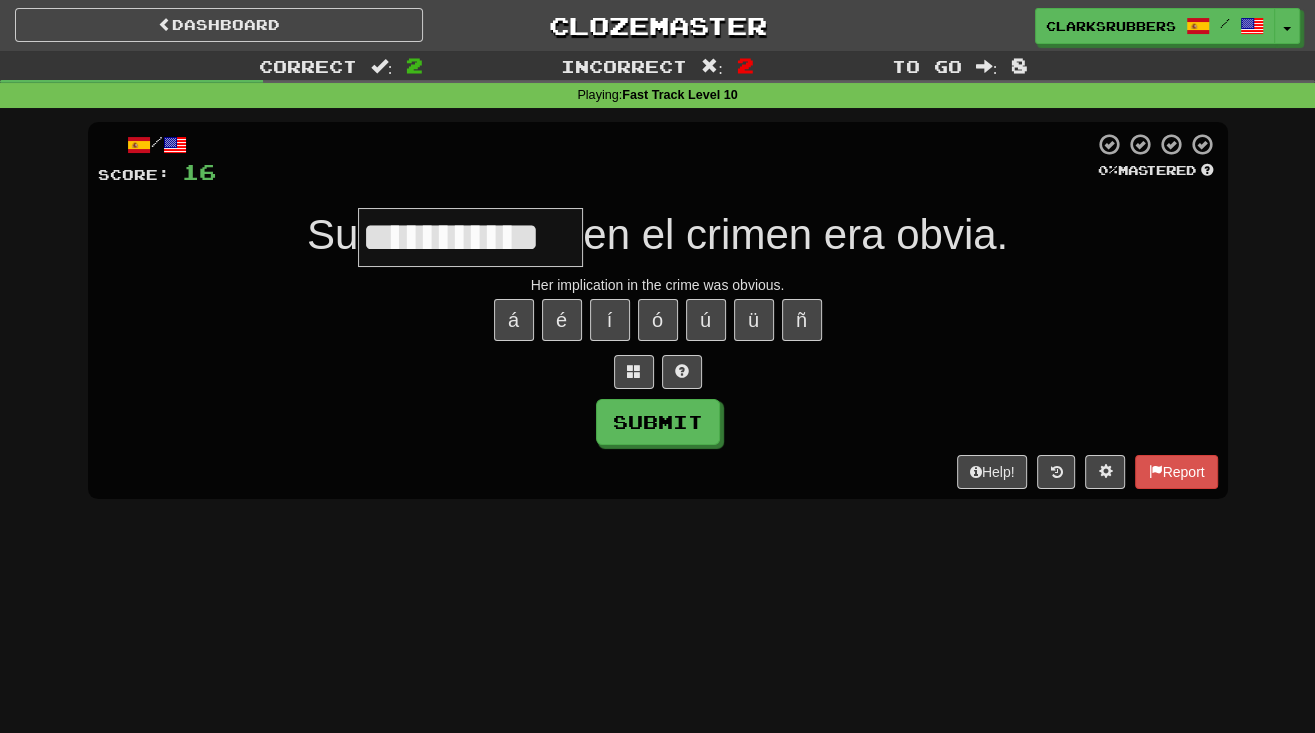 type on "**********" 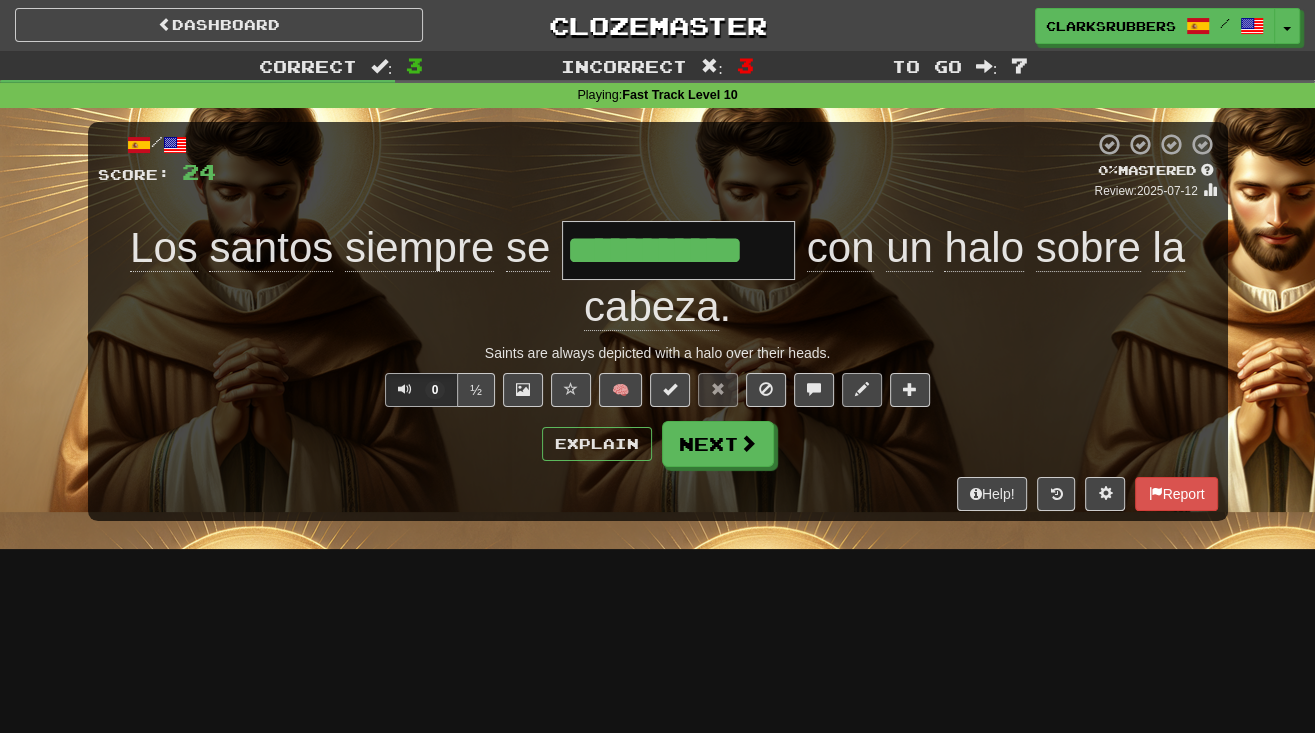 type on "**********" 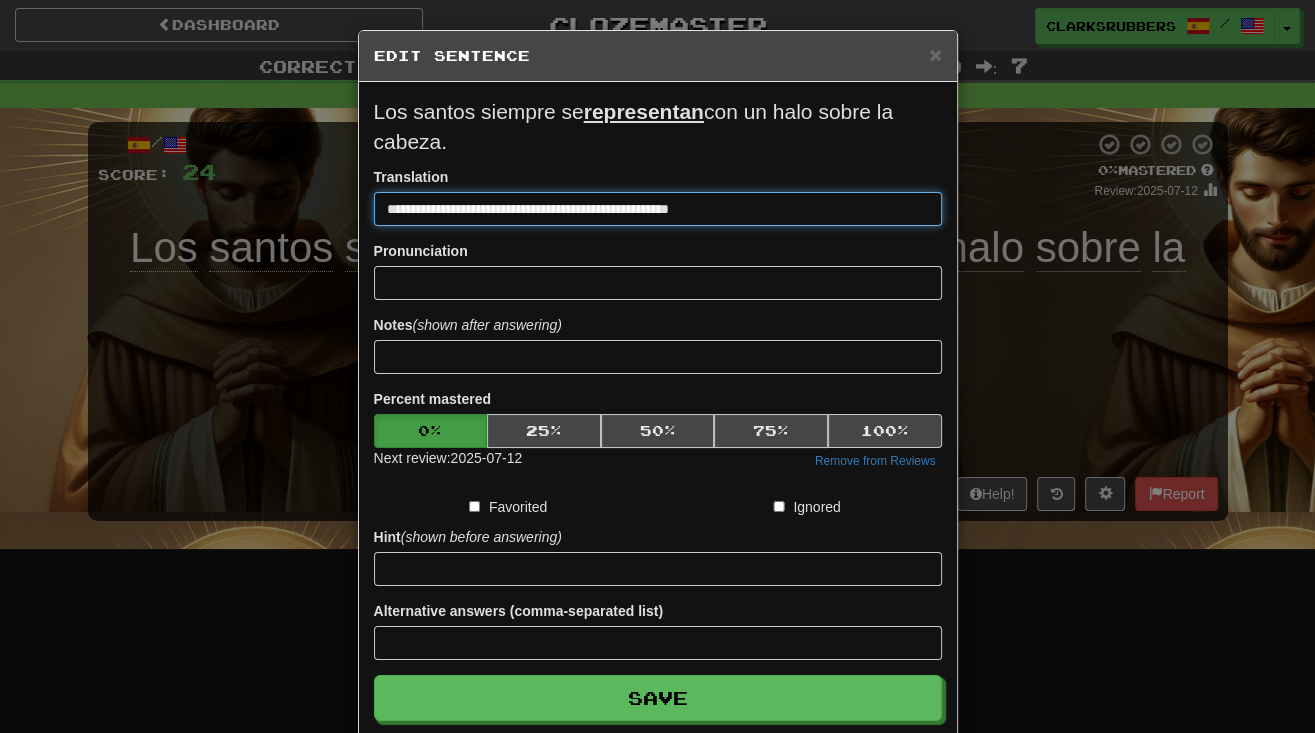 click on "**********" at bounding box center [658, 209] 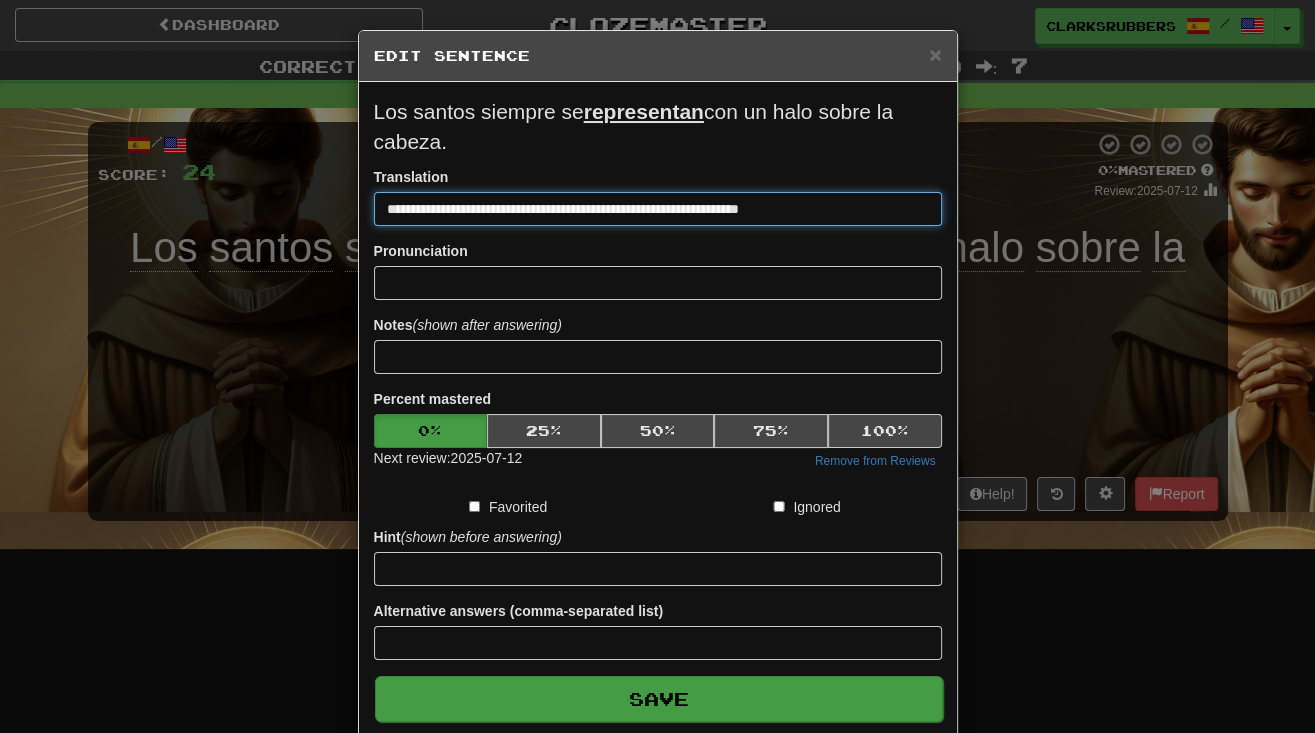 type on "**********" 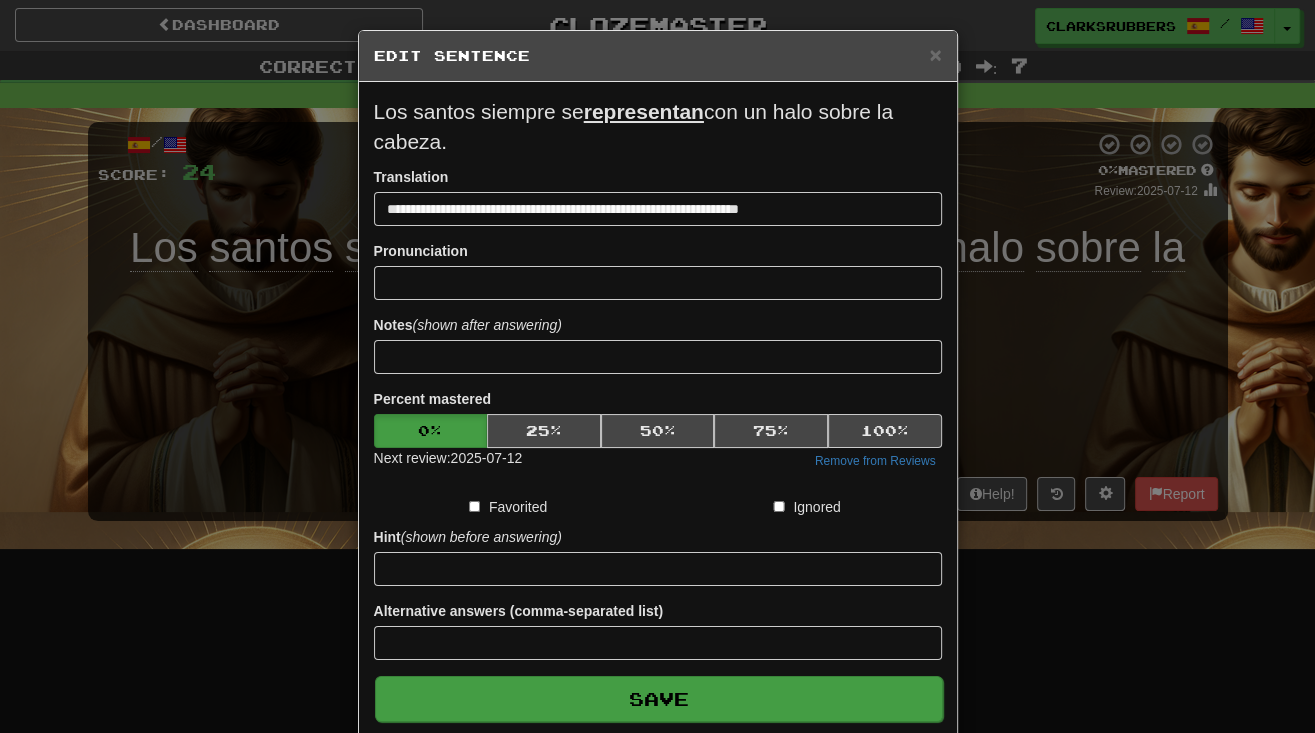 click on "Save" at bounding box center (659, 699) 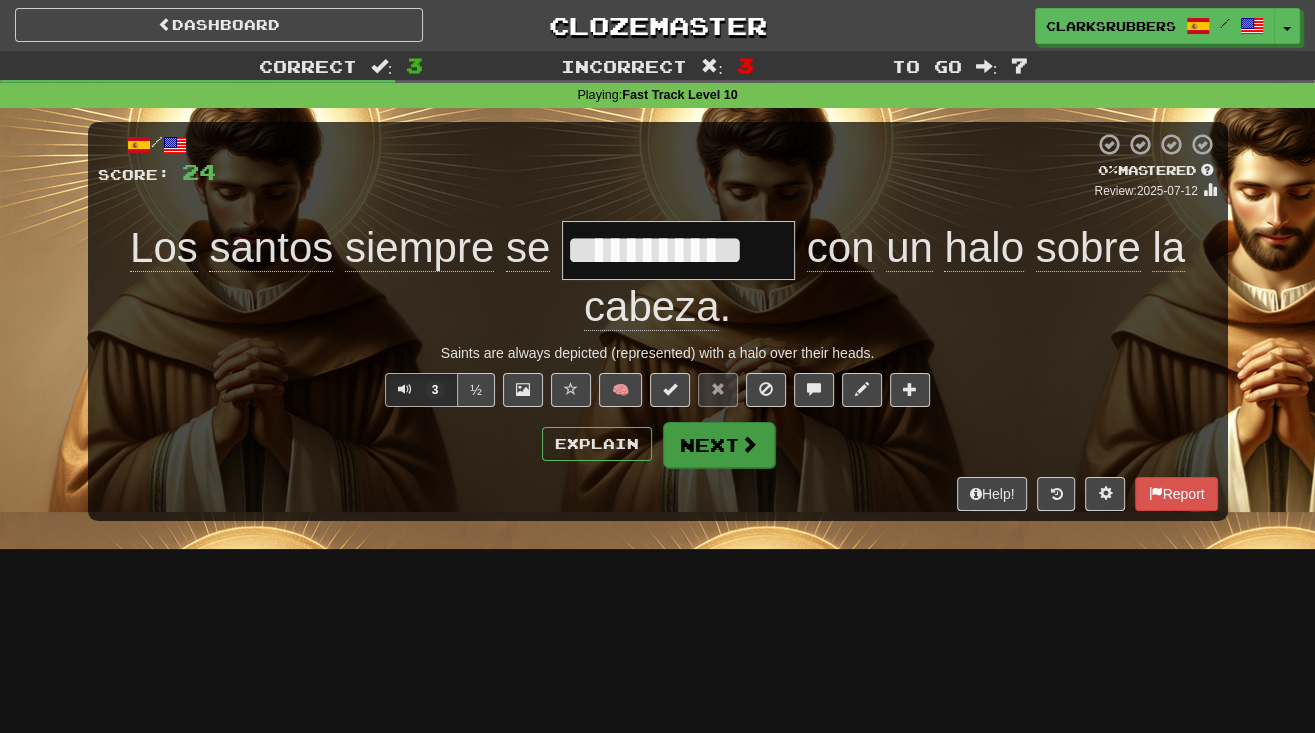 click on "Next" at bounding box center [719, 445] 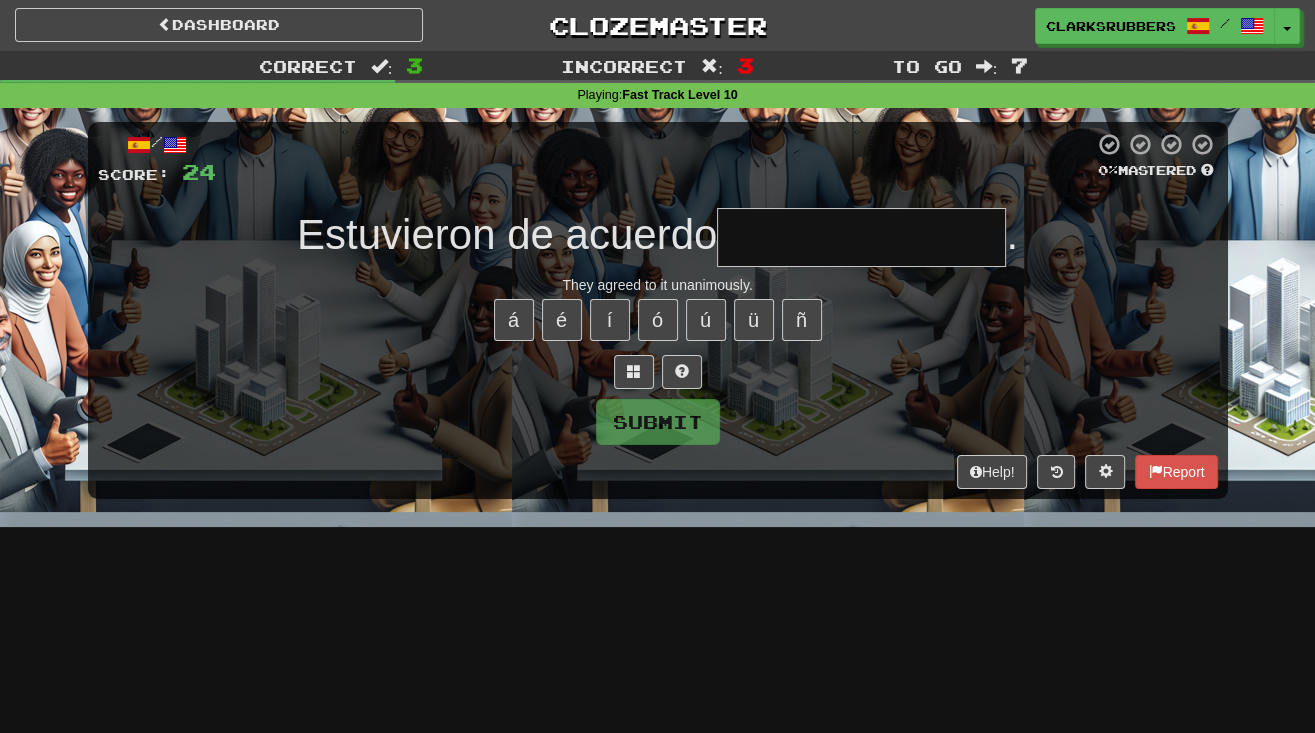 click at bounding box center [861, 237] 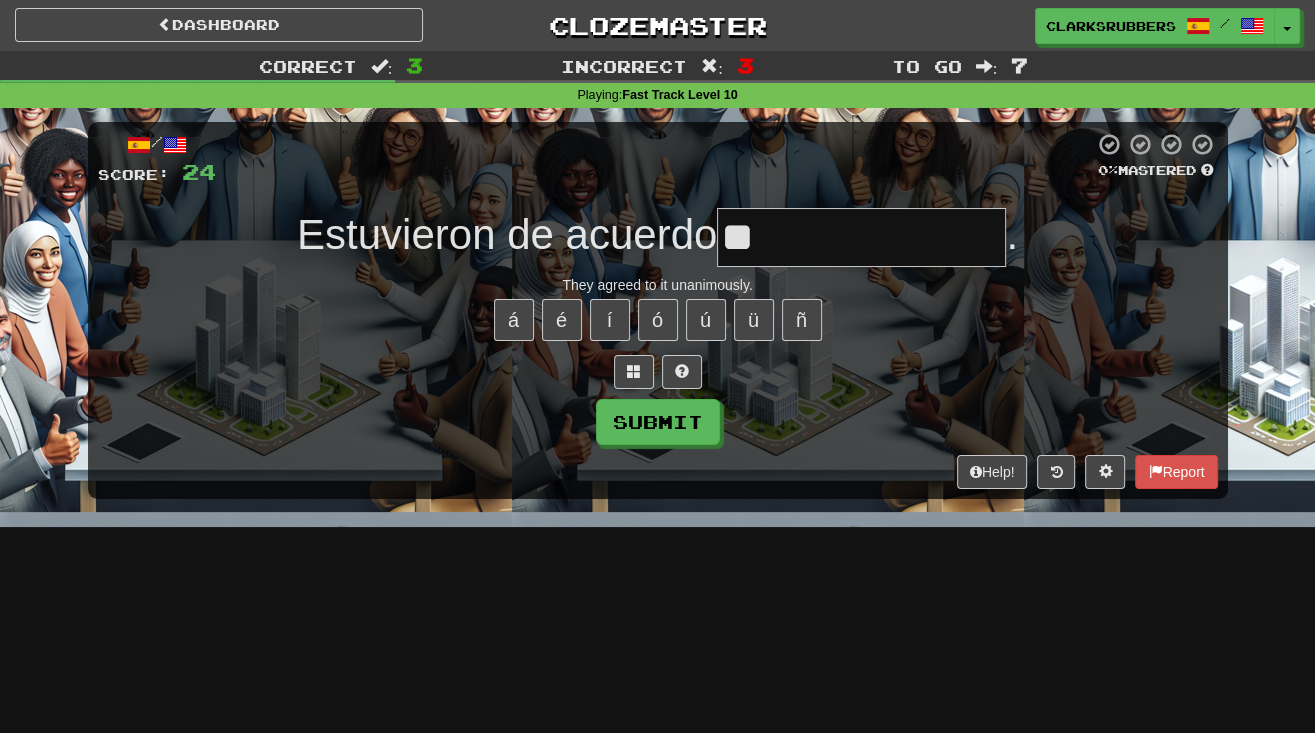 type on "*" 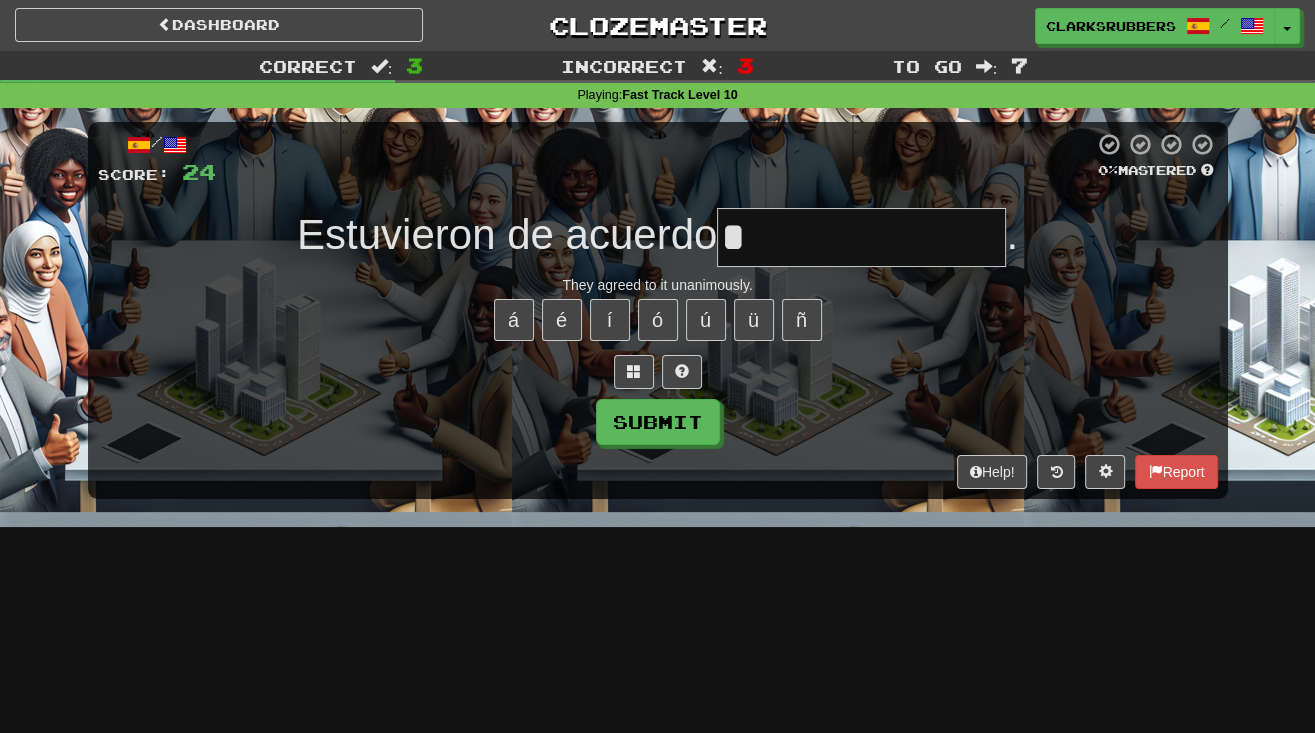 type on "**********" 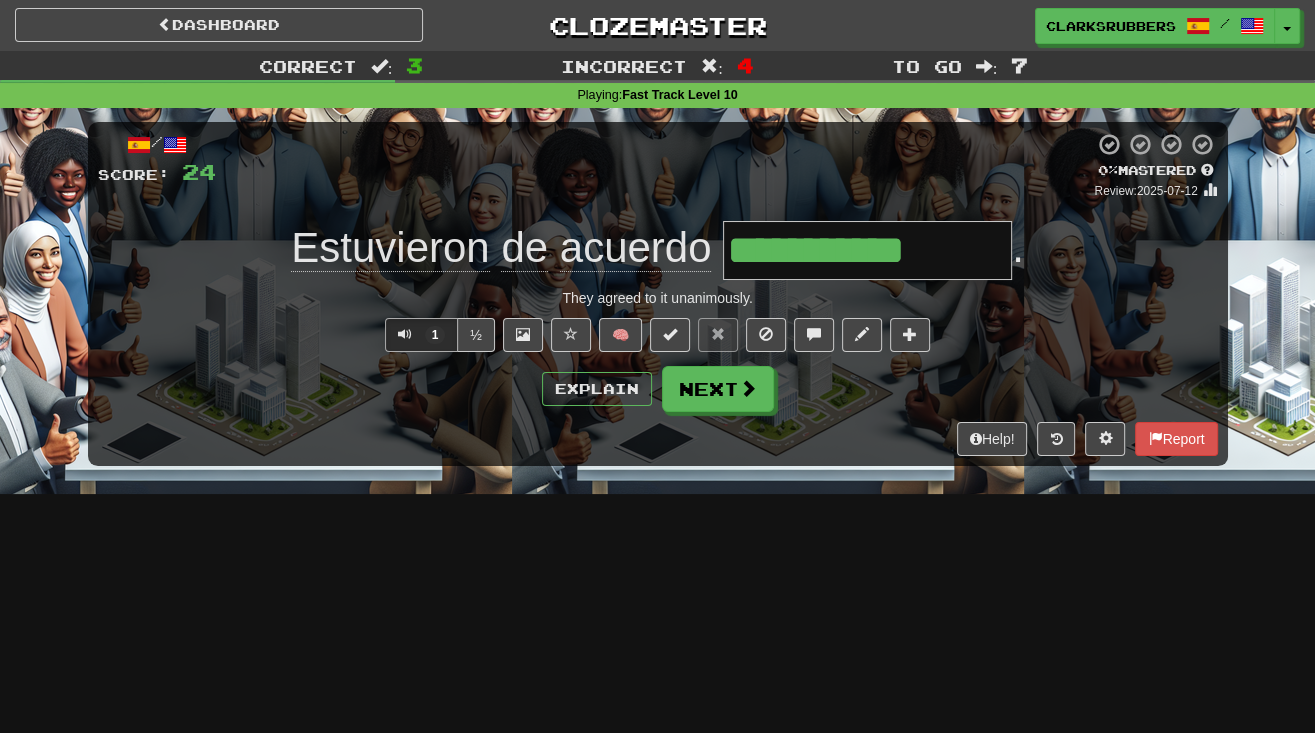 type on "**********" 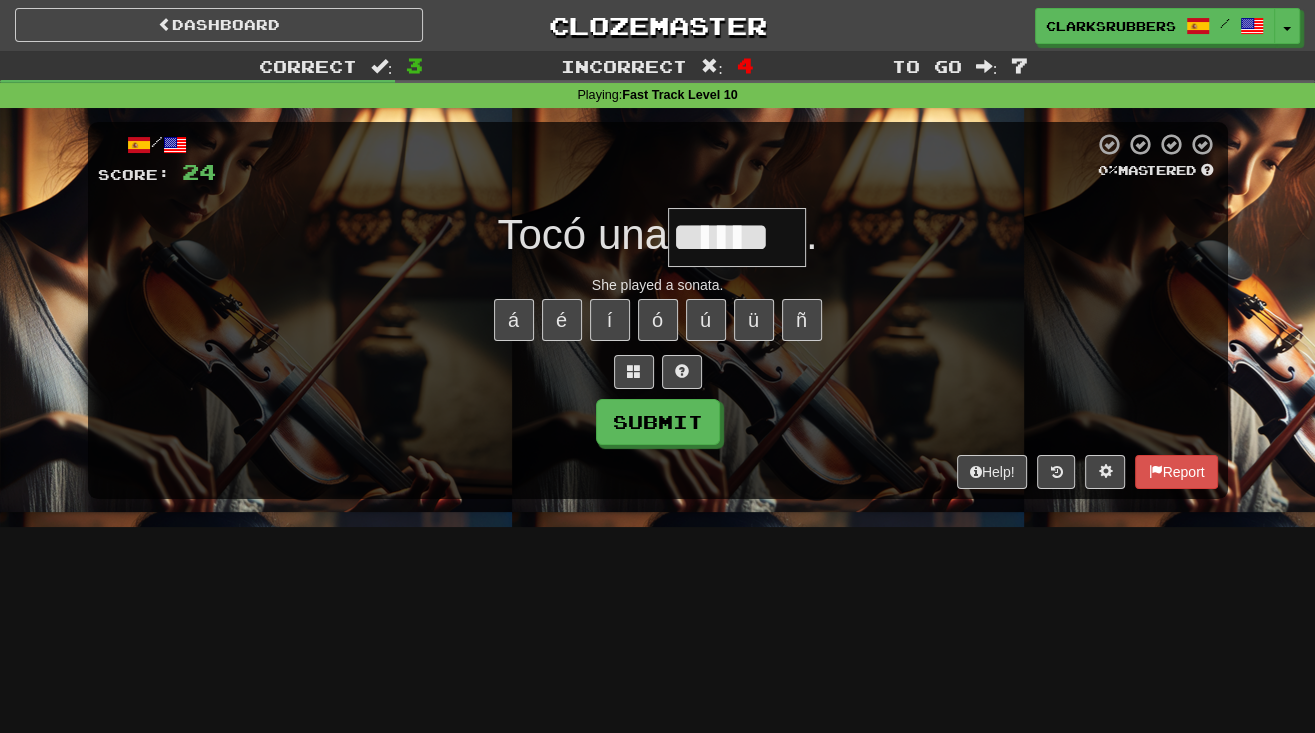 type on "******" 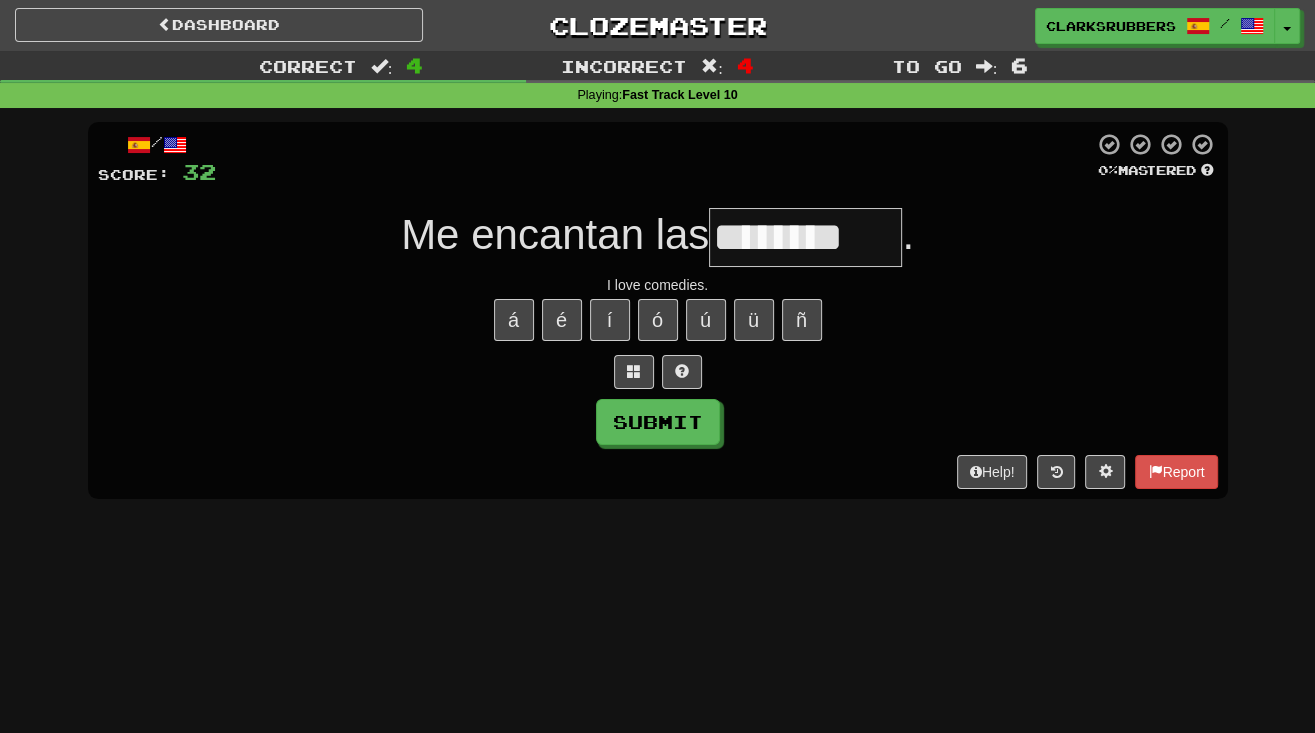 type on "********" 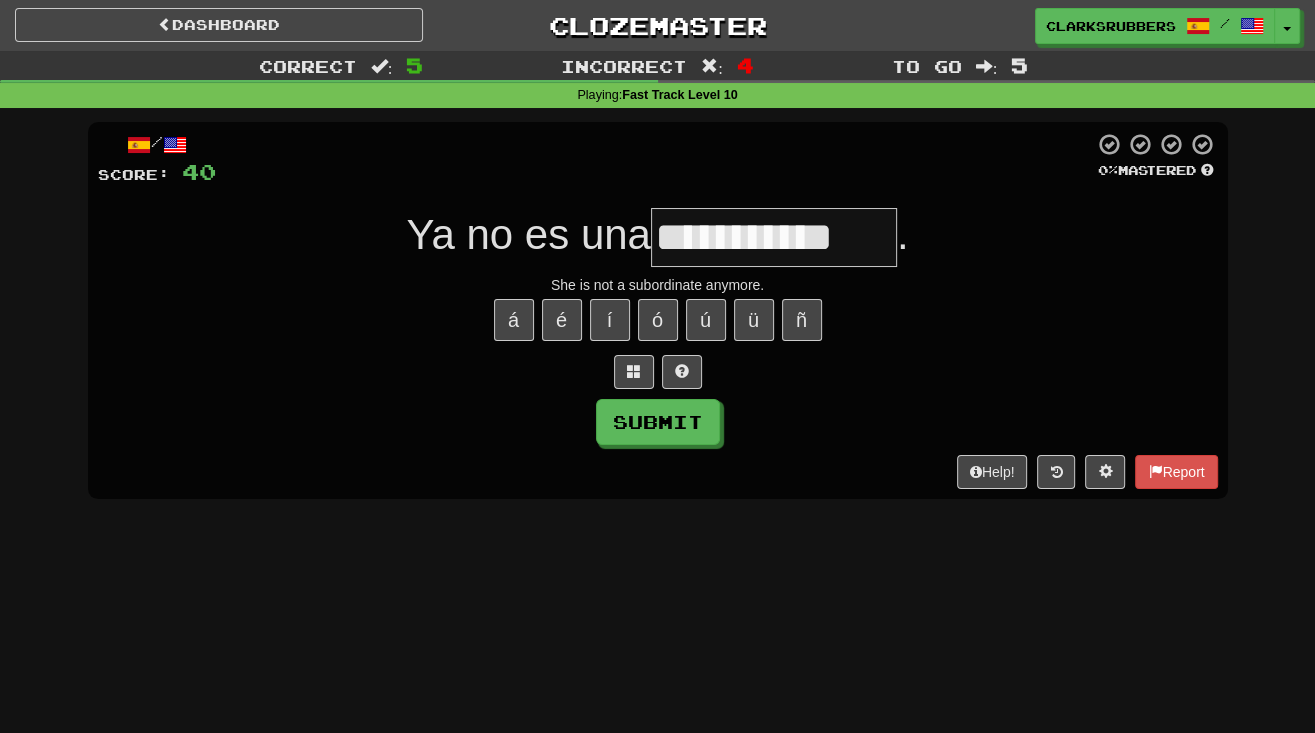 type on "**********" 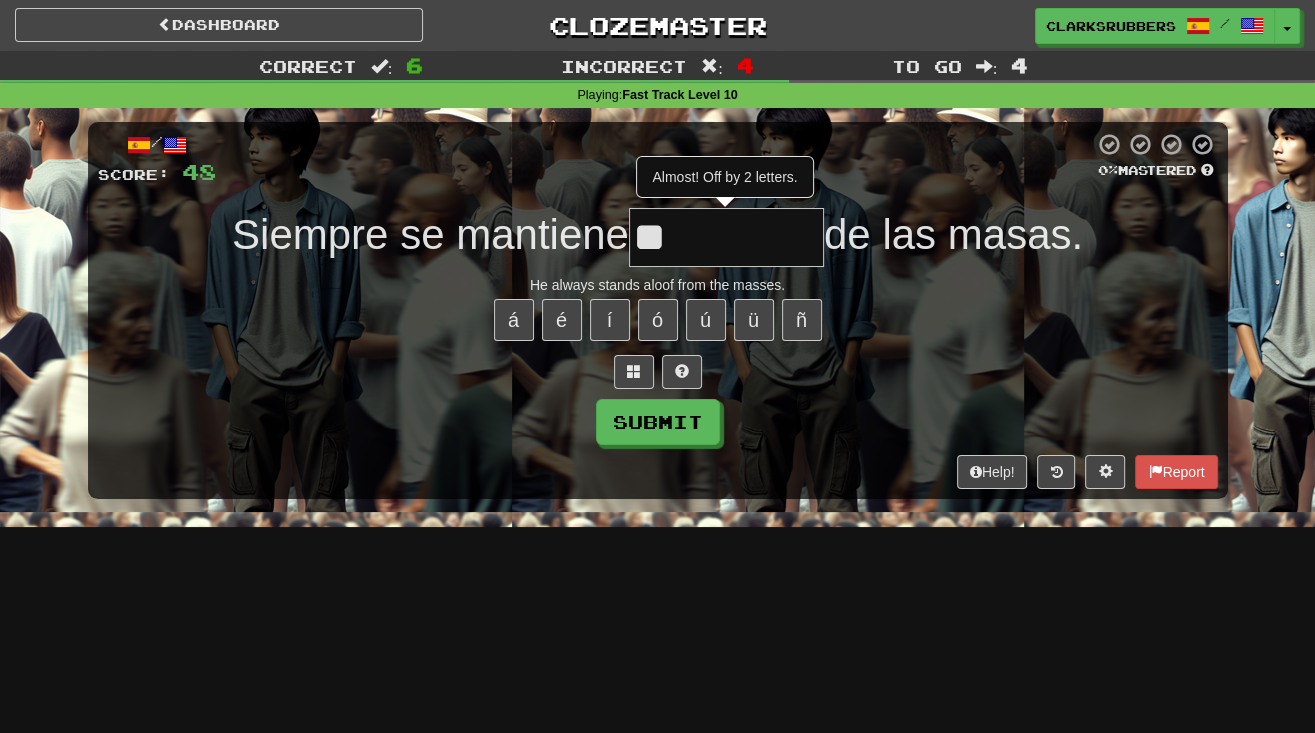 type on "*" 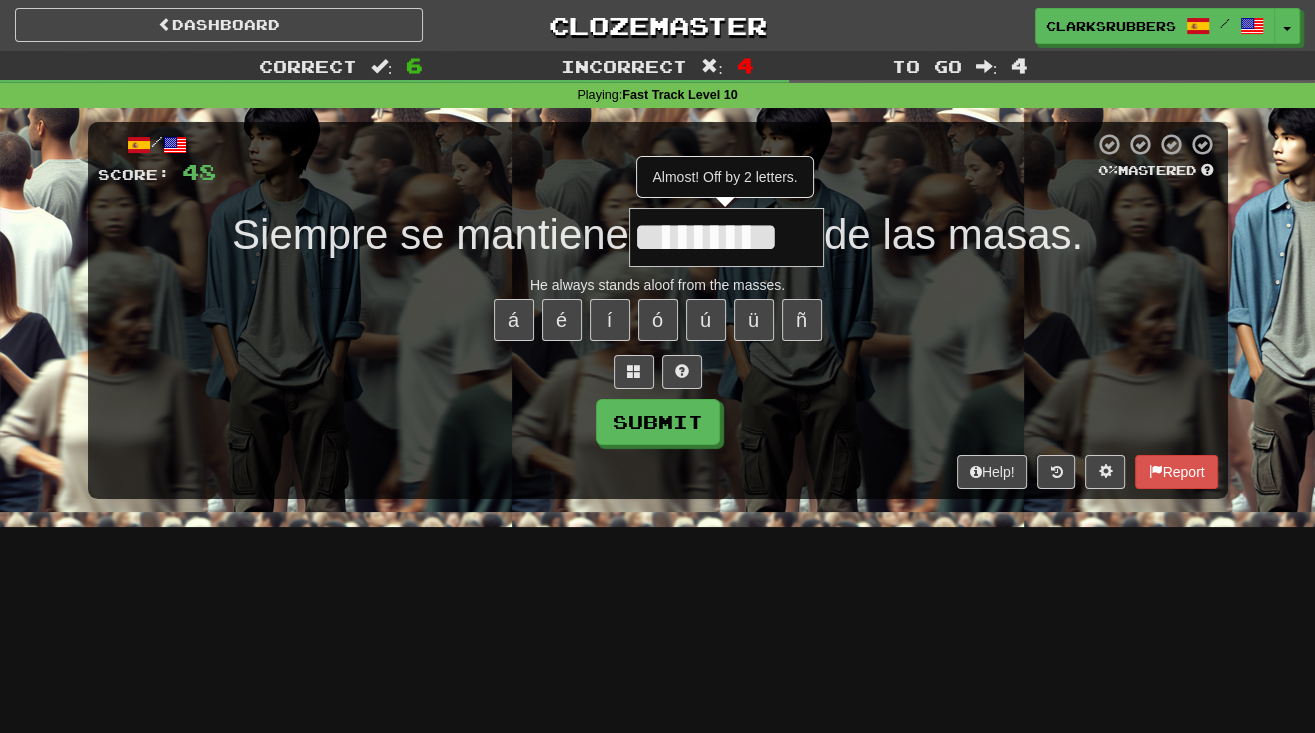 type on "*********" 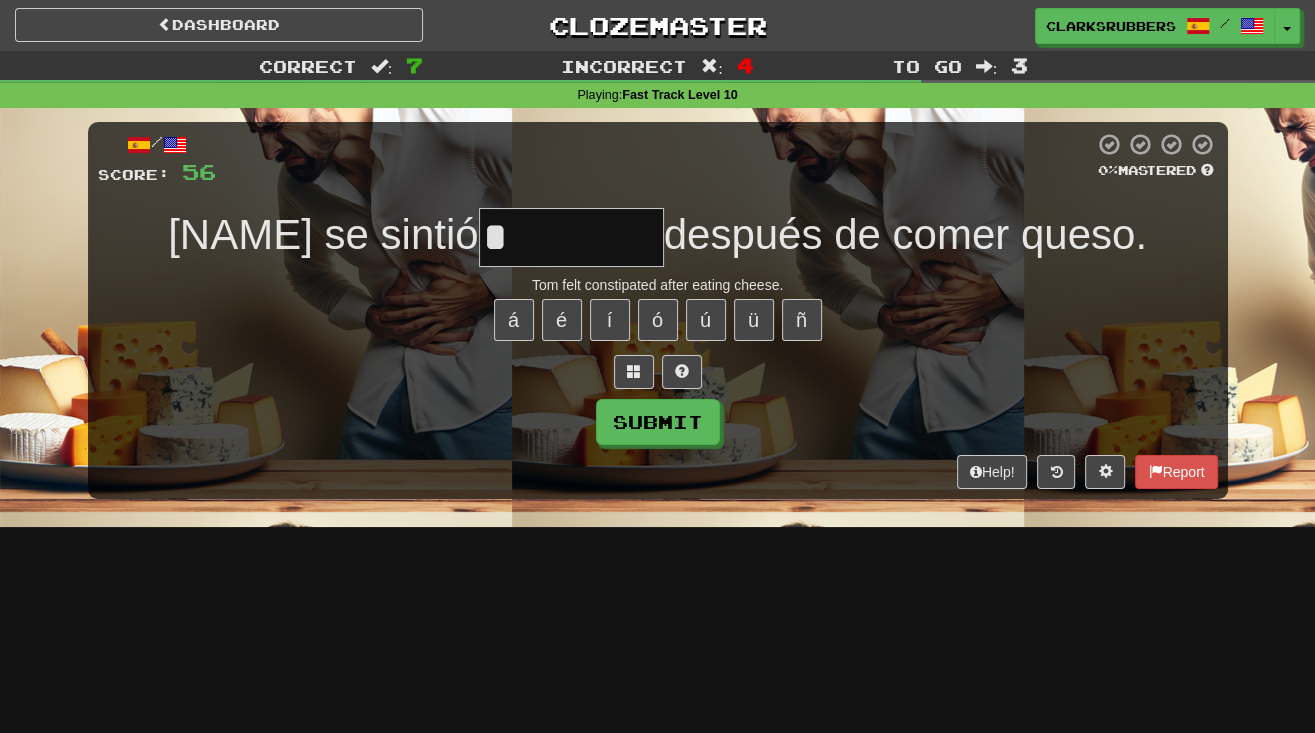 type on "*********" 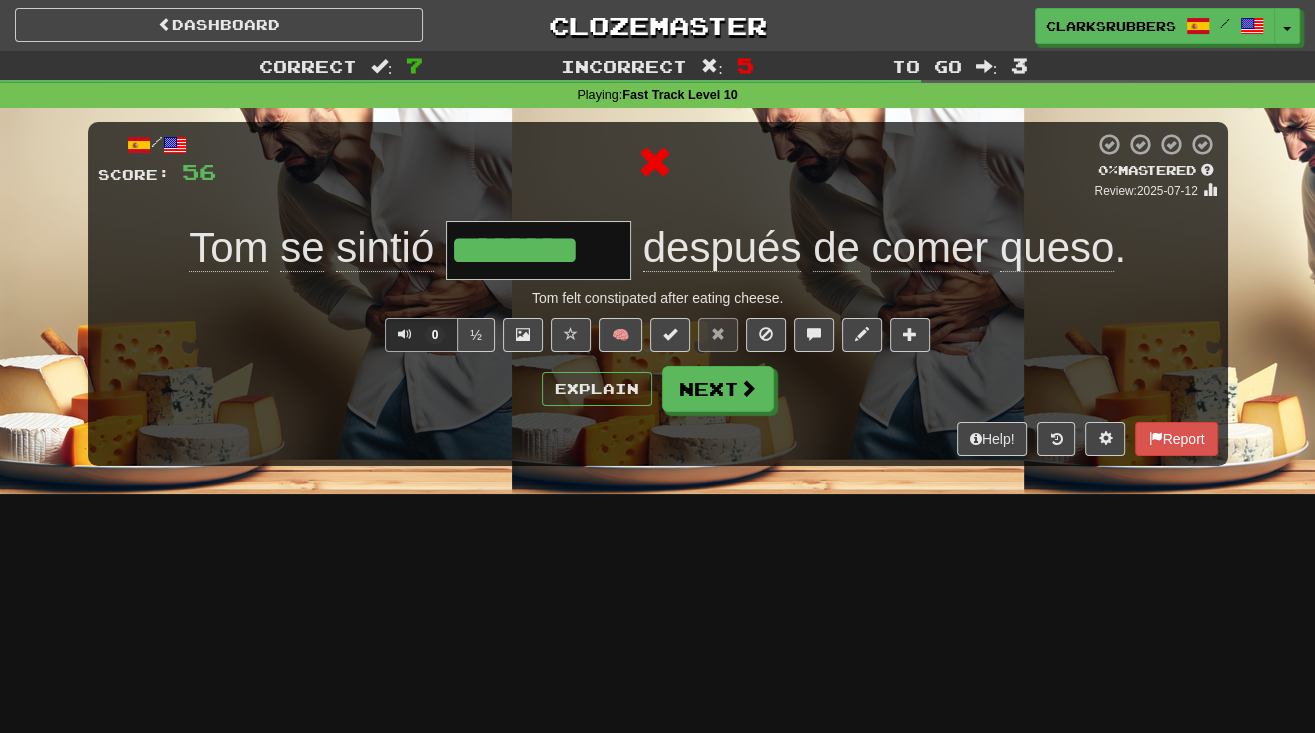 type on "*********" 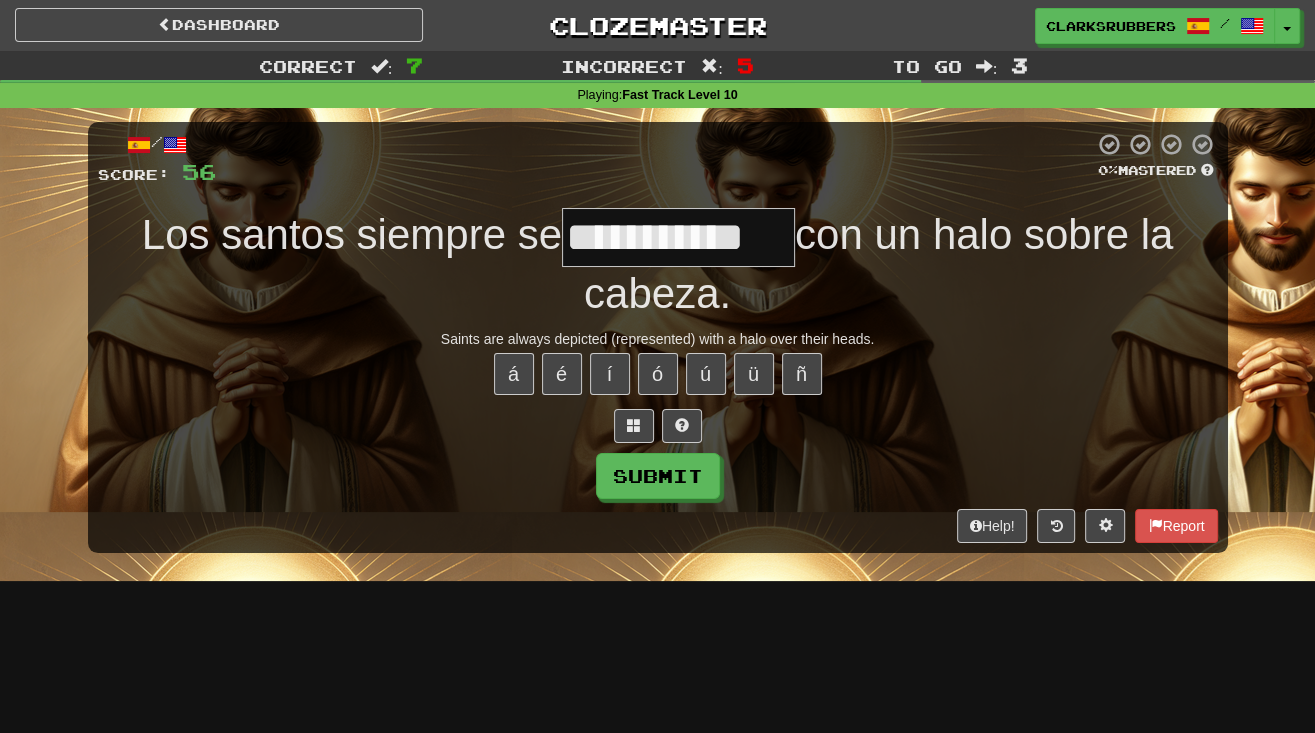 type on "**********" 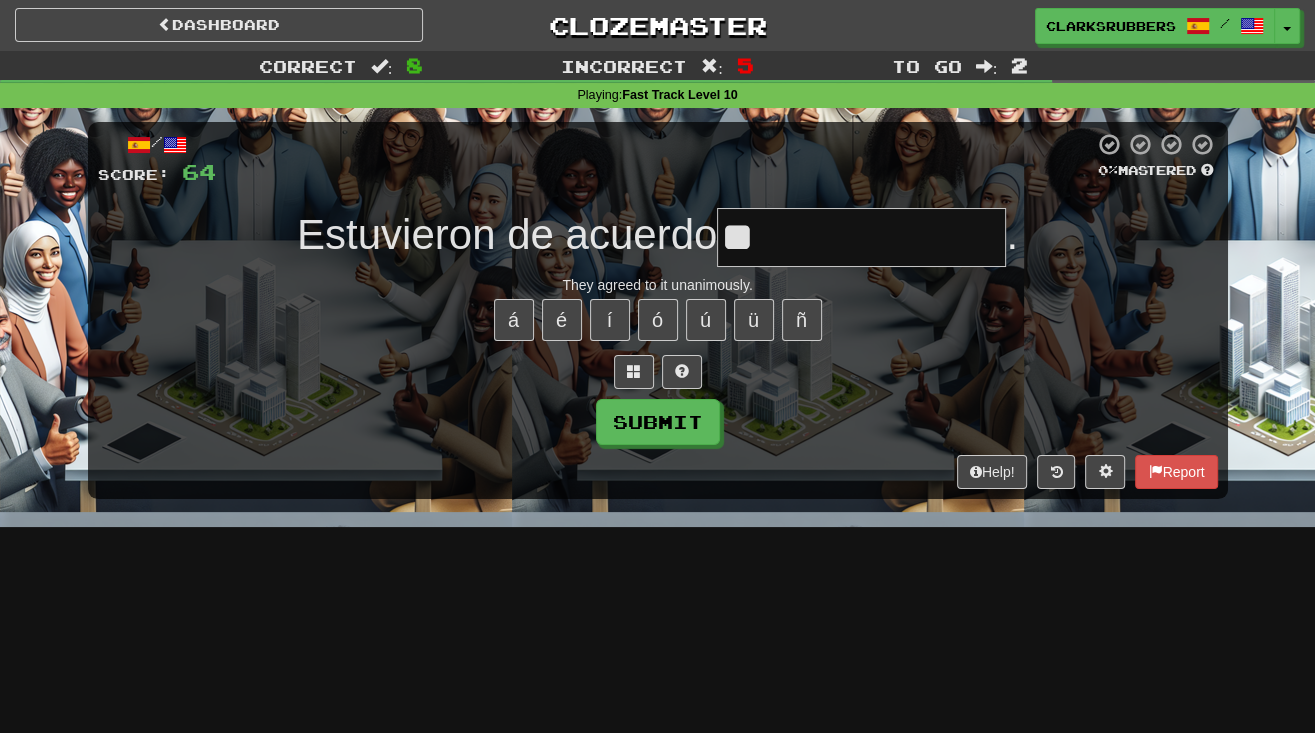 type on "*" 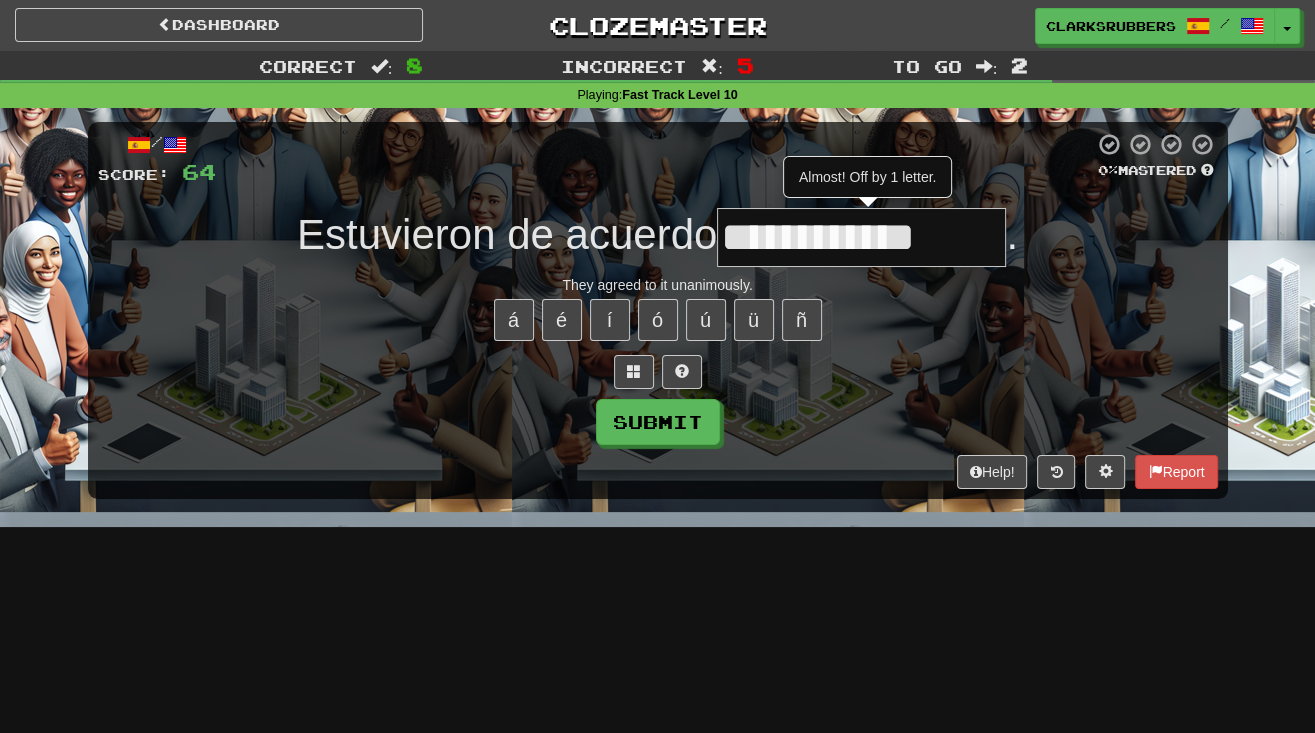 type on "**********" 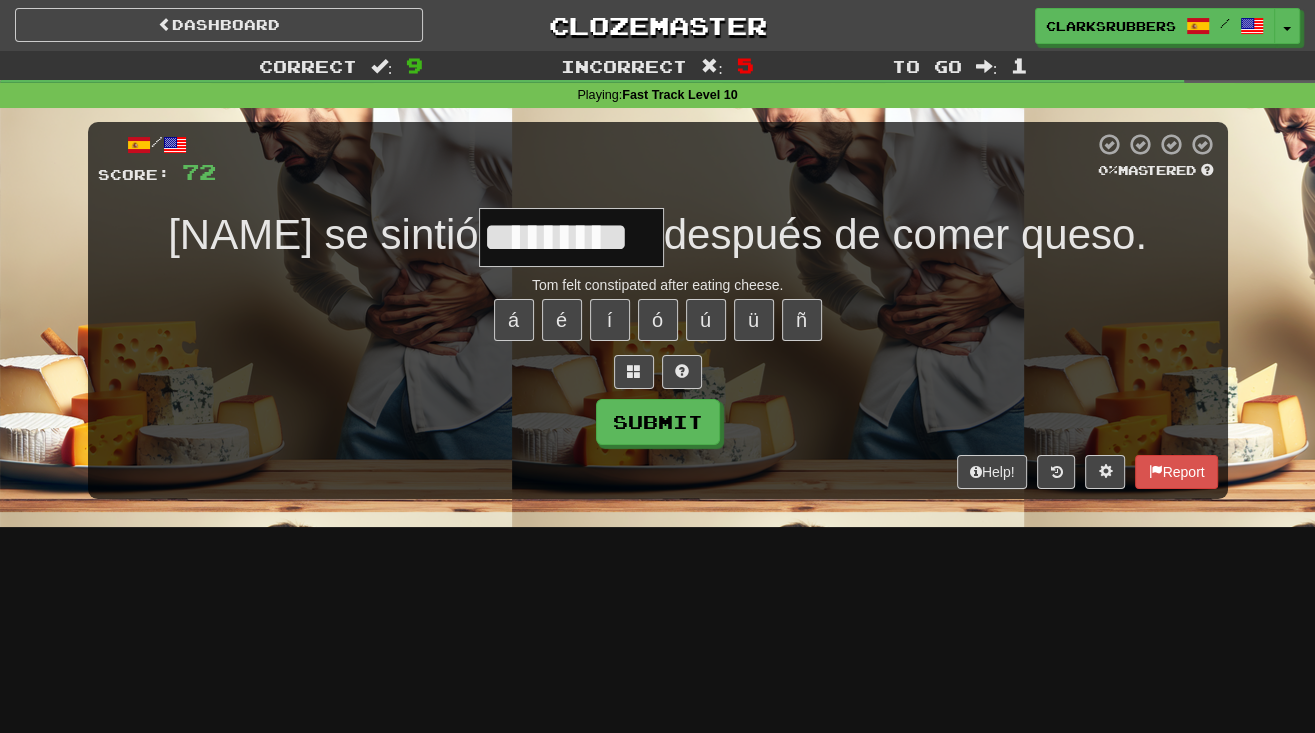 type on "*********" 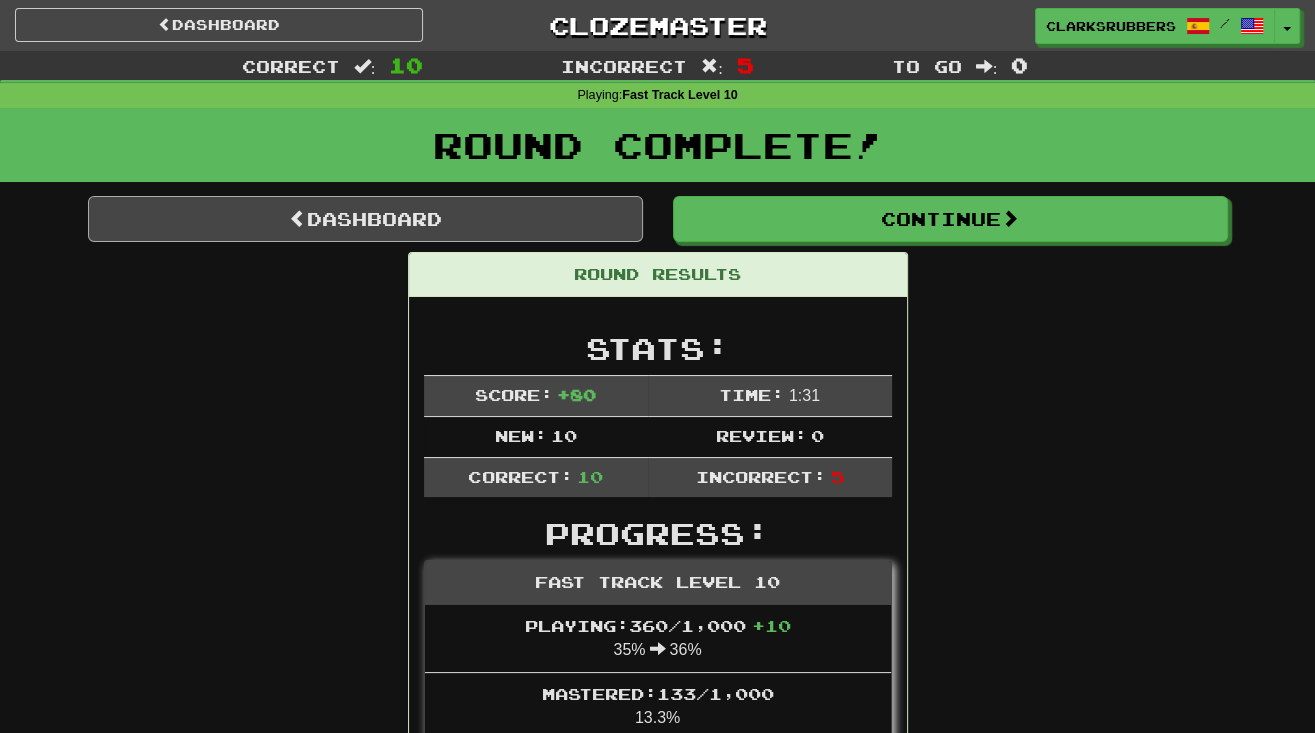 click on "Dashboard" at bounding box center (365, 219) 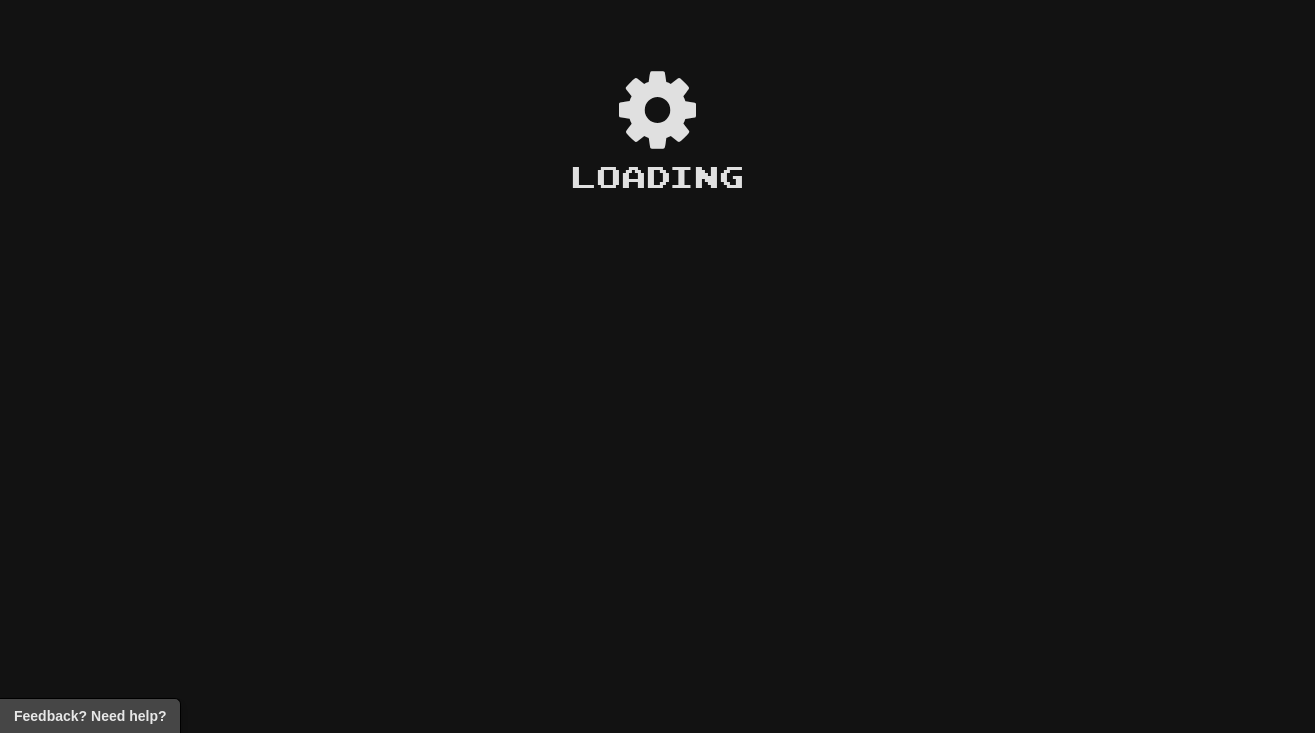 scroll, scrollTop: 0, scrollLeft: 0, axis: both 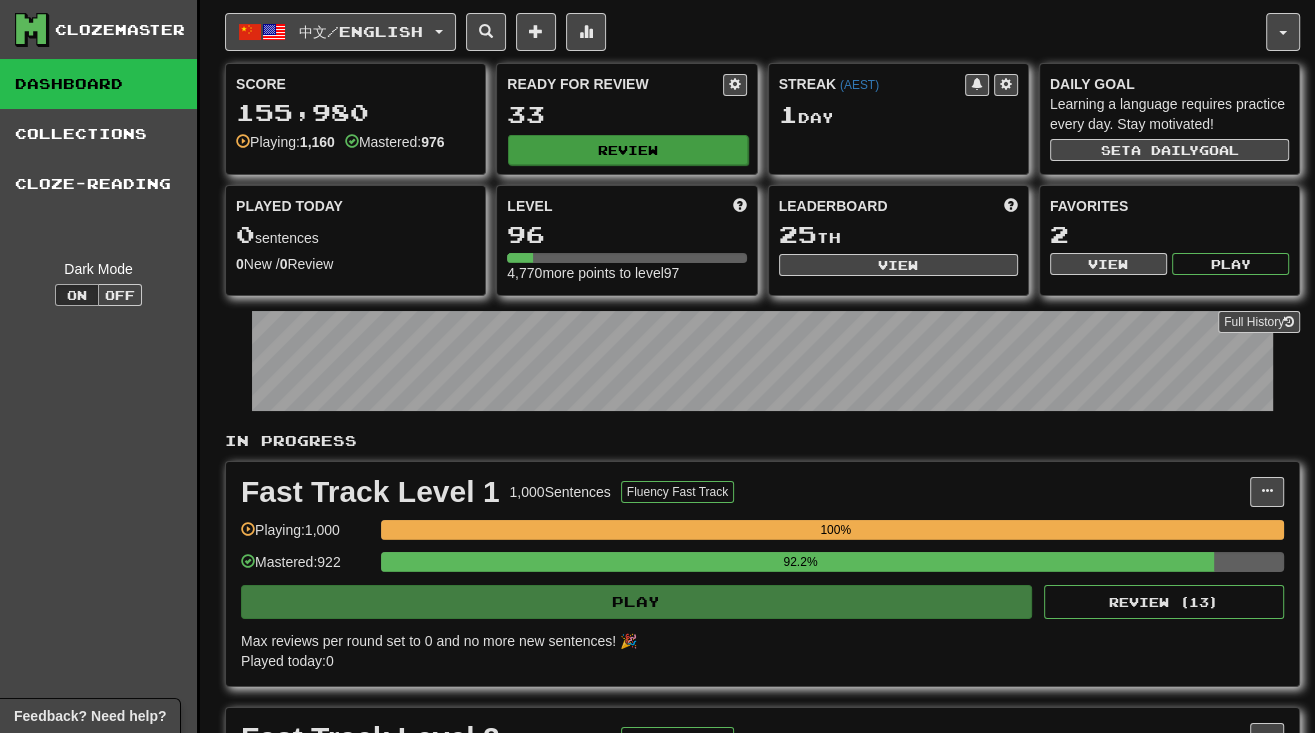 click on "Review" at bounding box center (627, 150) 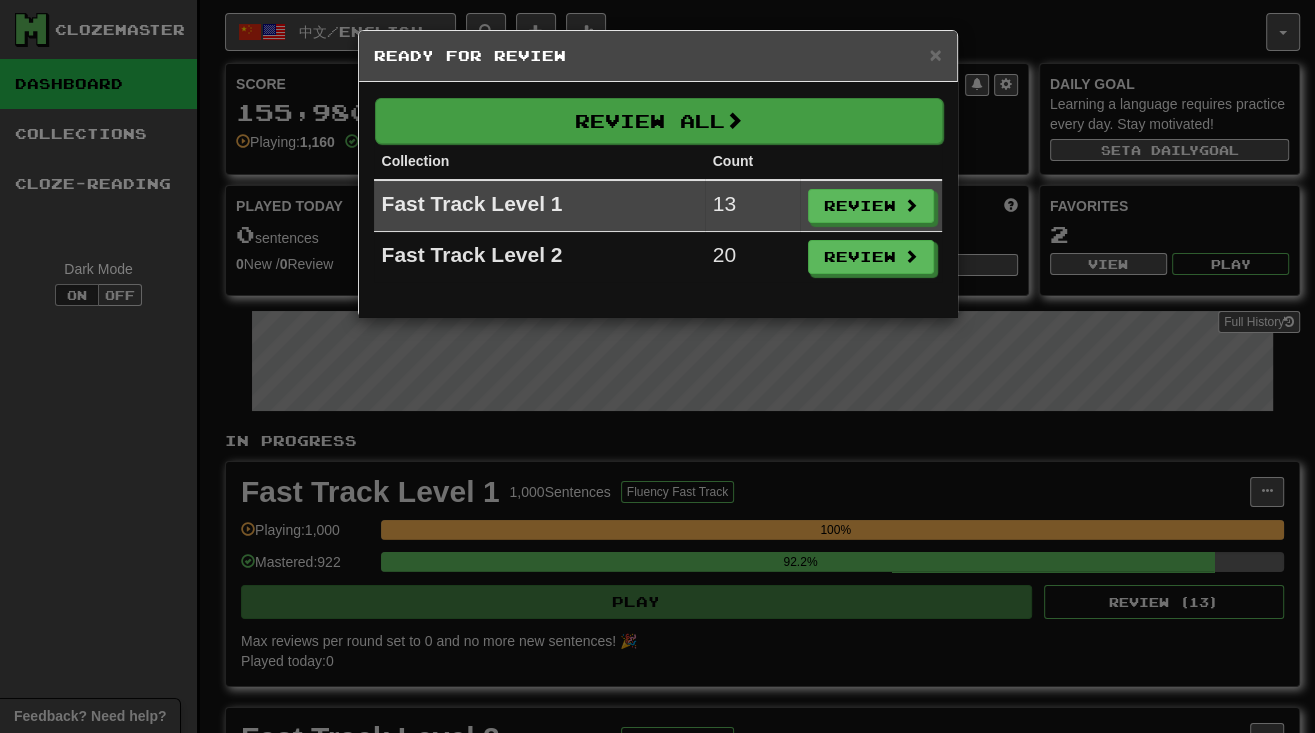 click on "Review All" at bounding box center (659, 121) 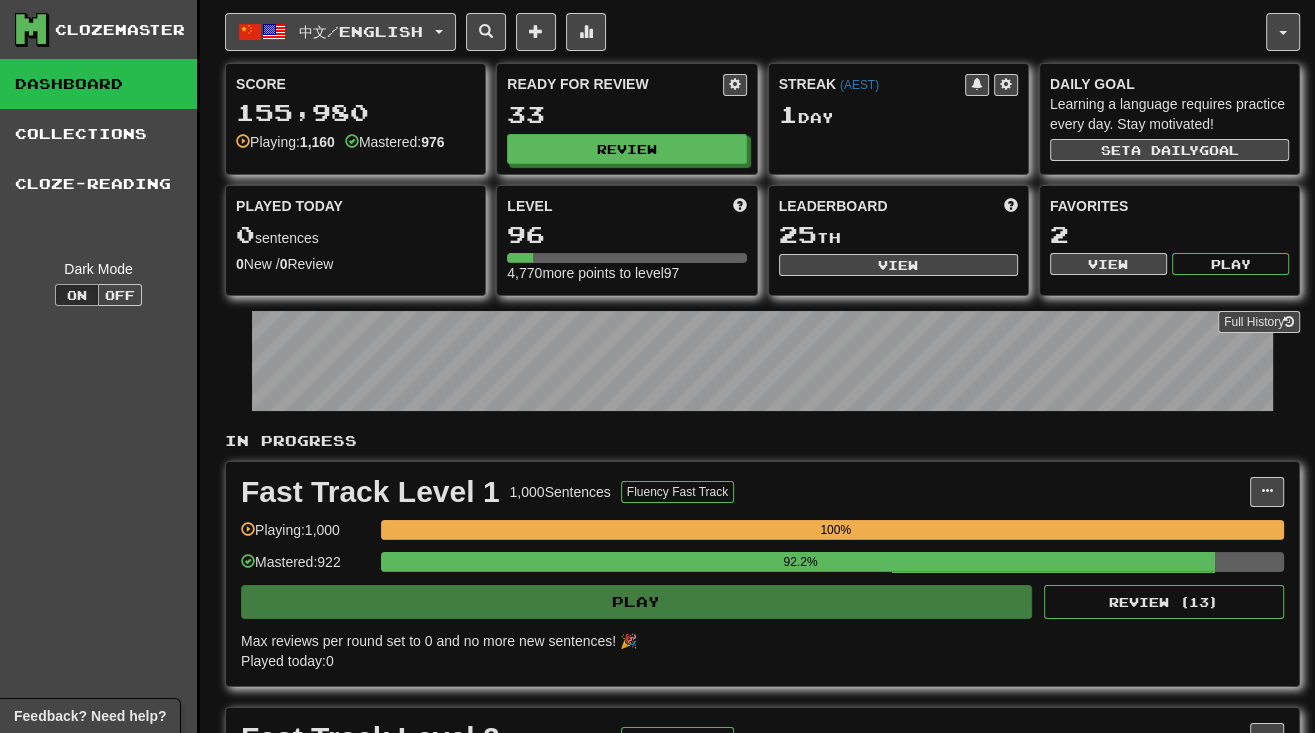 select on "**" 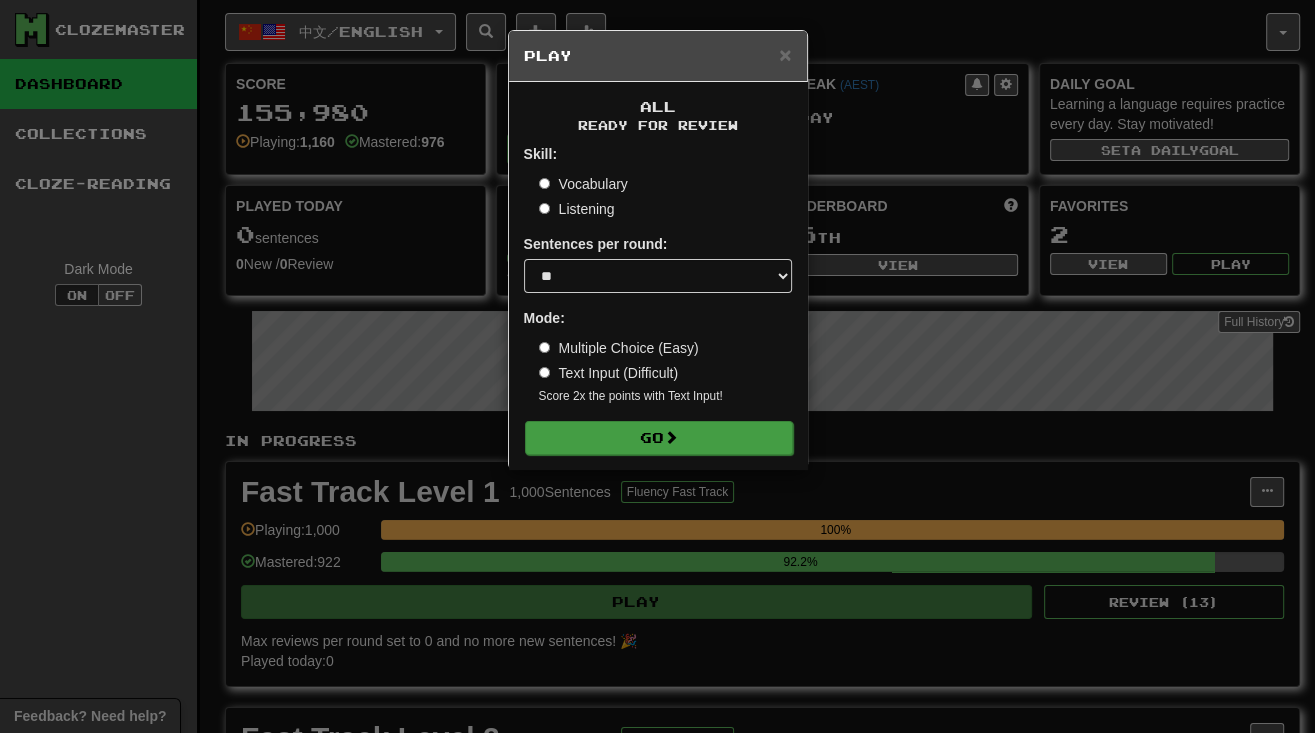 click on "Go" at bounding box center [659, 438] 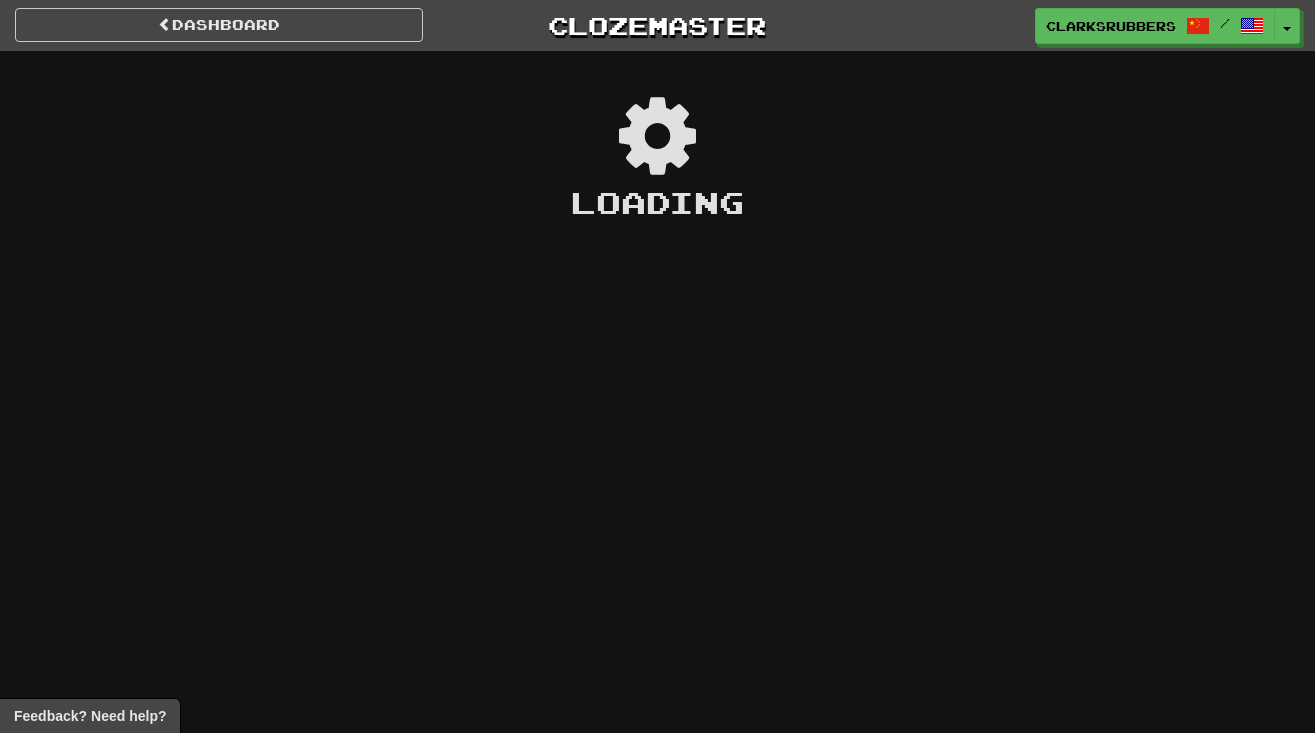 scroll, scrollTop: 0, scrollLeft: 0, axis: both 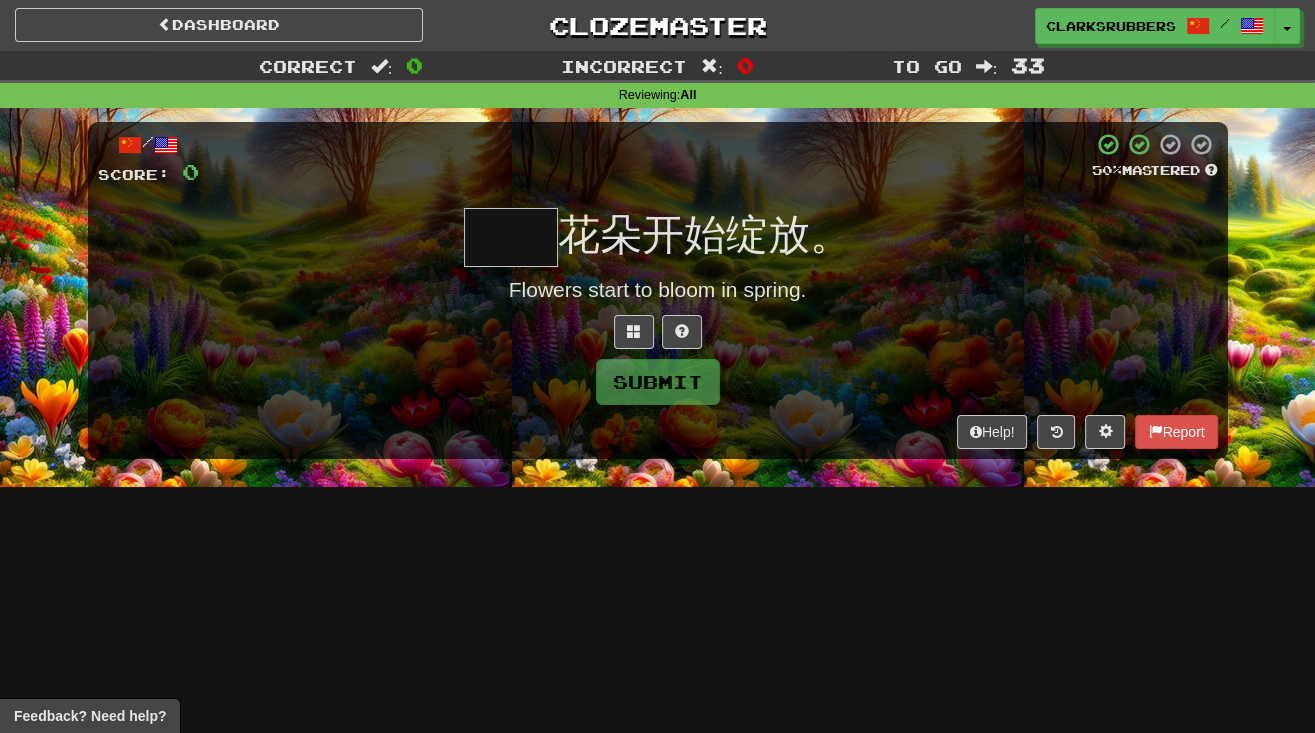 click at bounding box center (511, 237) 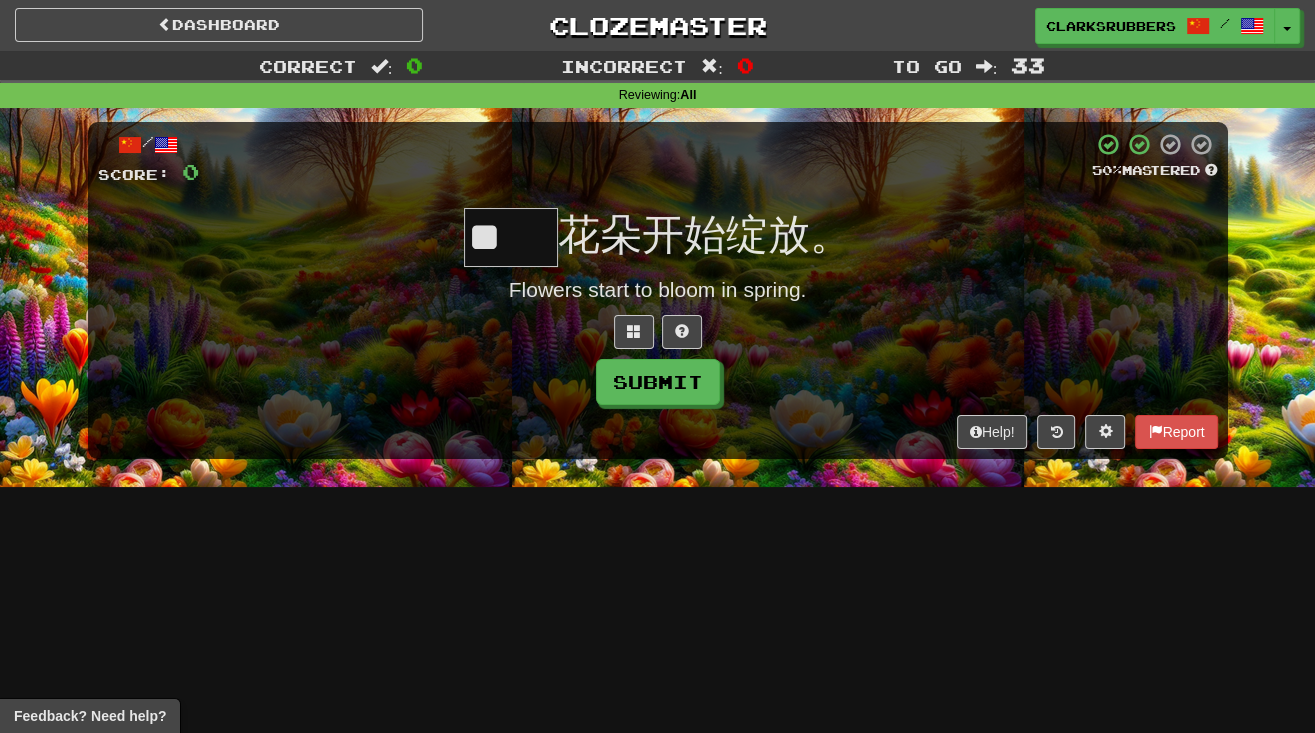 type on "**" 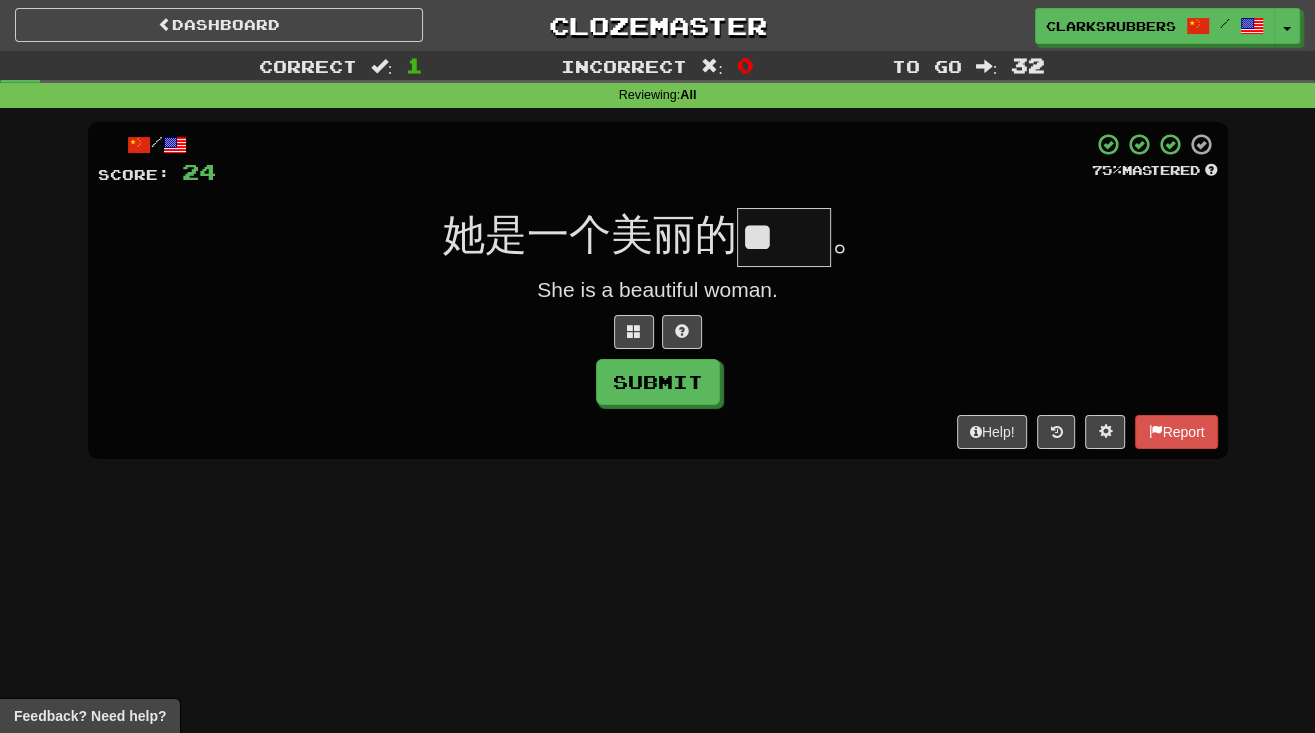 type on "**" 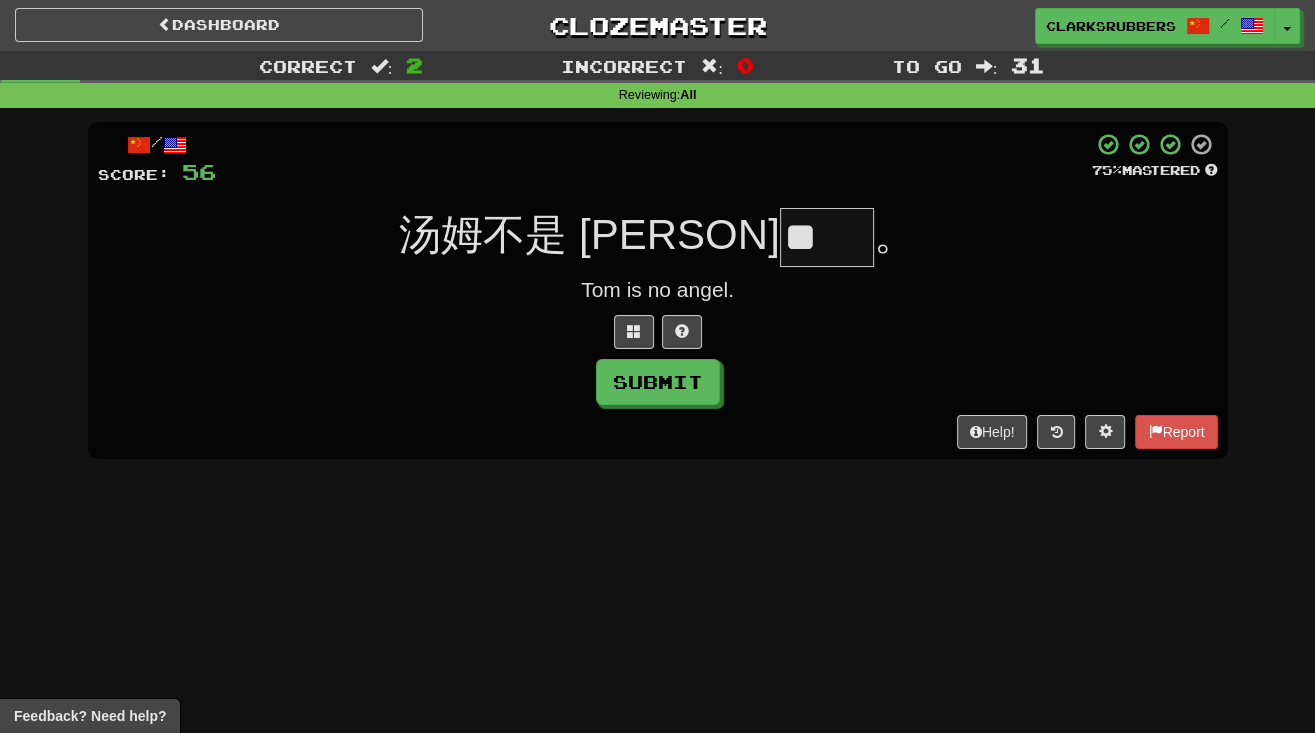 type on "**" 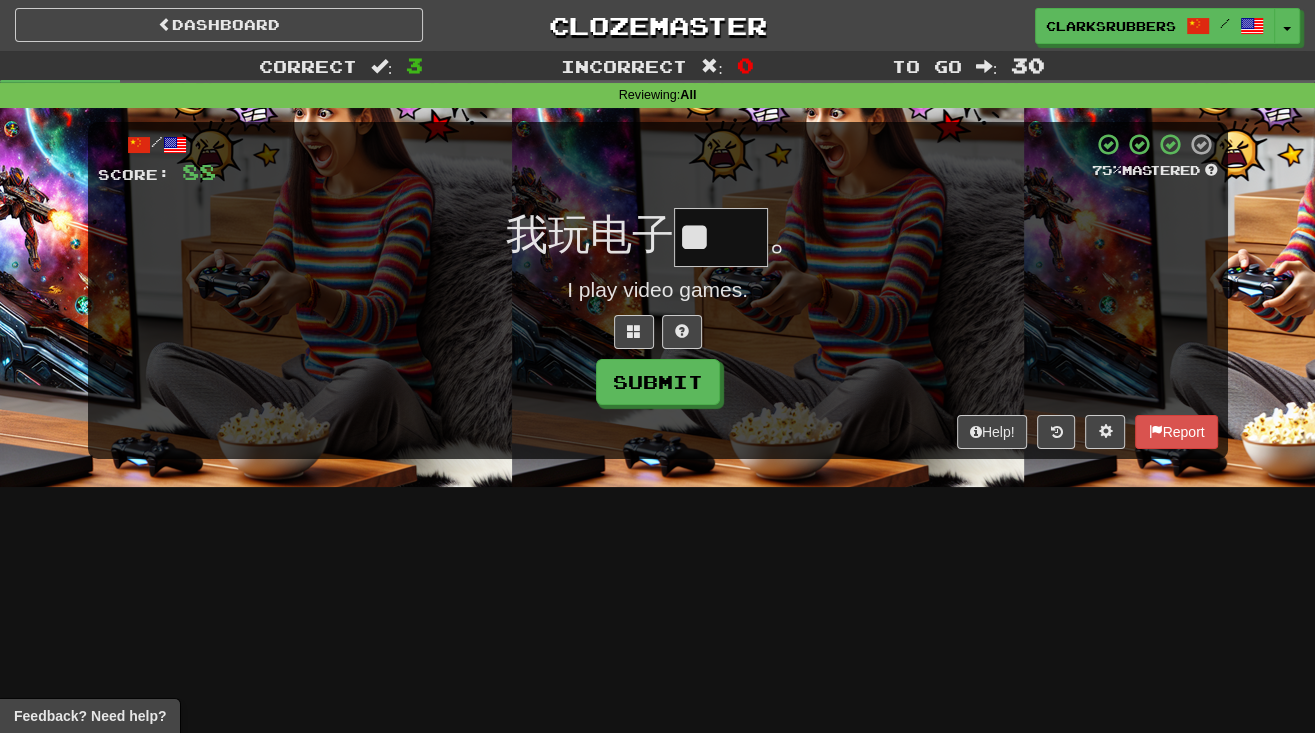 type on "**" 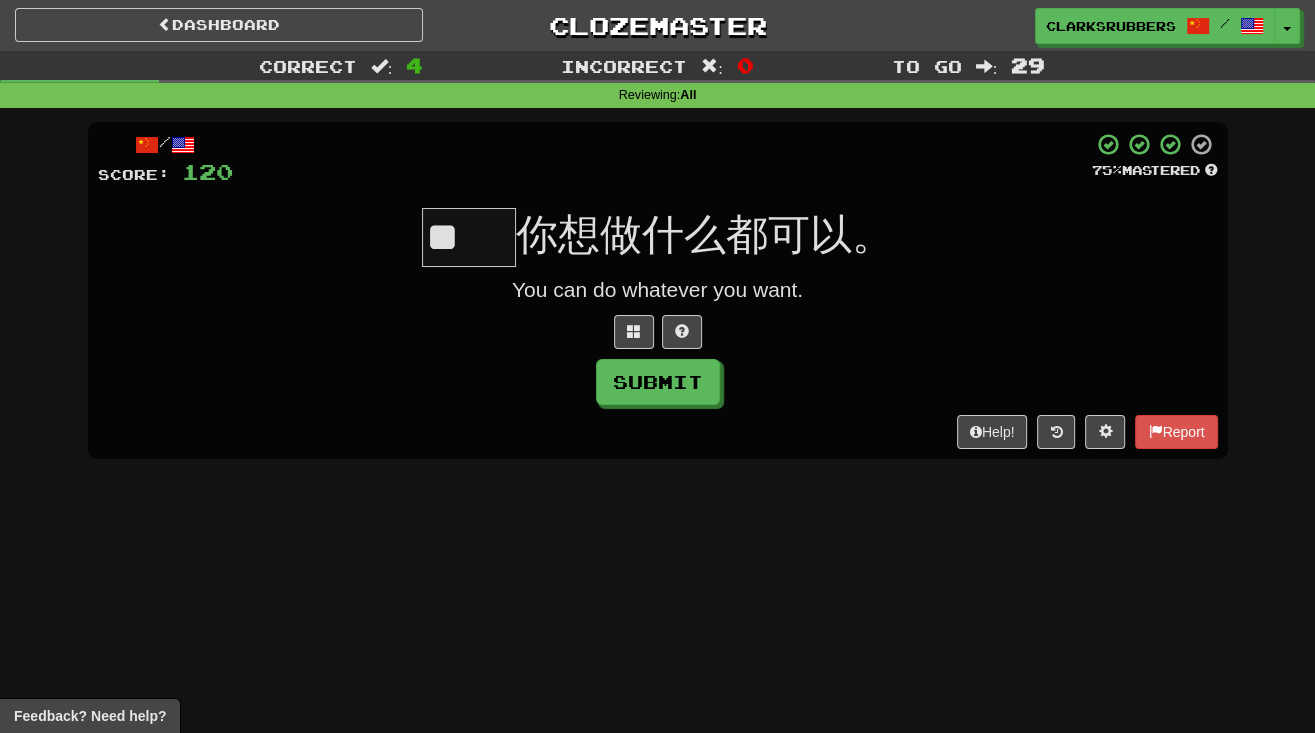 type on "**" 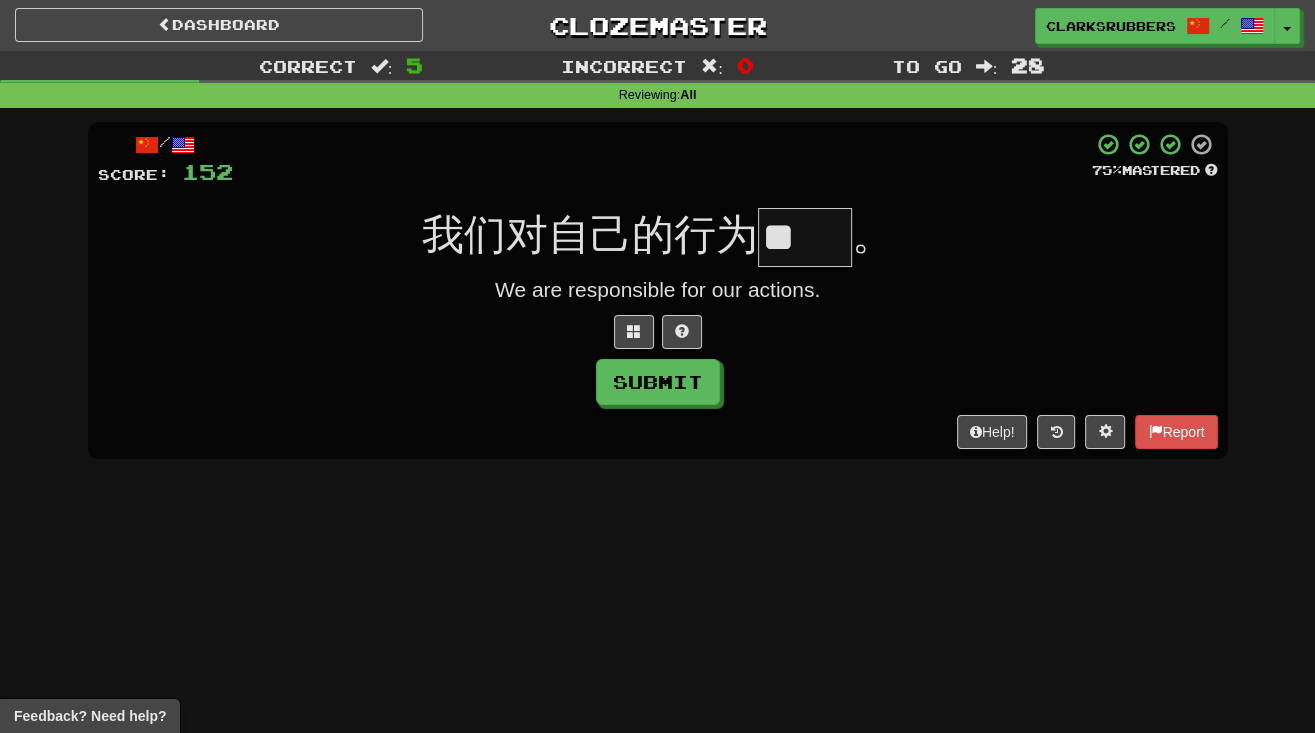 type on "**" 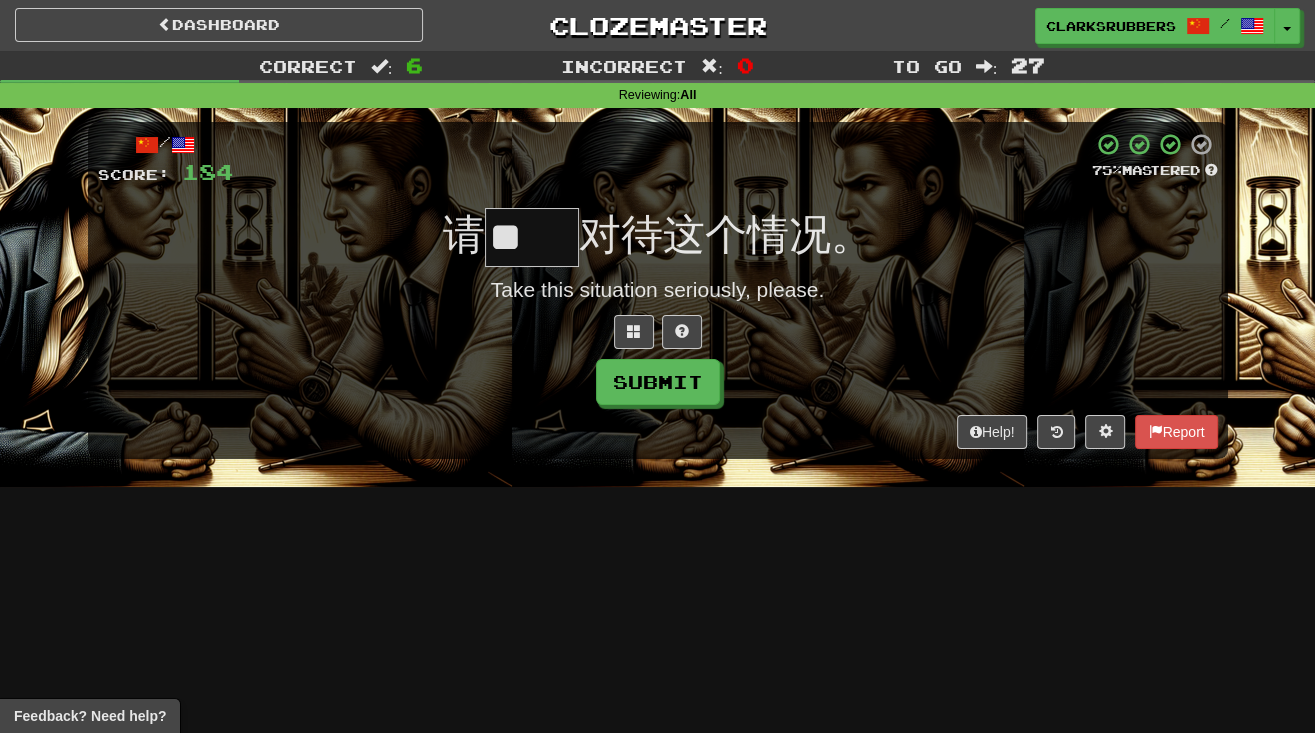 type on "**" 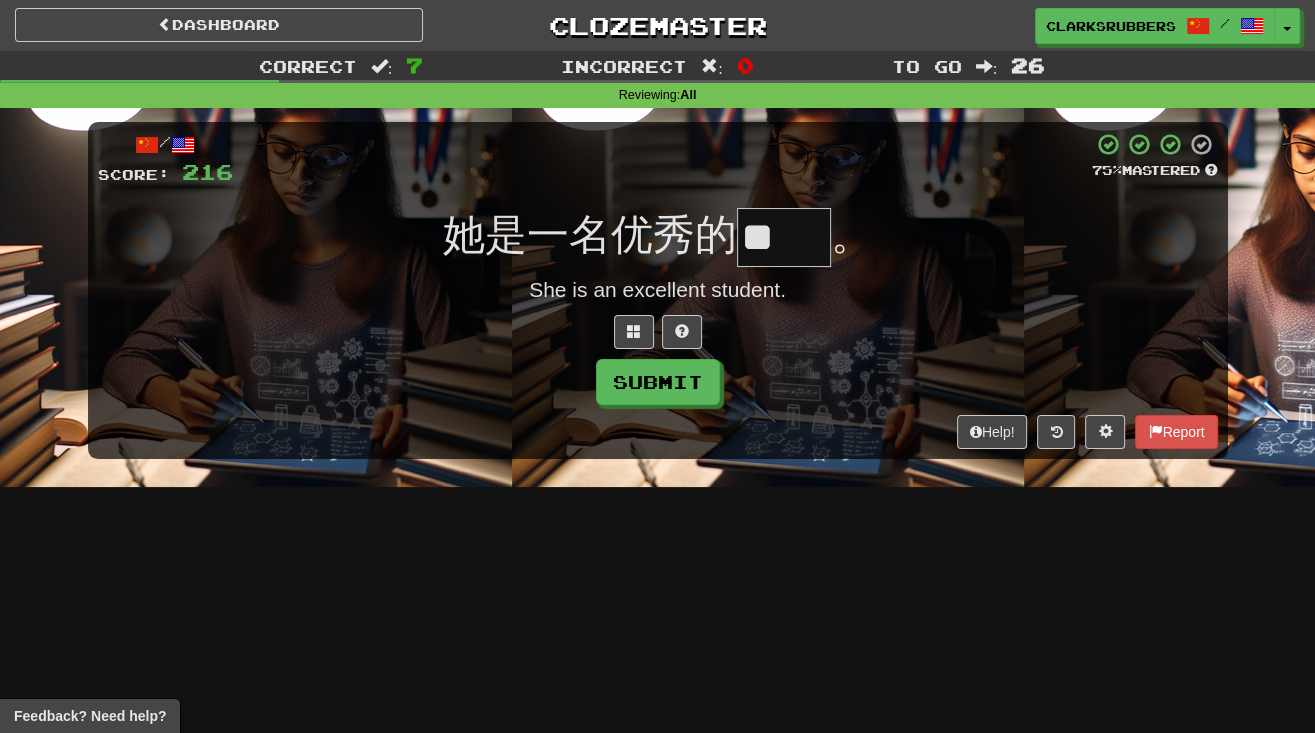 type on "**" 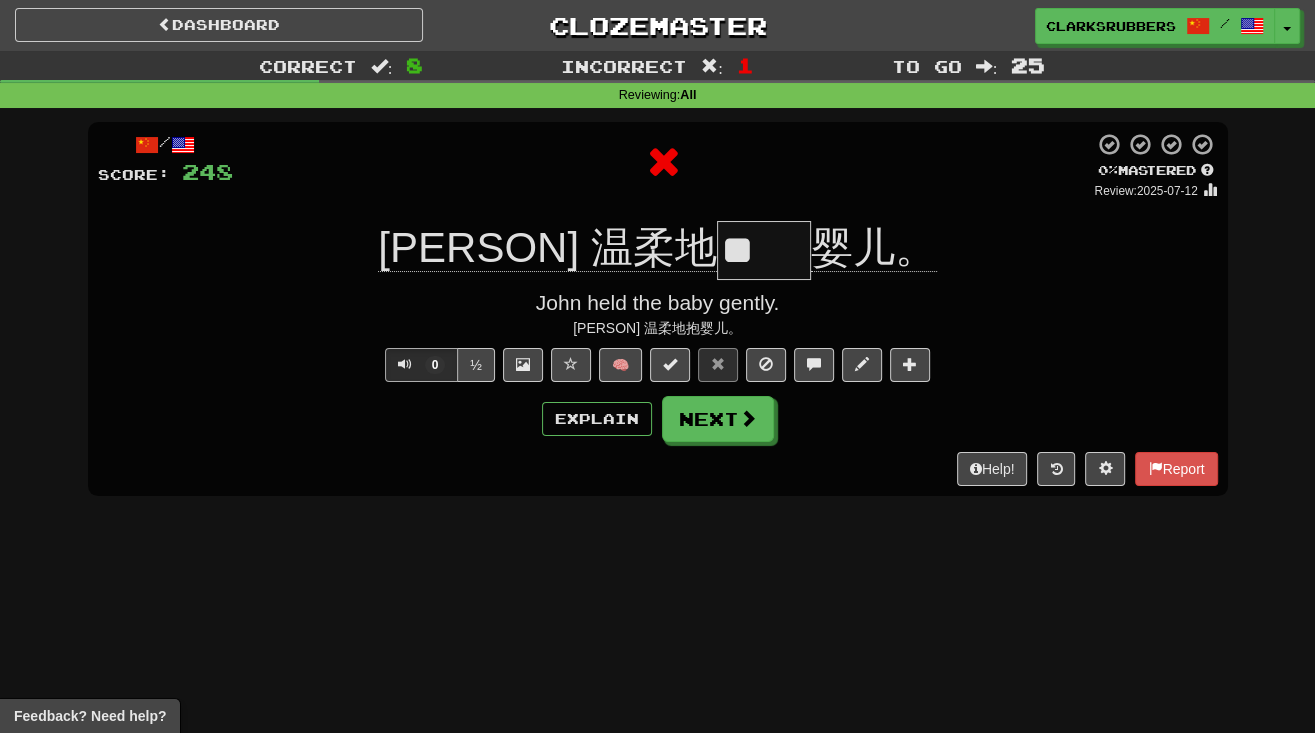 type on "*" 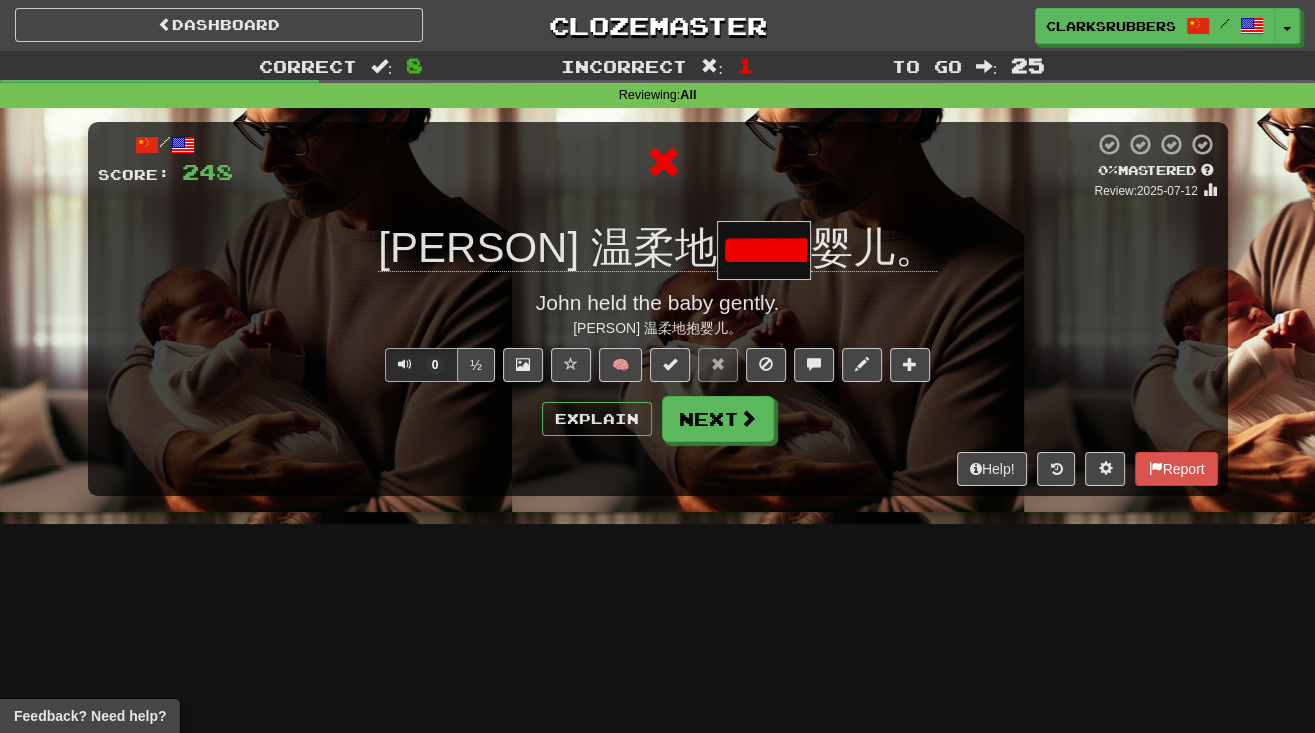 type on "**" 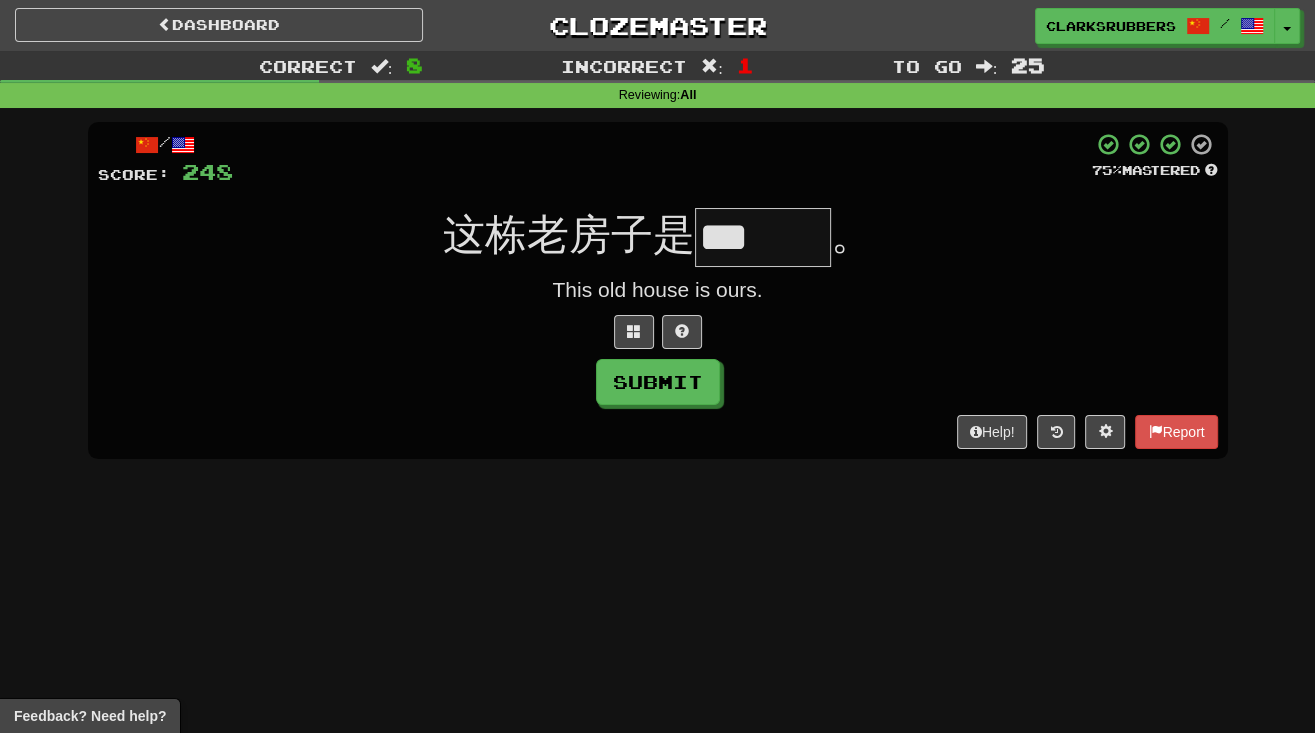 type on "***" 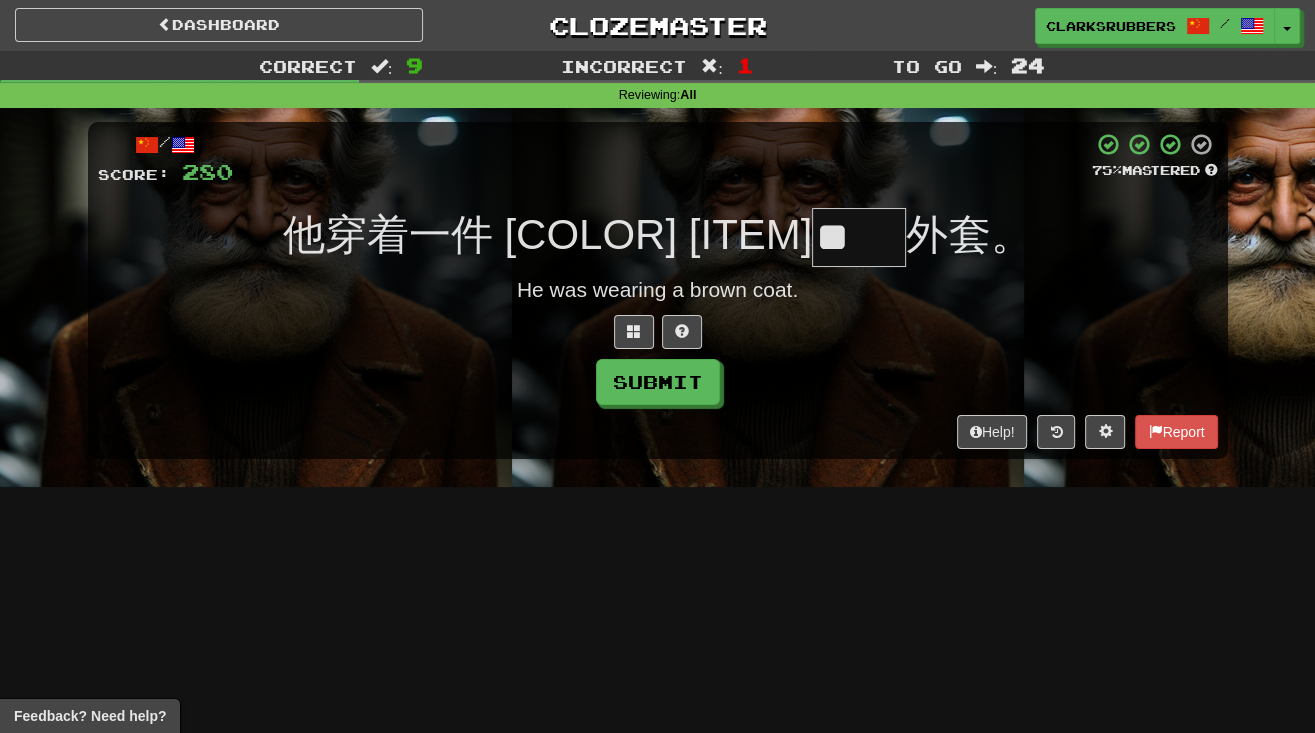 type on "**" 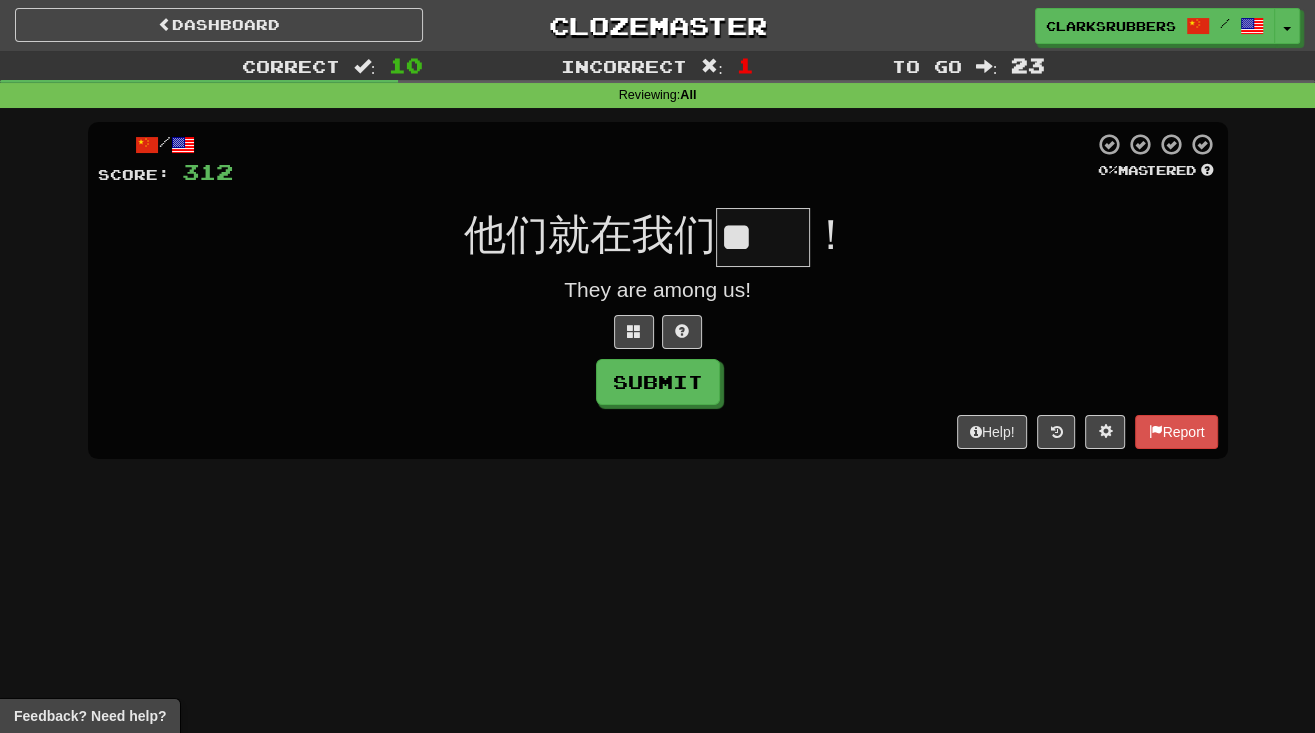type on "**" 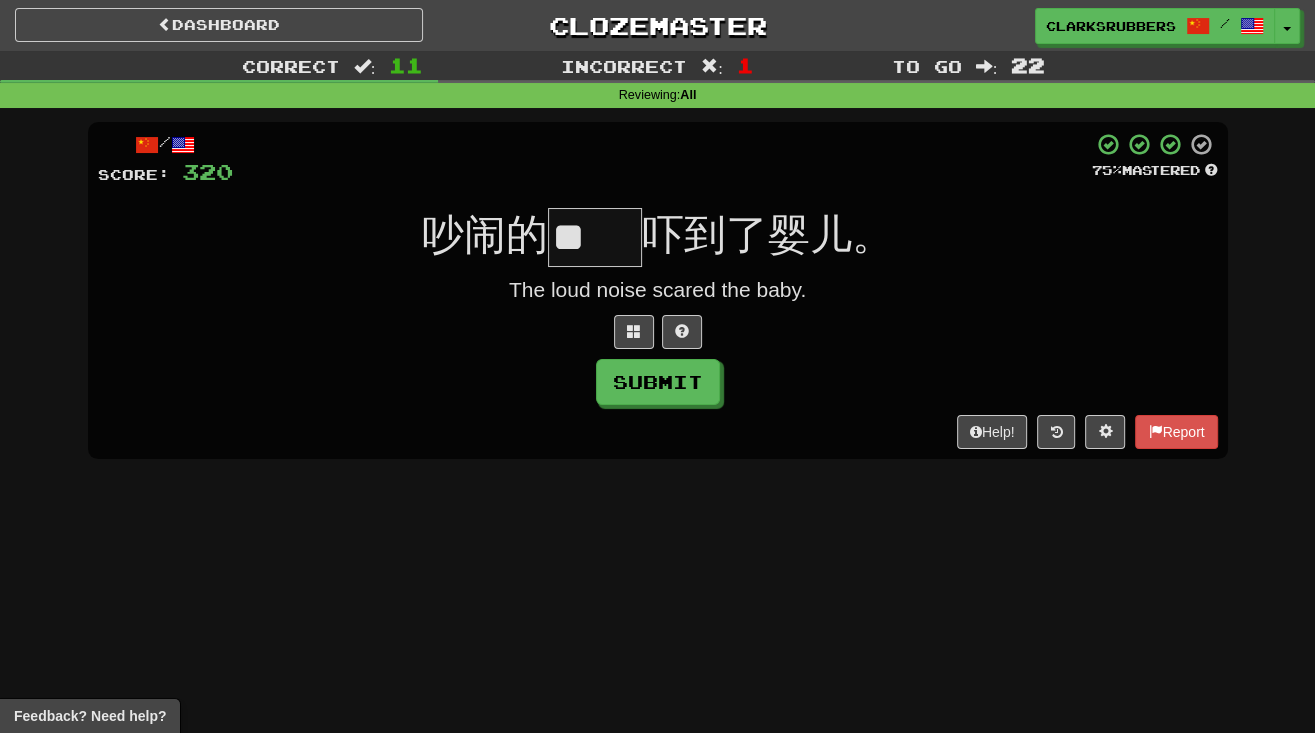 type on "**" 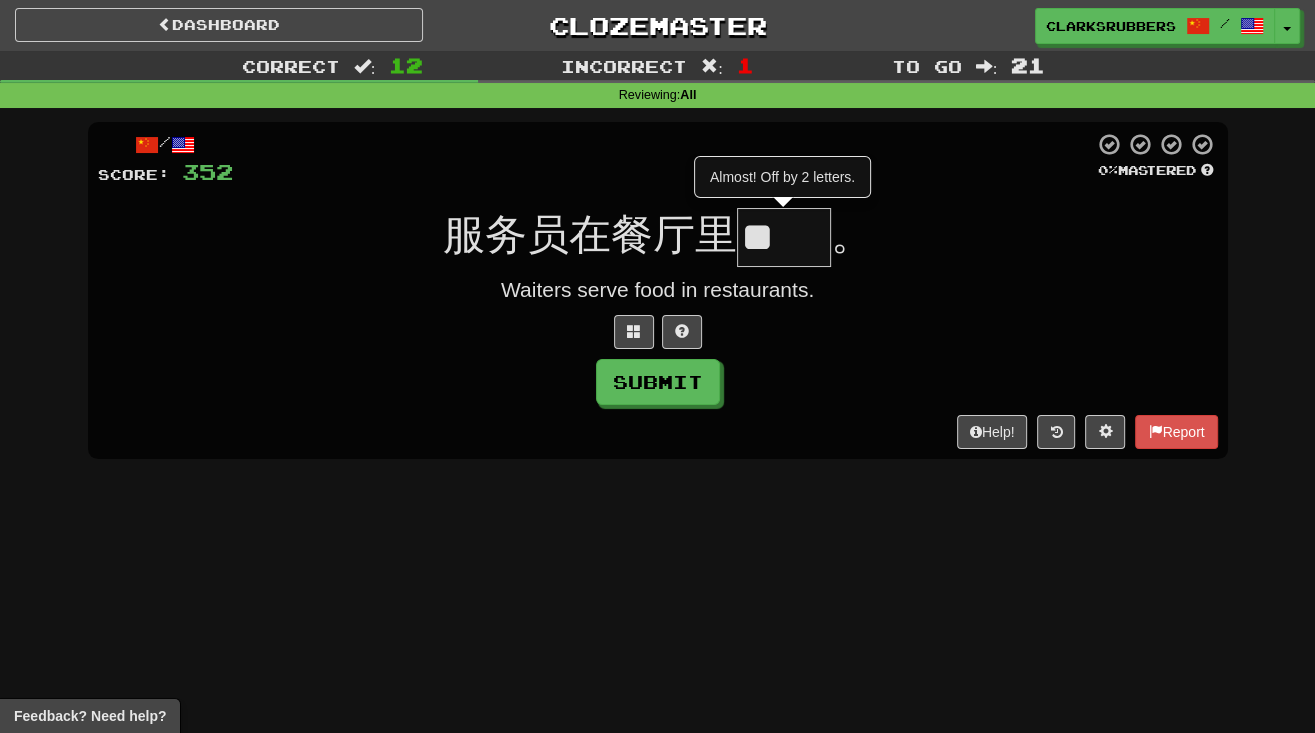 type on "*" 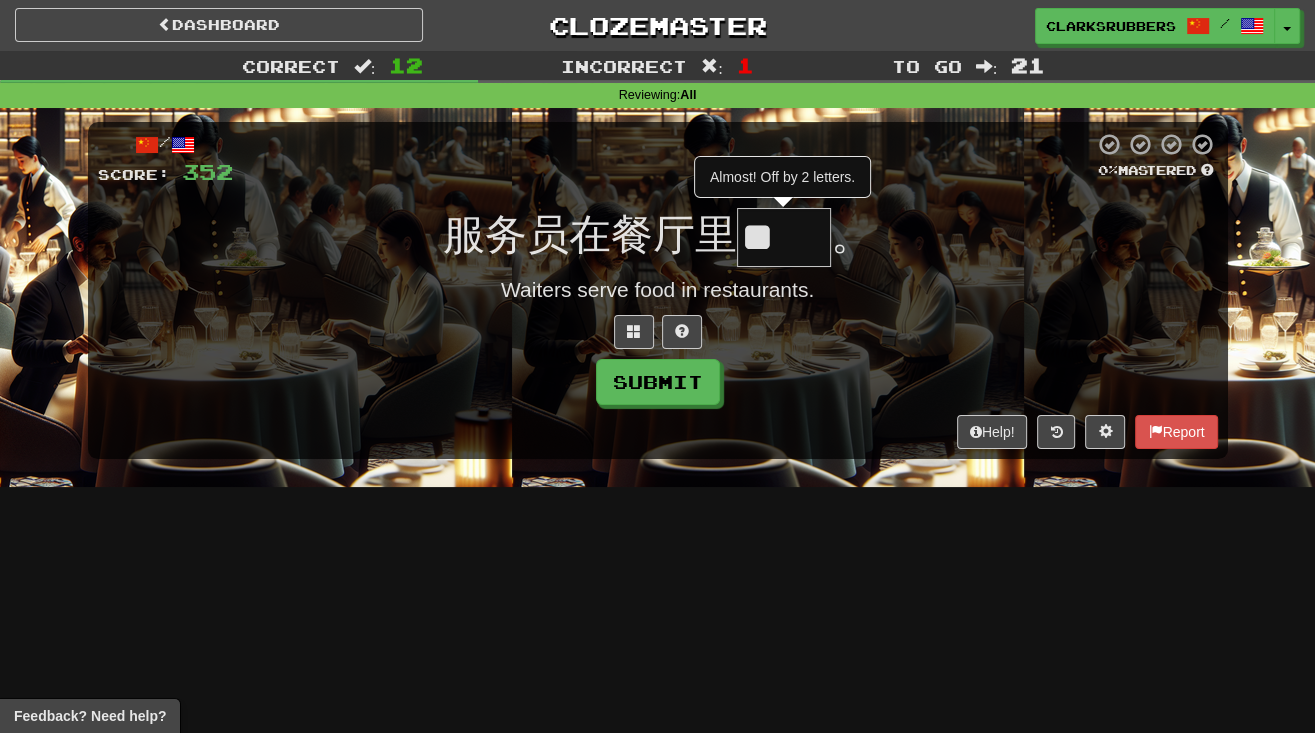 type on "*" 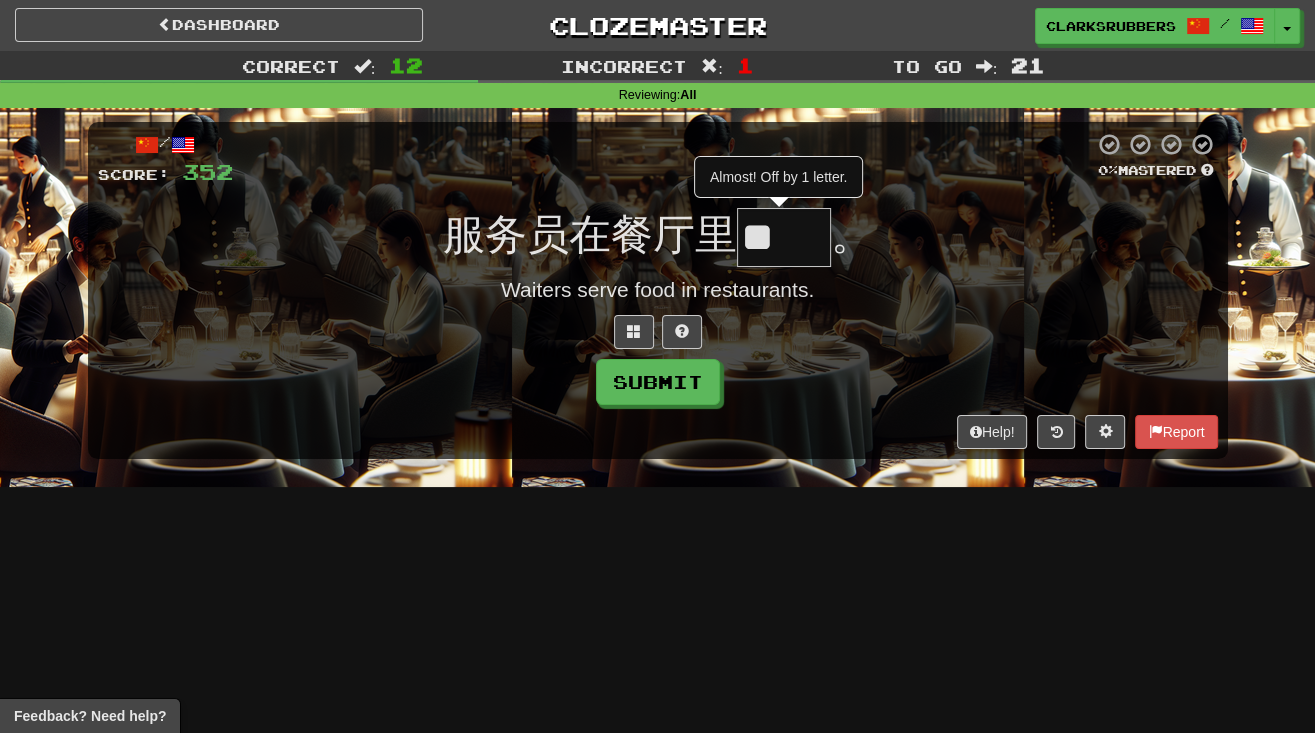 type on "*" 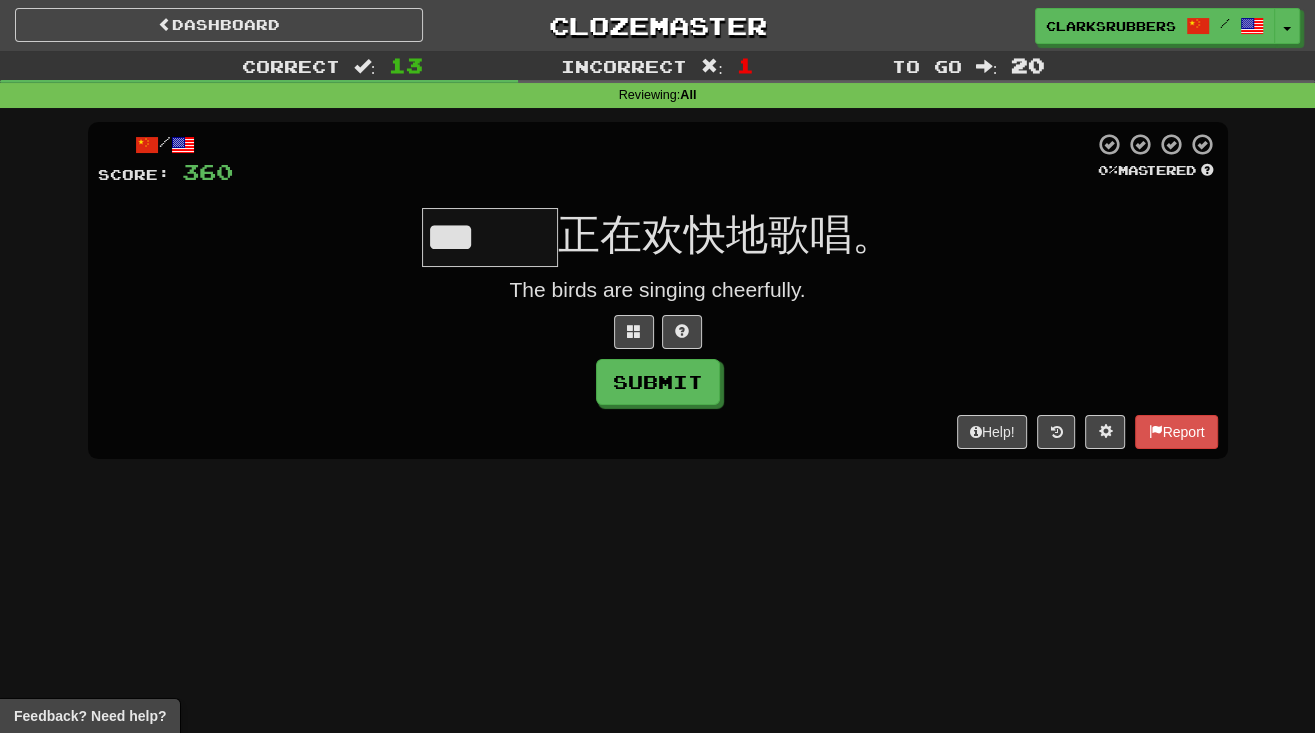 type on "***" 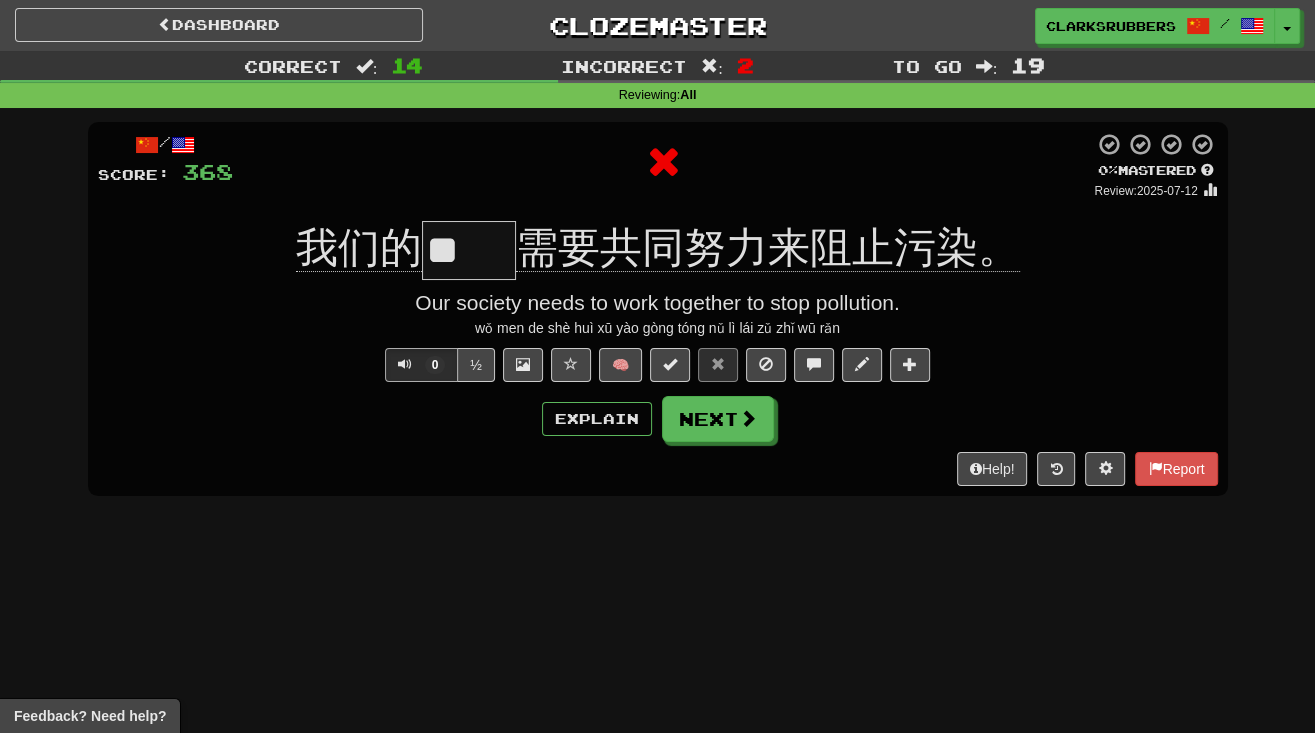 type on "*" 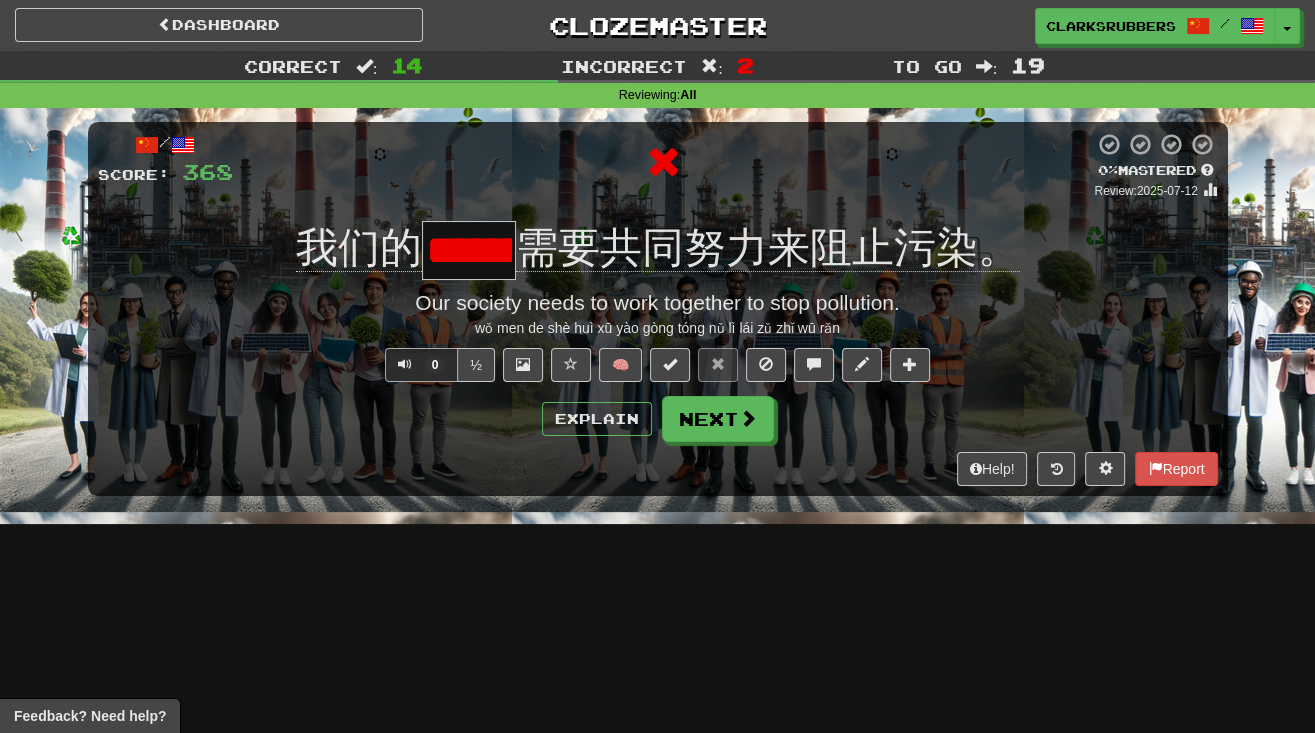 type on "**" 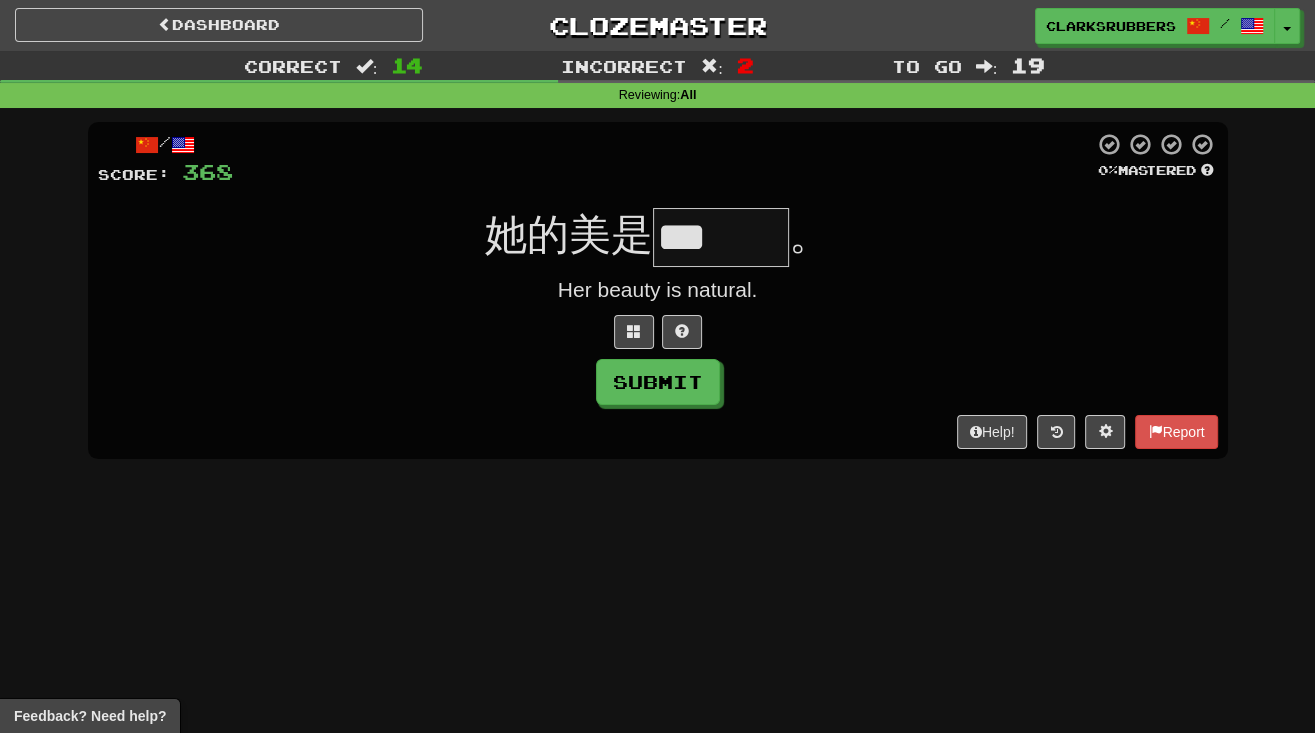type on "***" 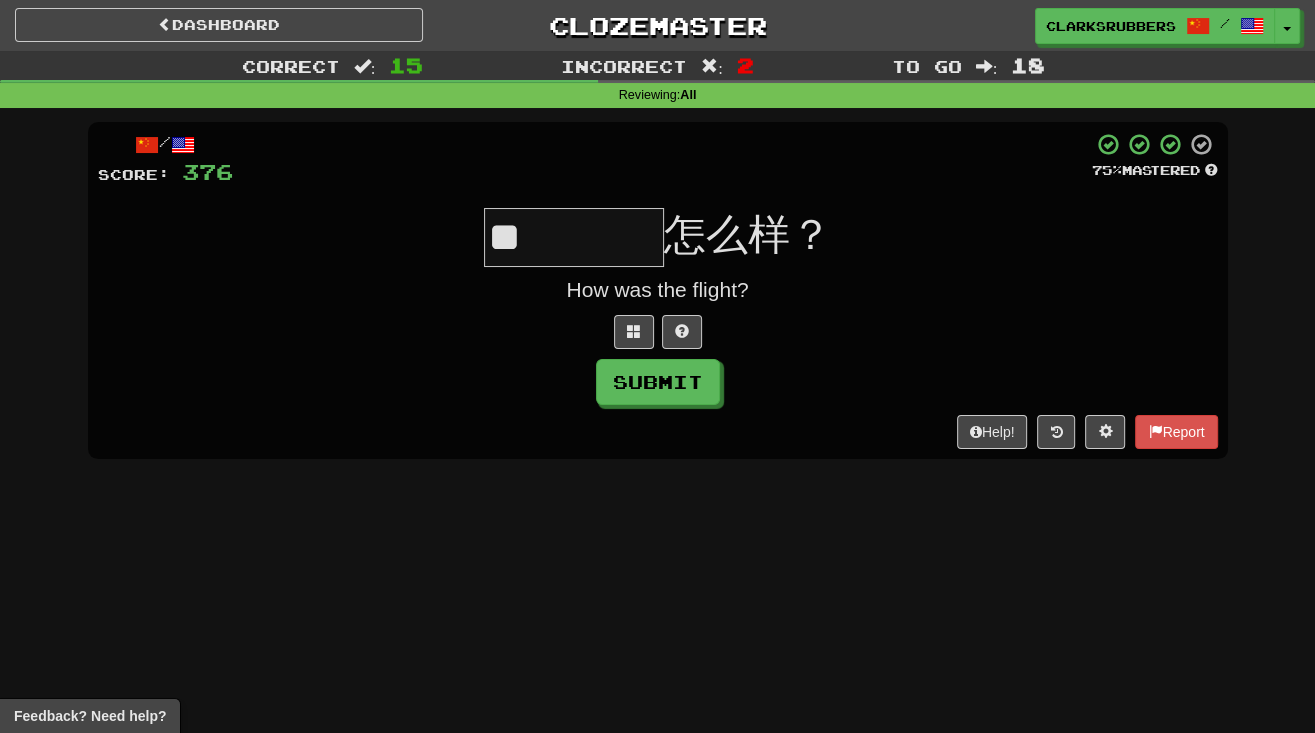 type on "*" 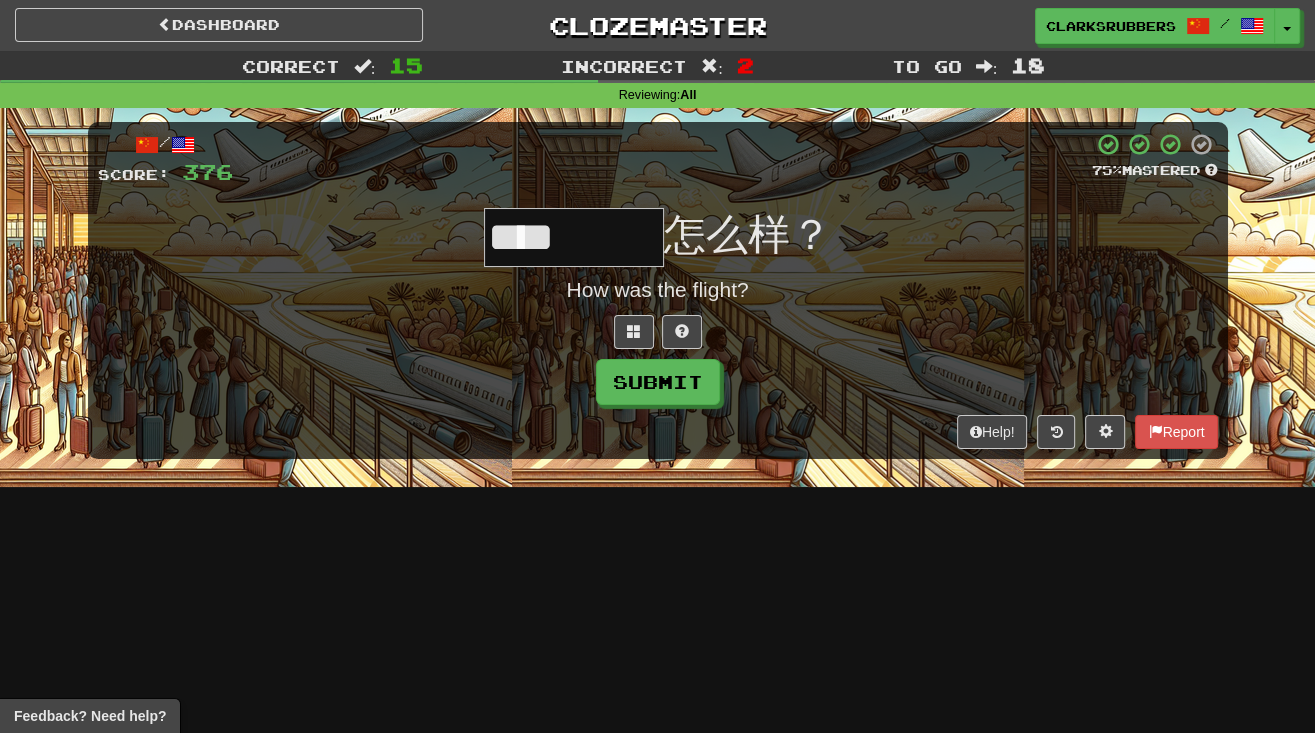type on "****" 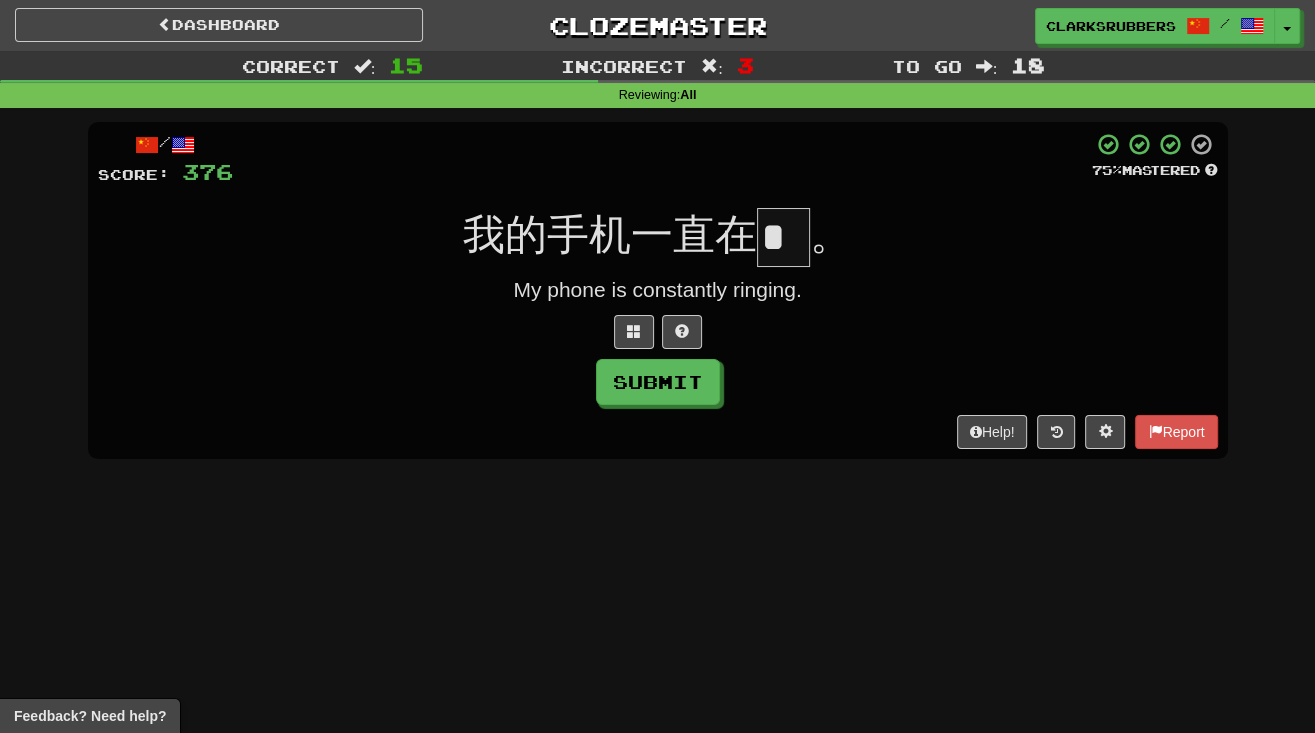 type on "*" 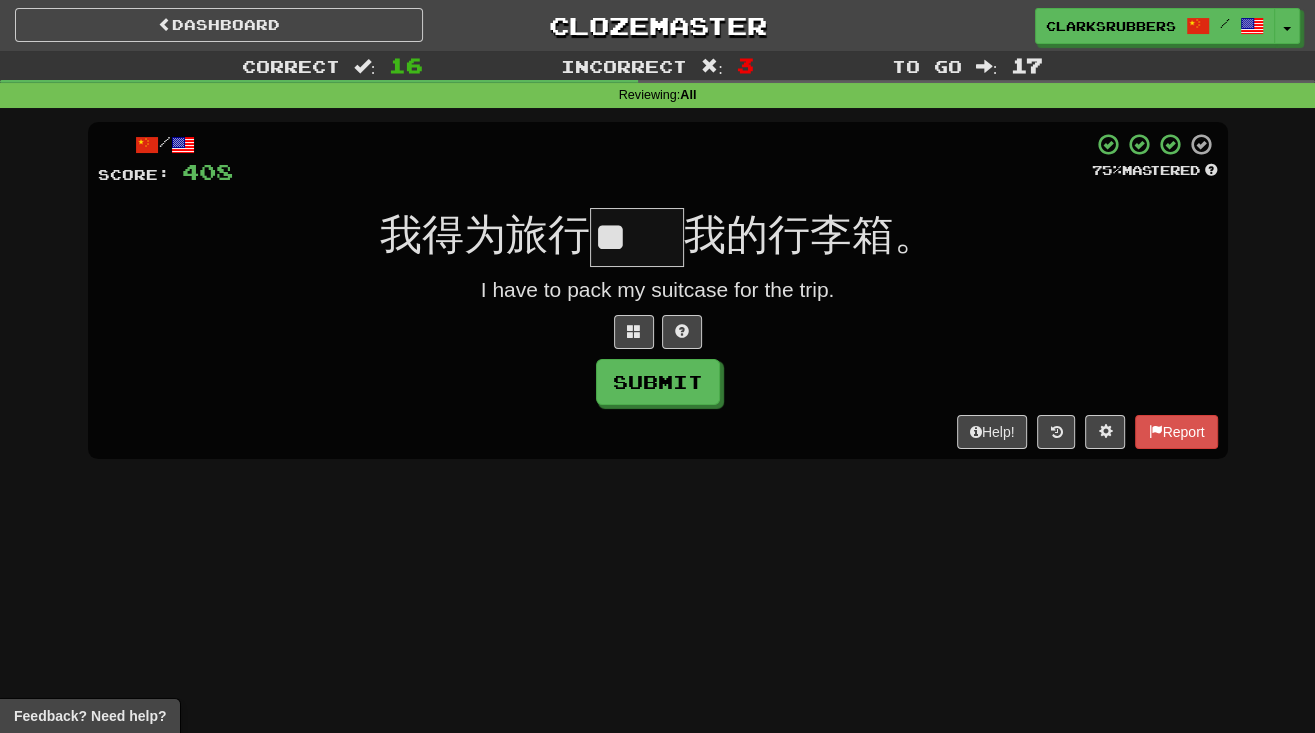 type on "**" 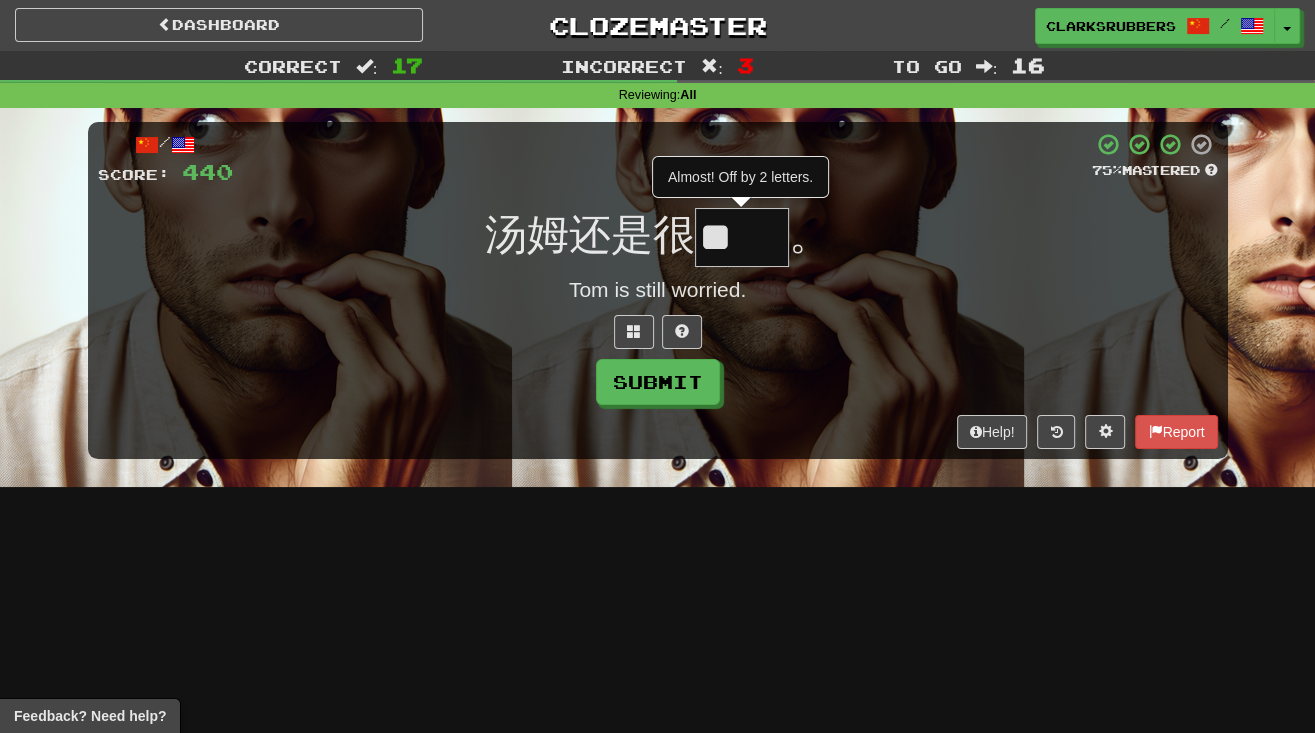 type on "*" 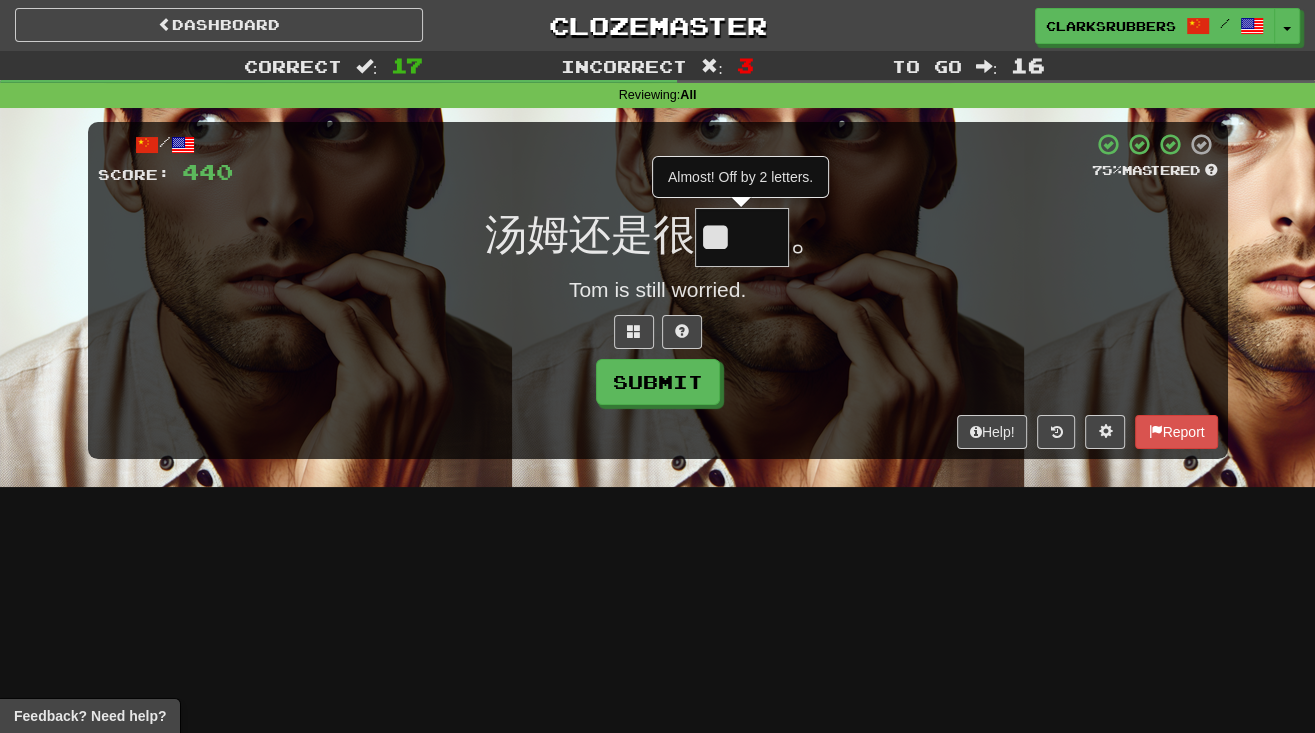 type on "**" 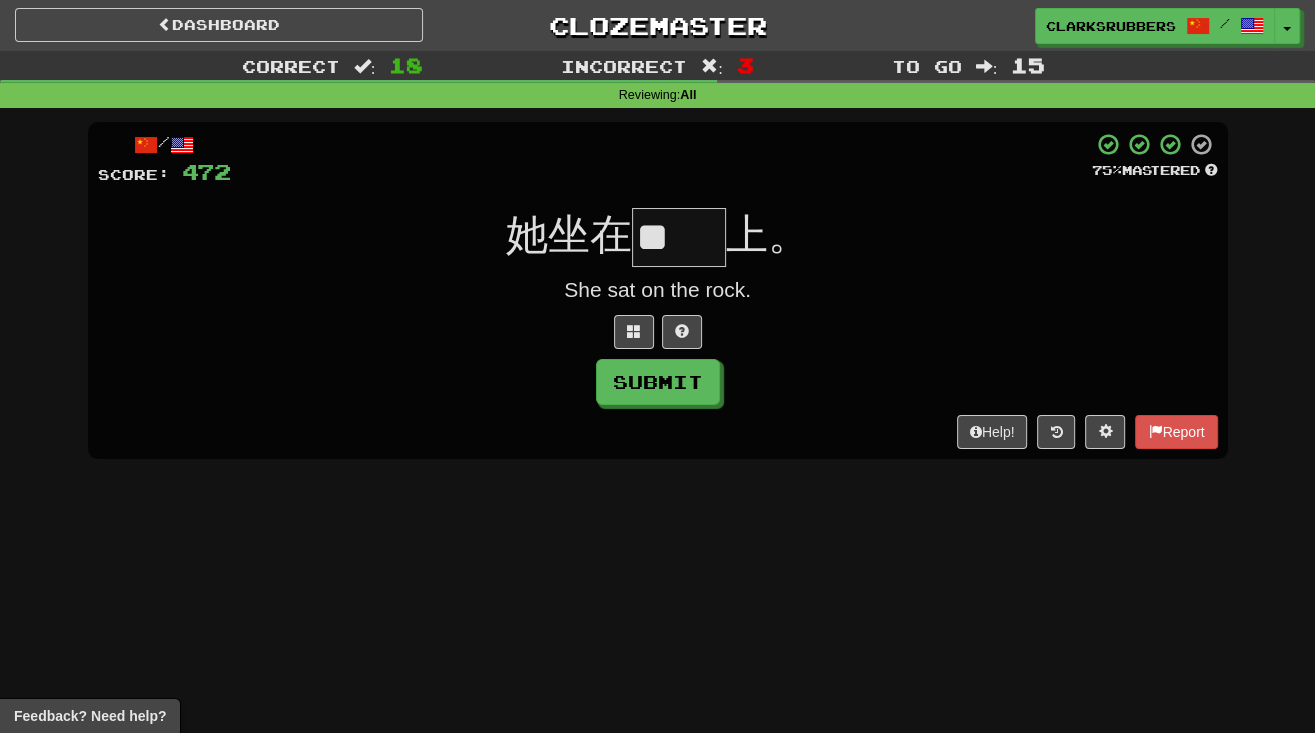 type on "**" 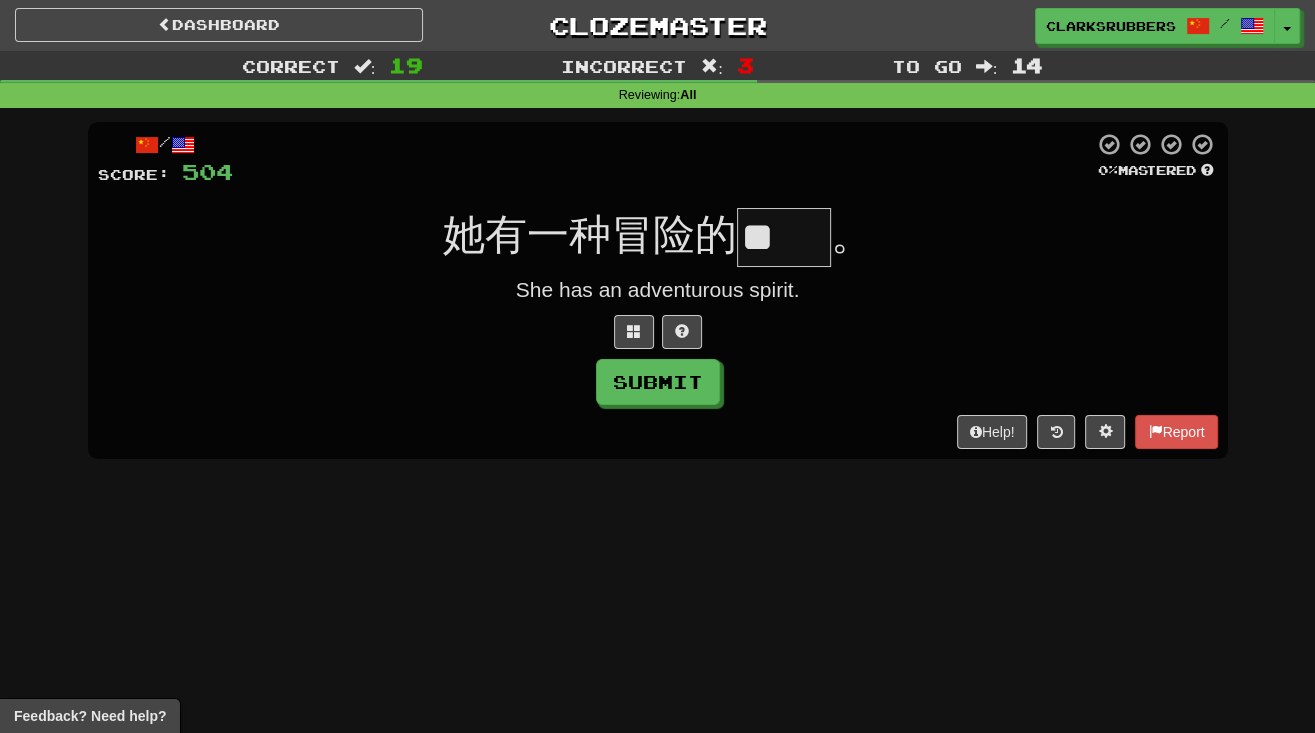 type on "**" 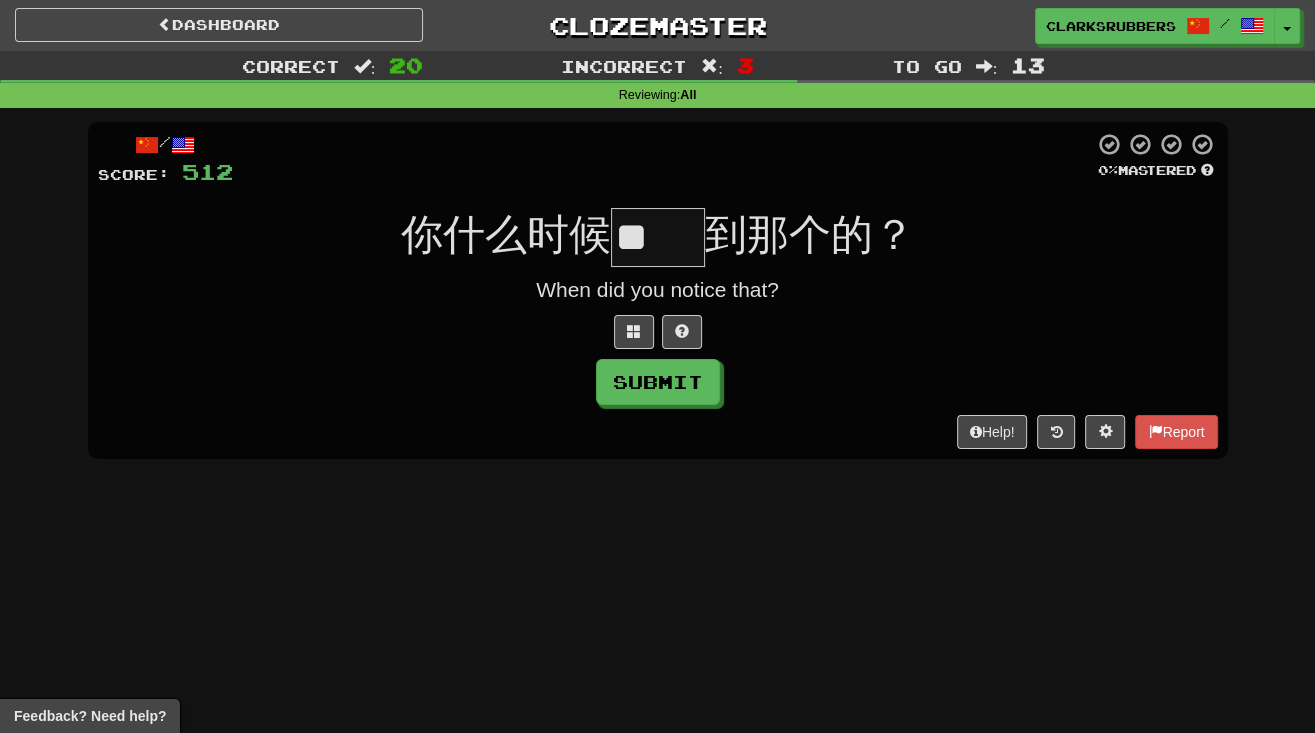 type on "**" 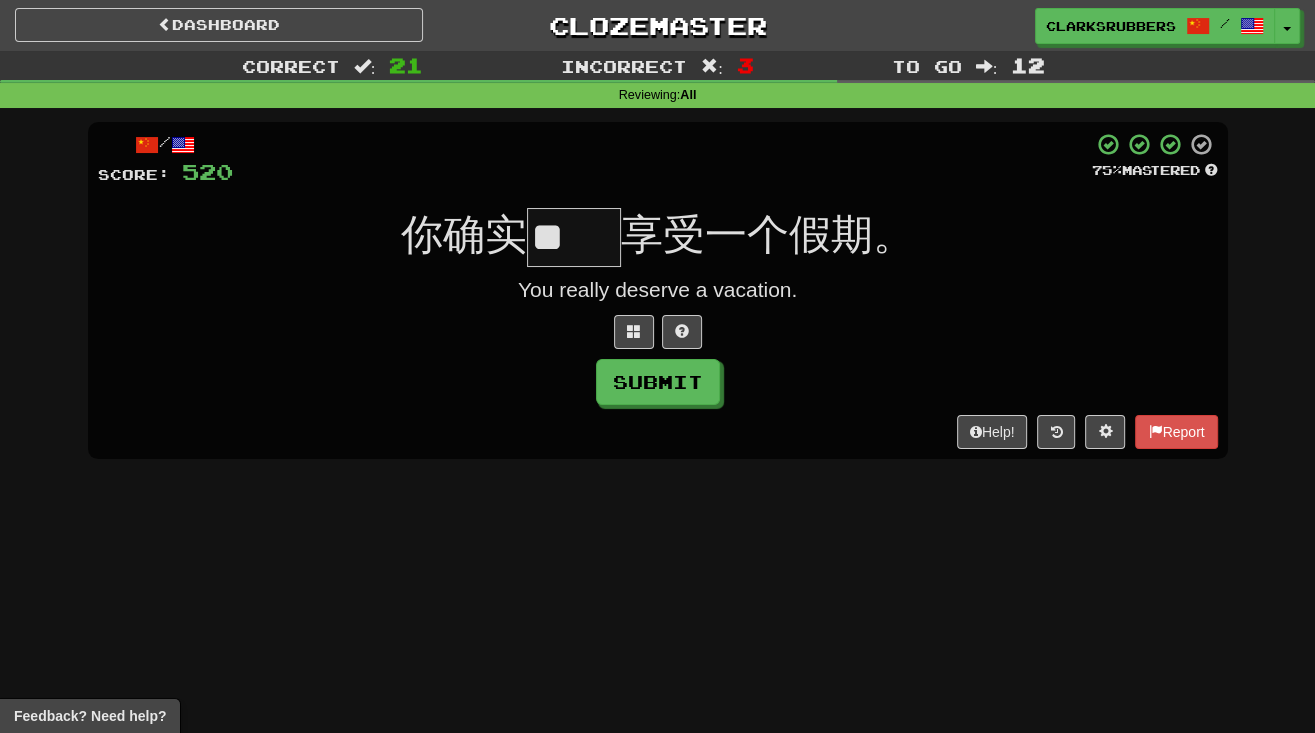type on "**" 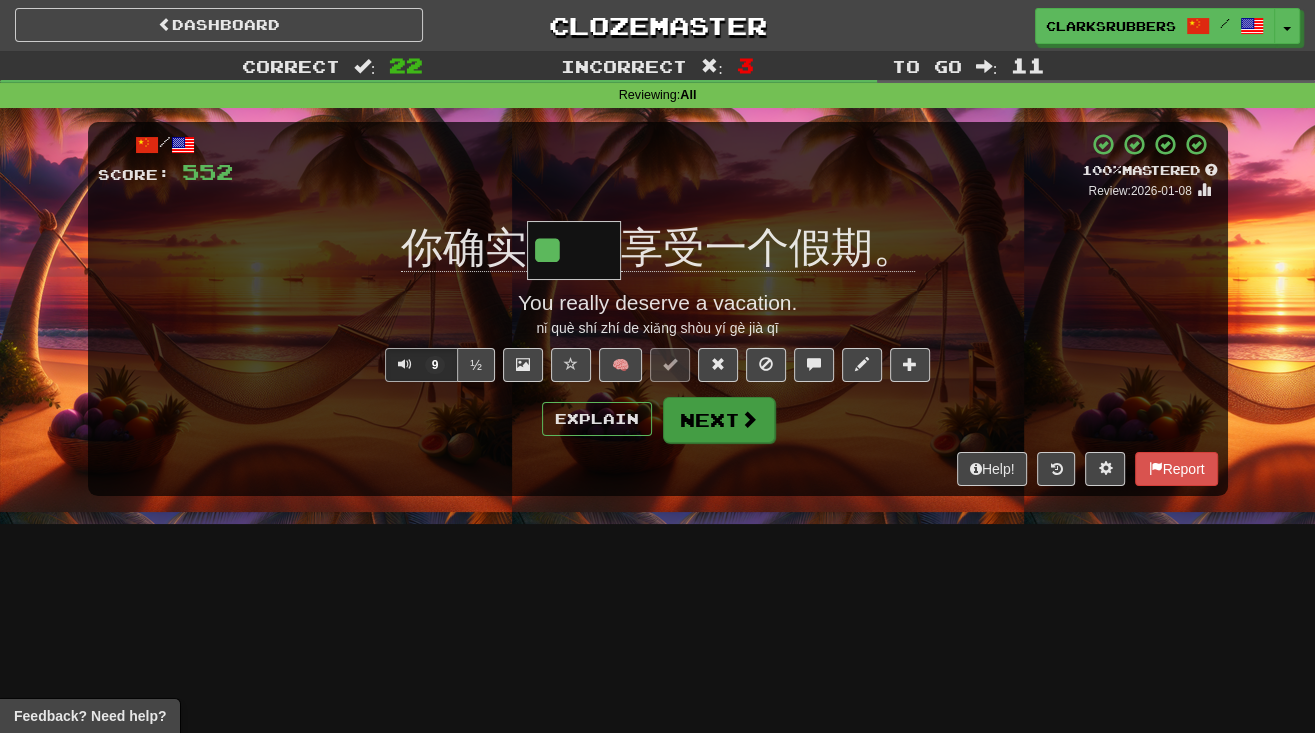 click on "Next" at bounding box center (719, 420) 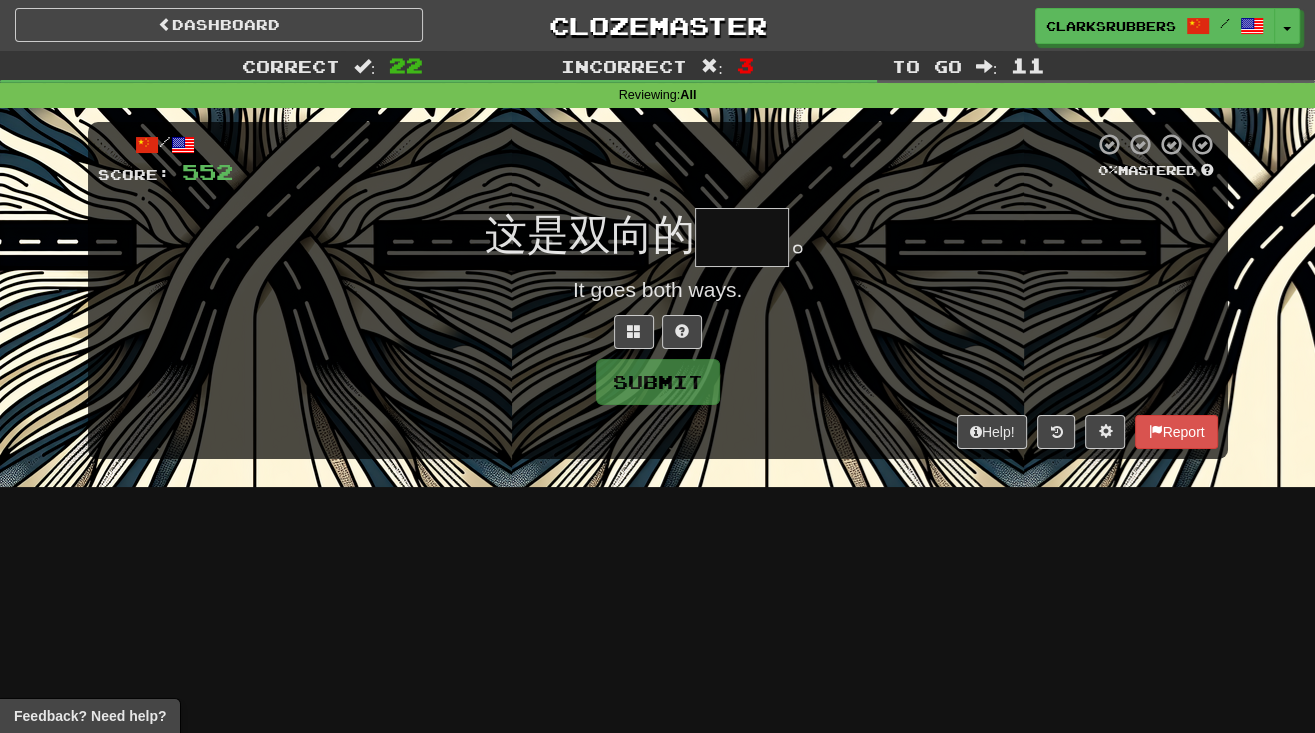 click at bounding box center [742, 237] 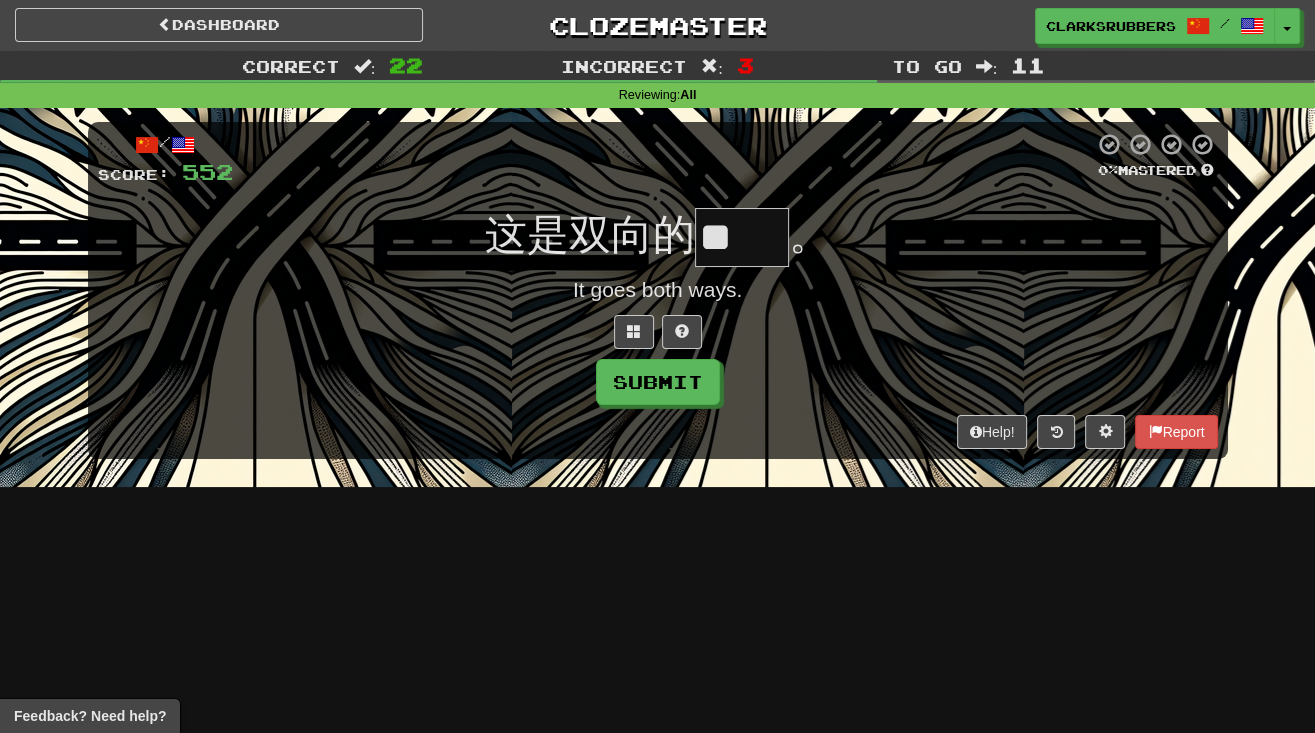 type on "**" 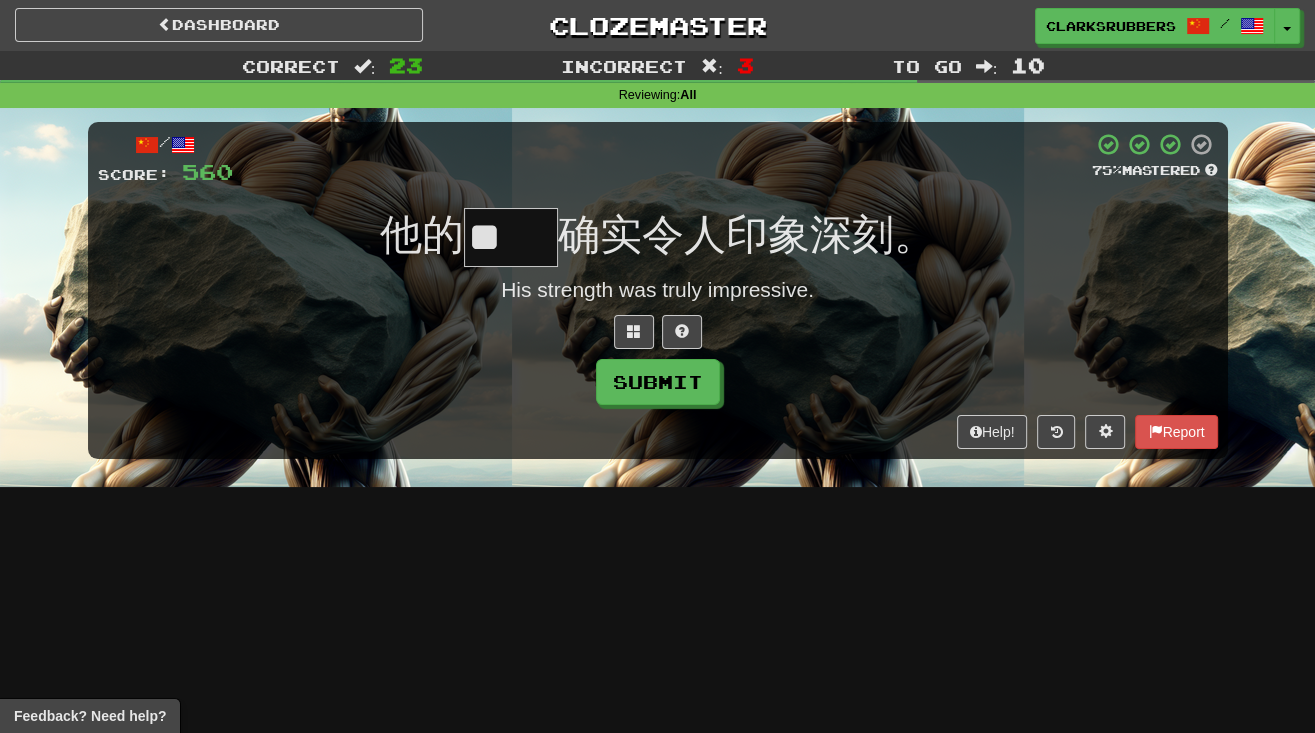 type on "**" 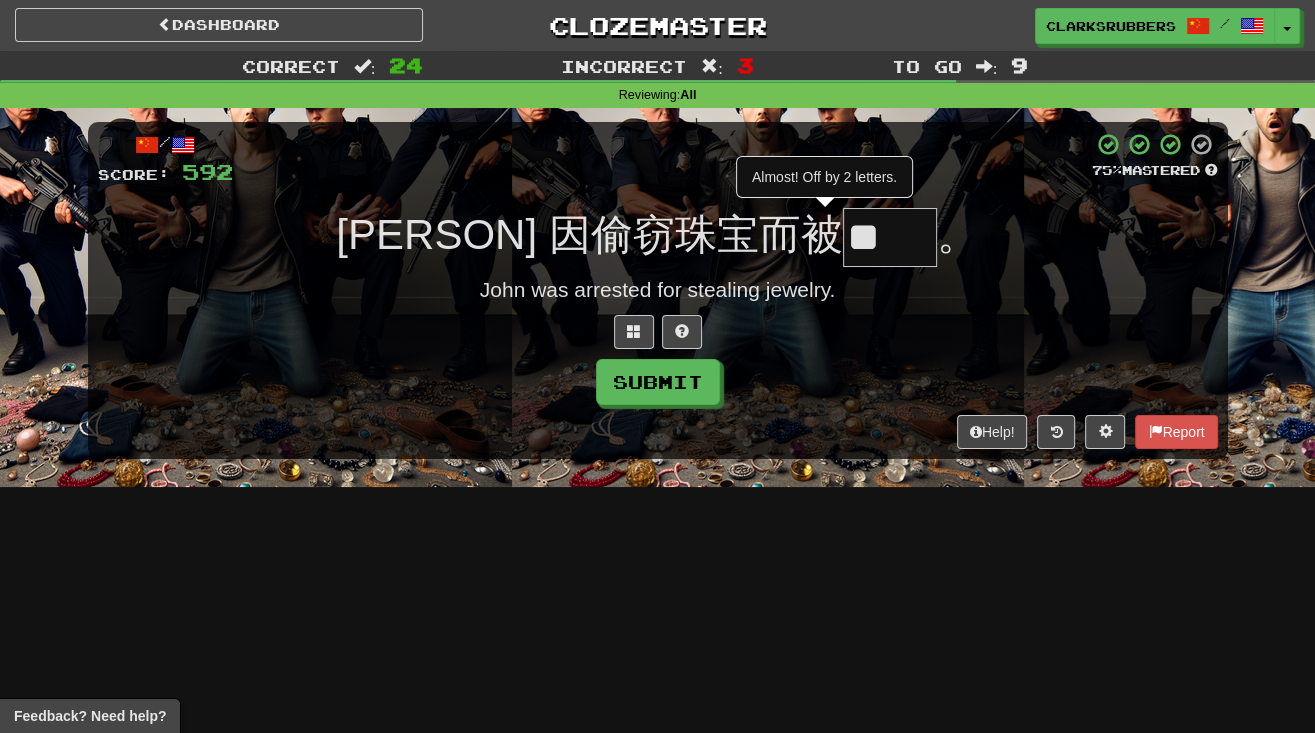 type on "*" 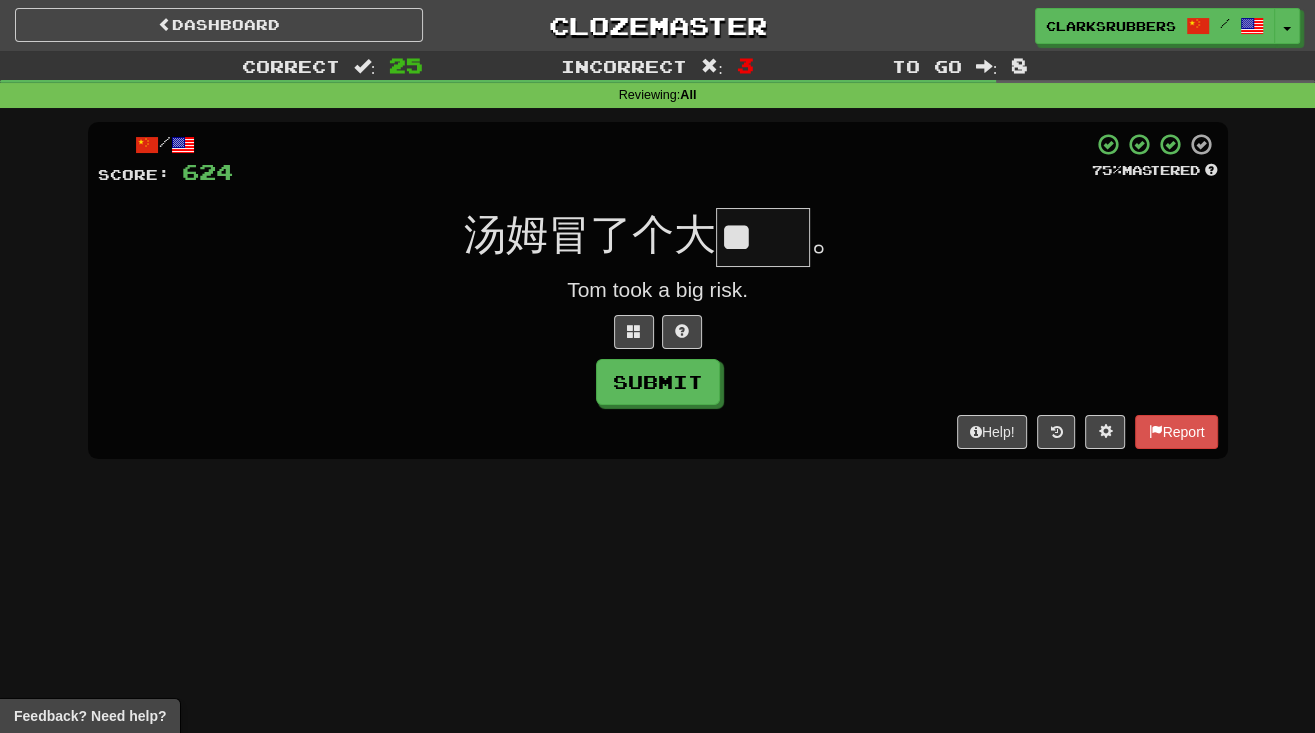 type on "**" 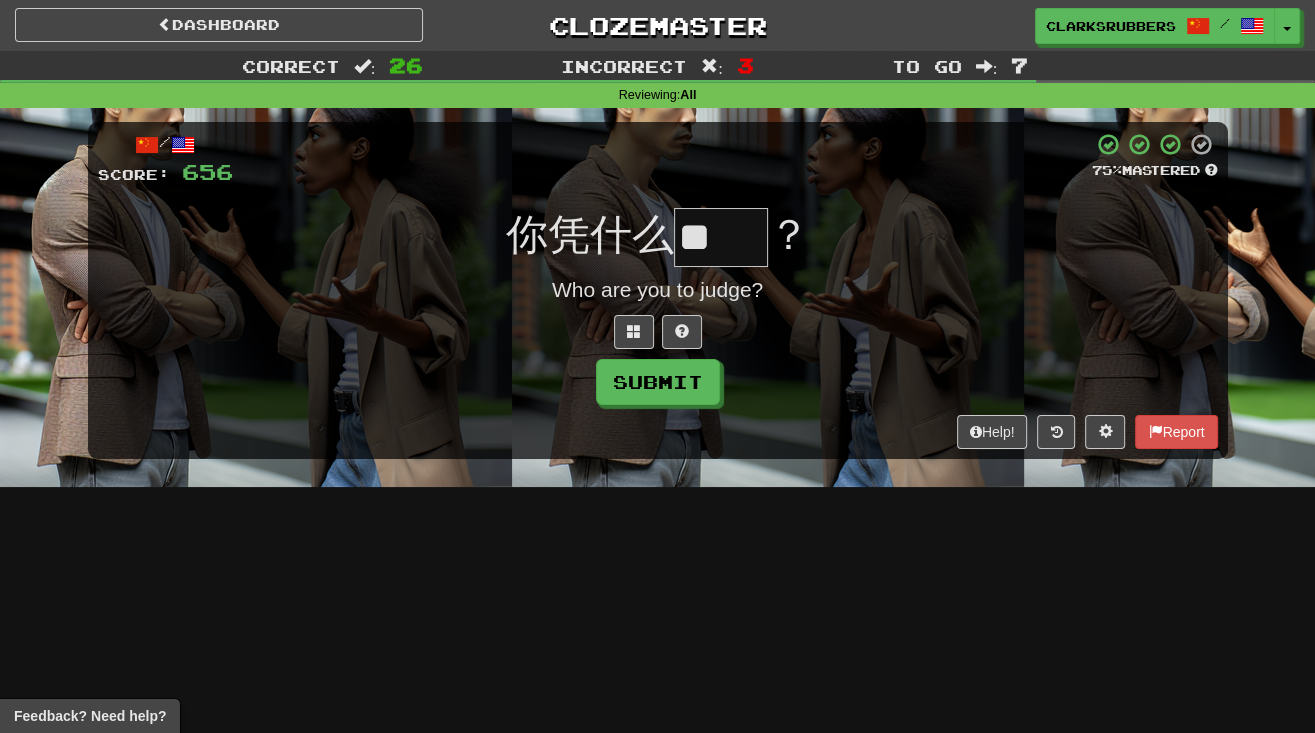 type on "**" 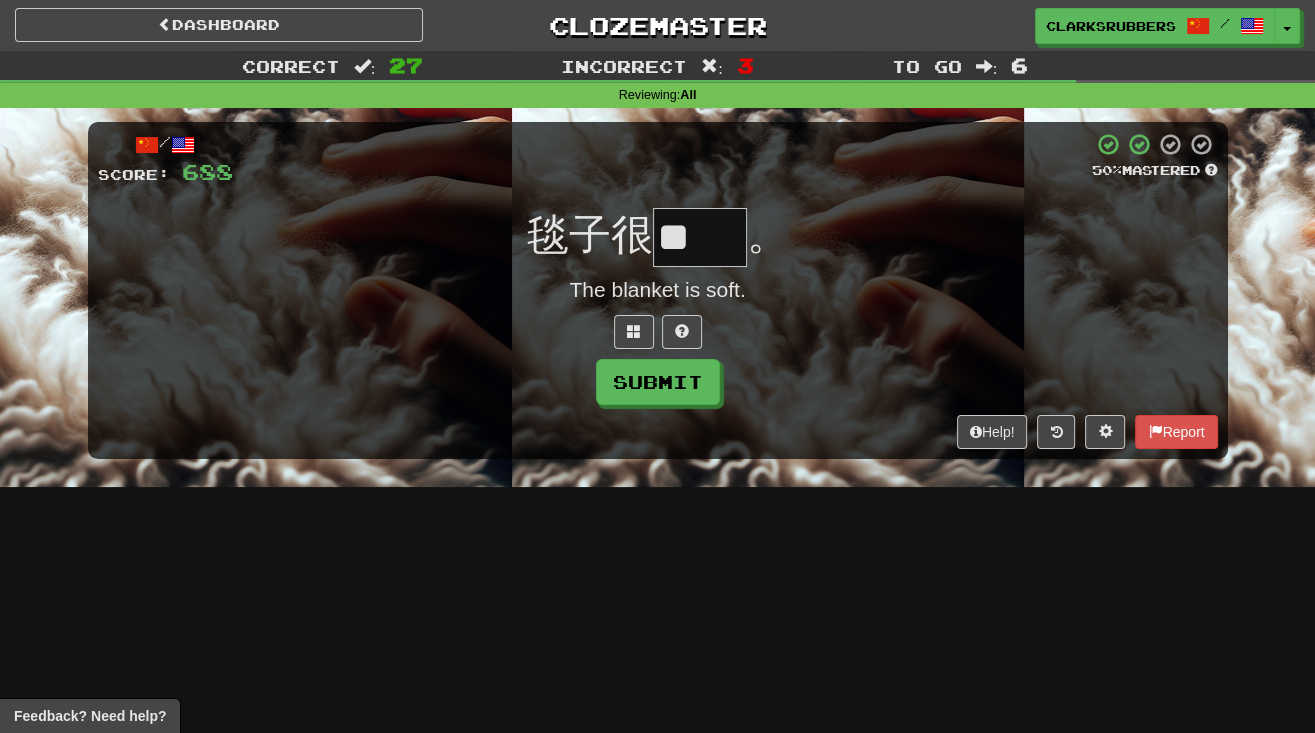 type on "**" 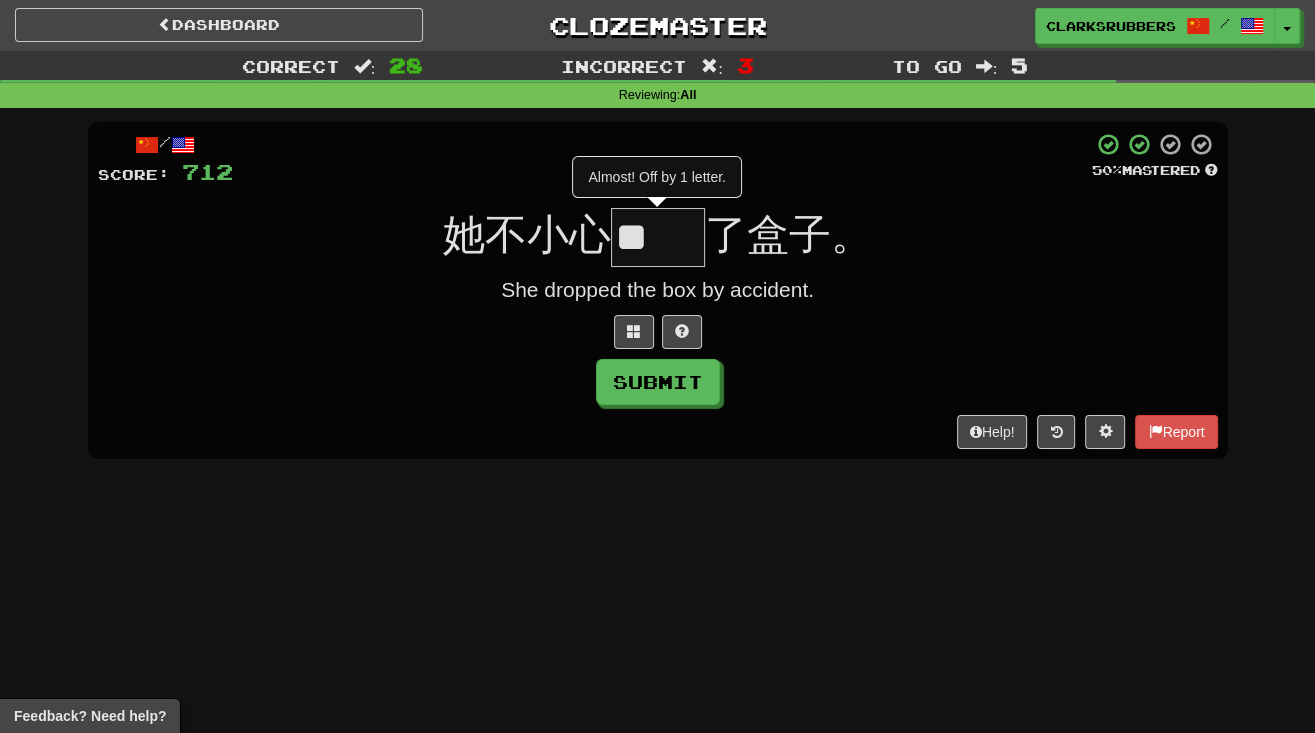 type on "*" 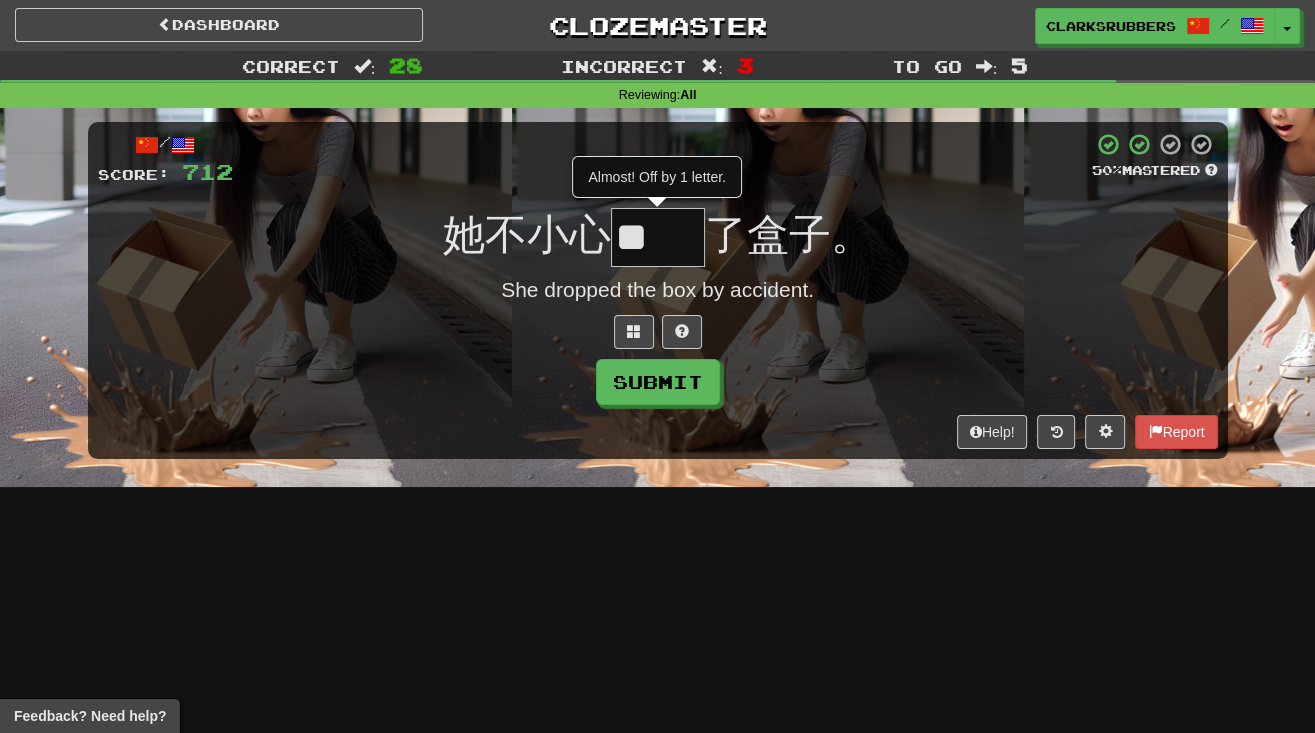 type on "**" 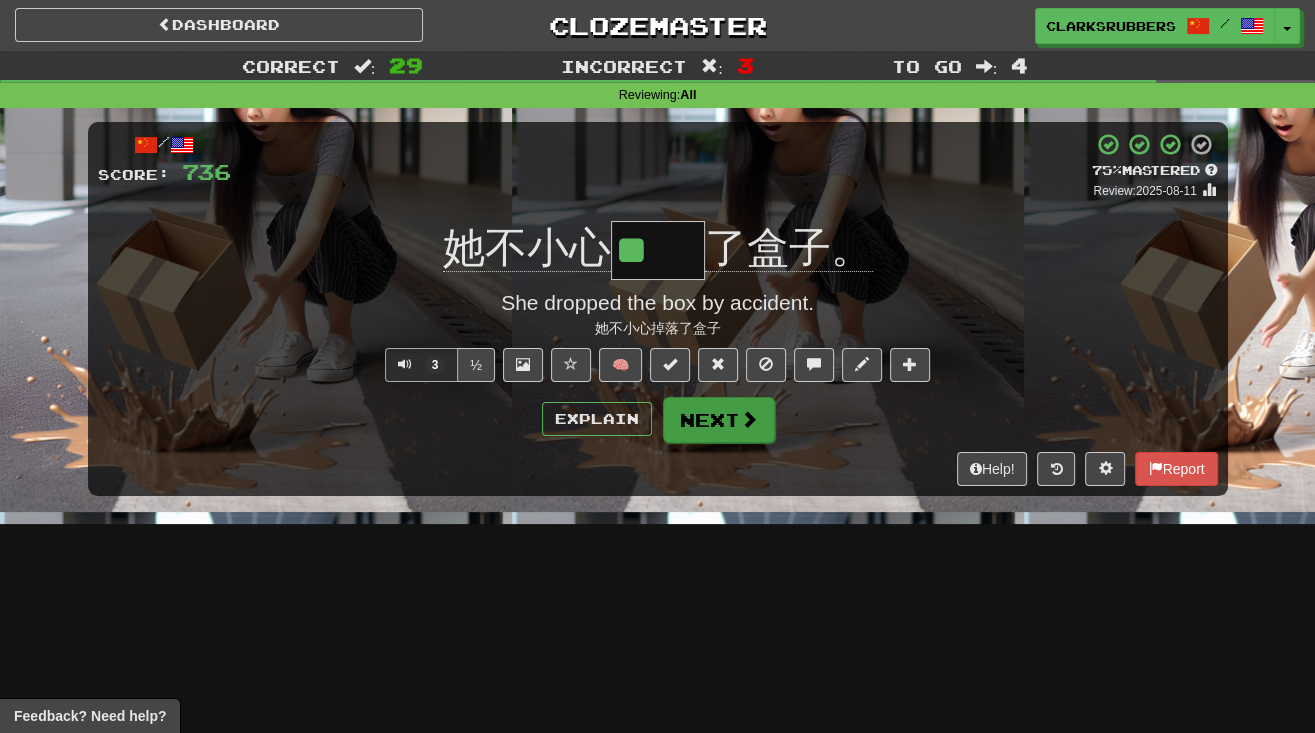 click on "Next" at bounding box center (719, 420) 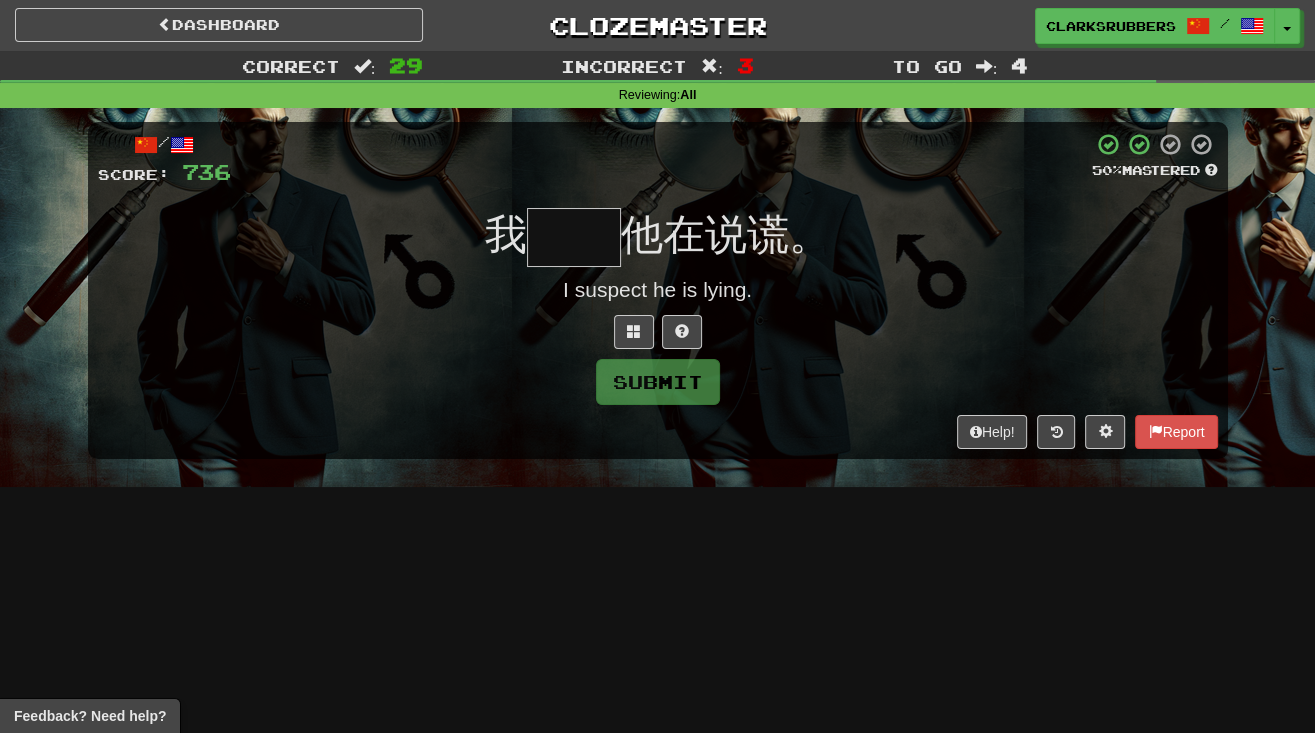 click at bounding box center [574, 237] 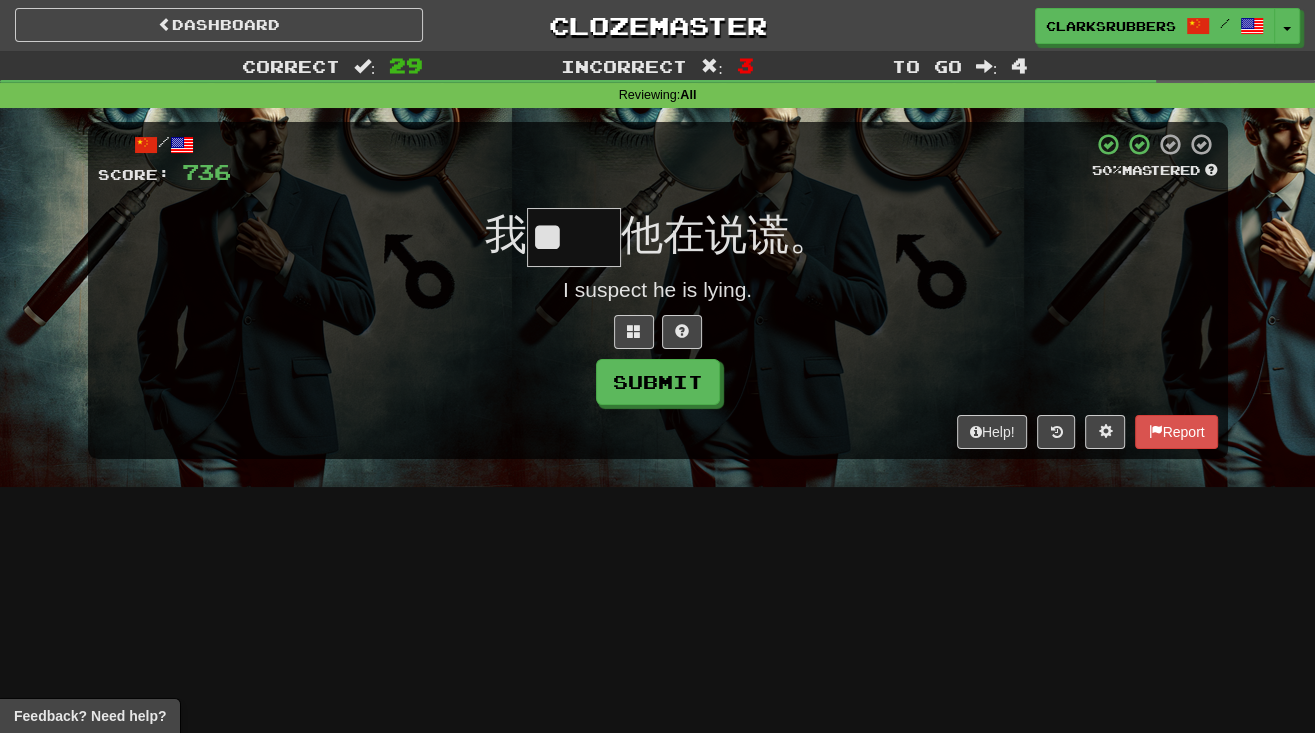 type on "**" 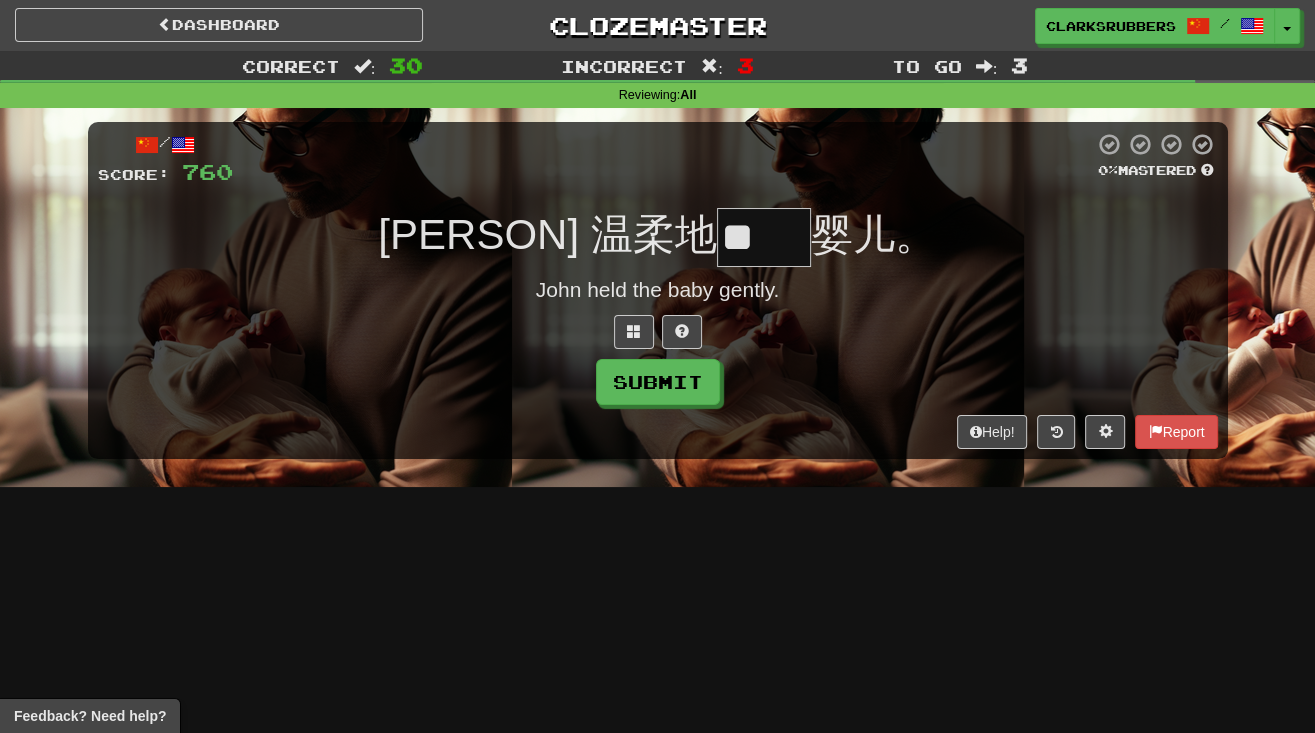 type on "**" 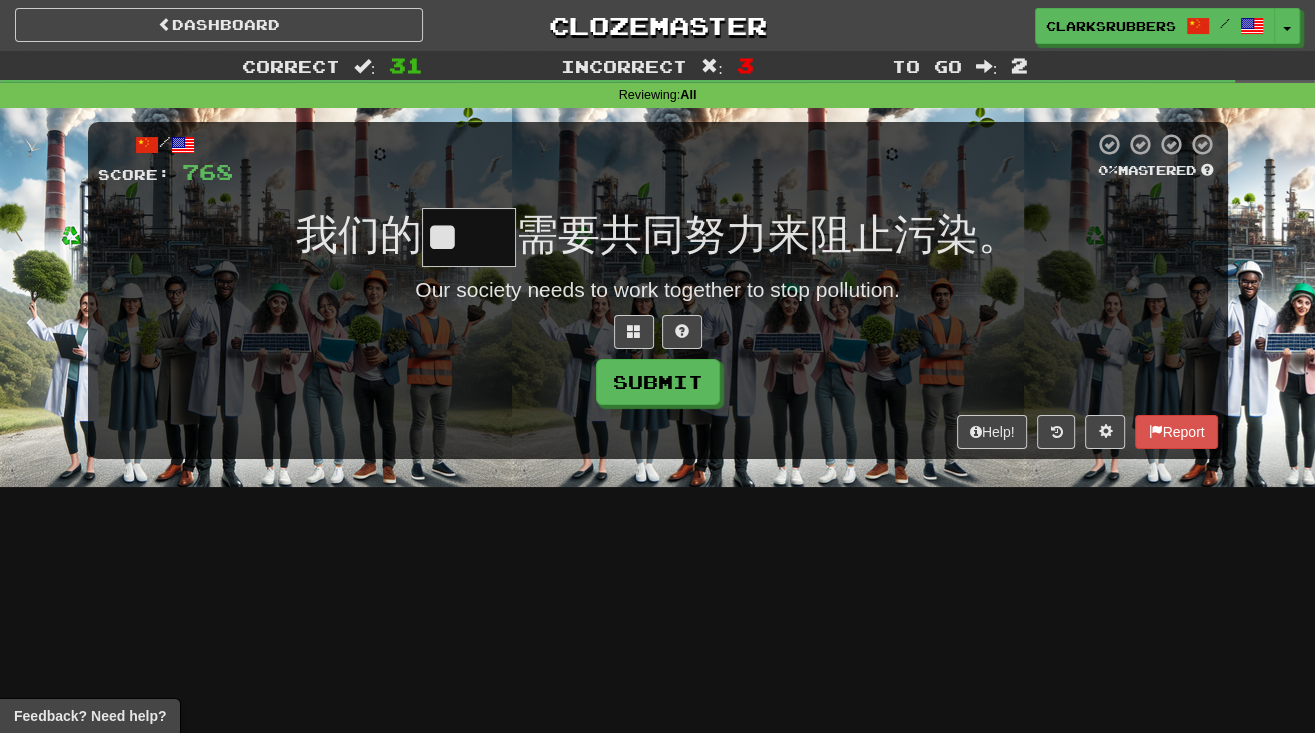 type on "**" 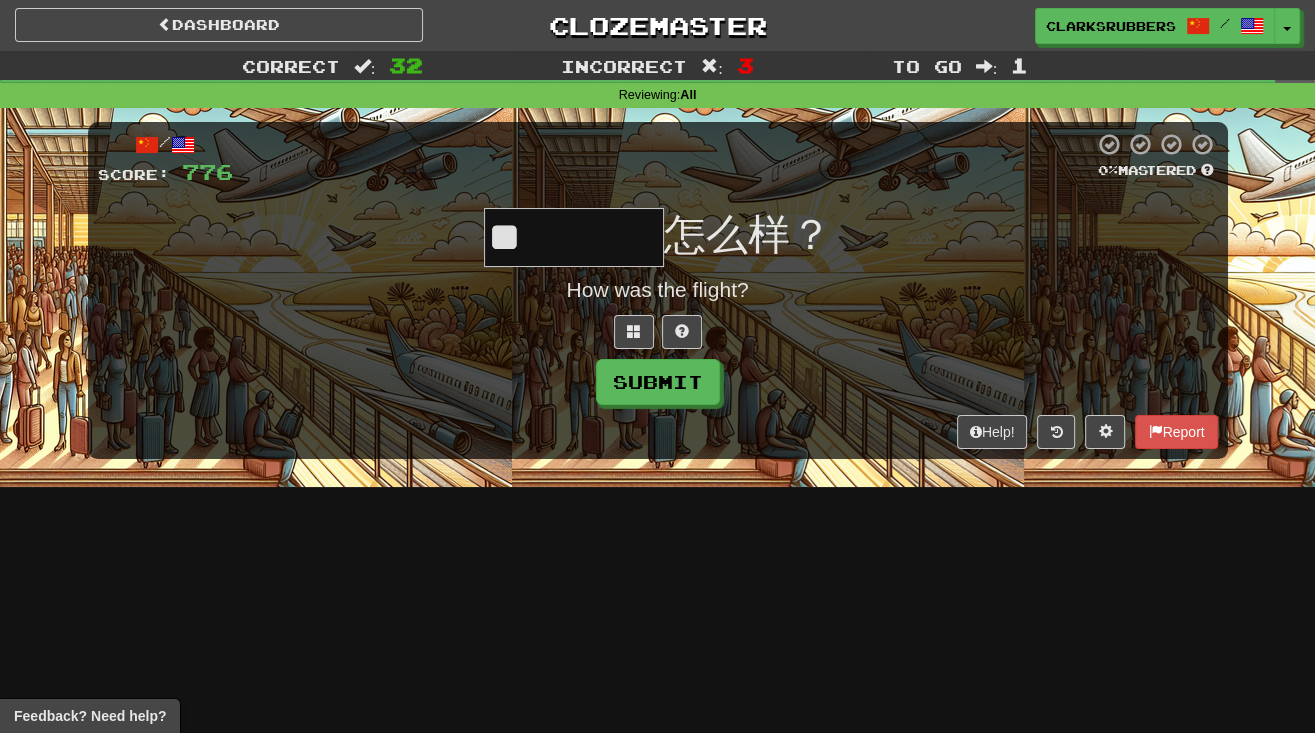 type on "*" 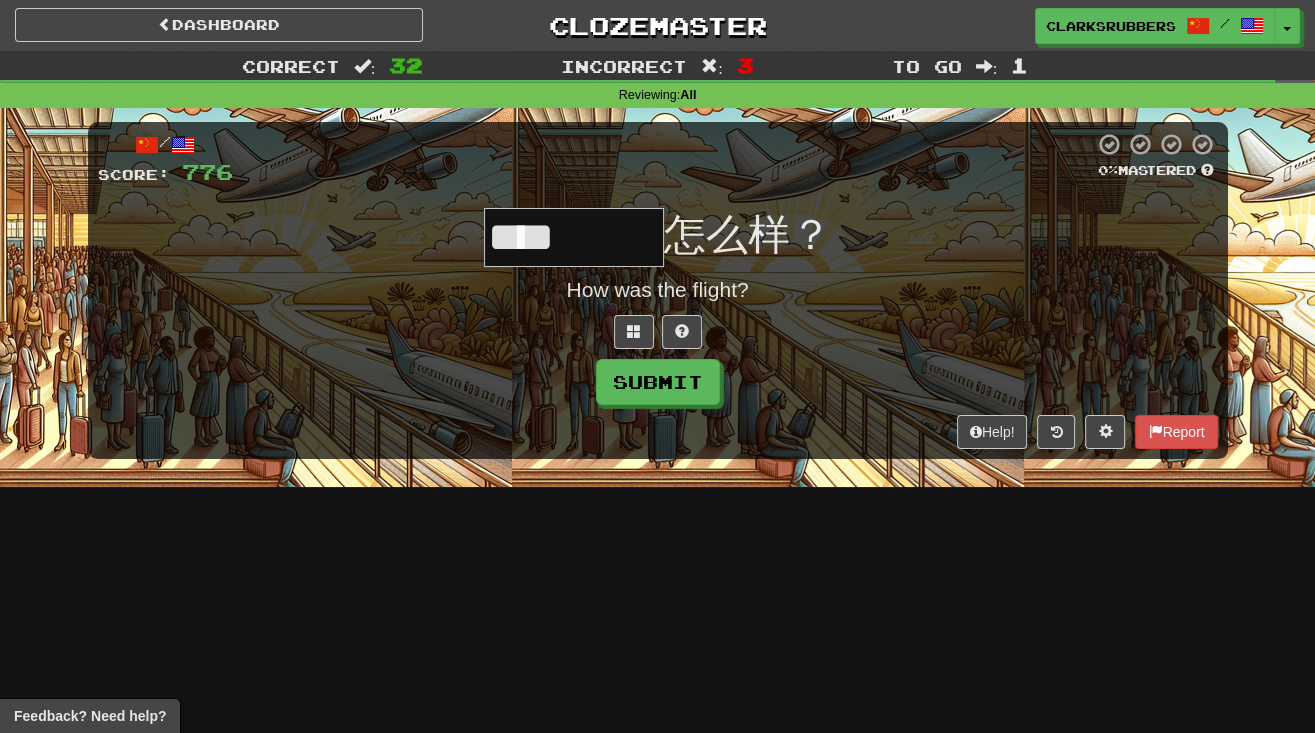 type on "****" 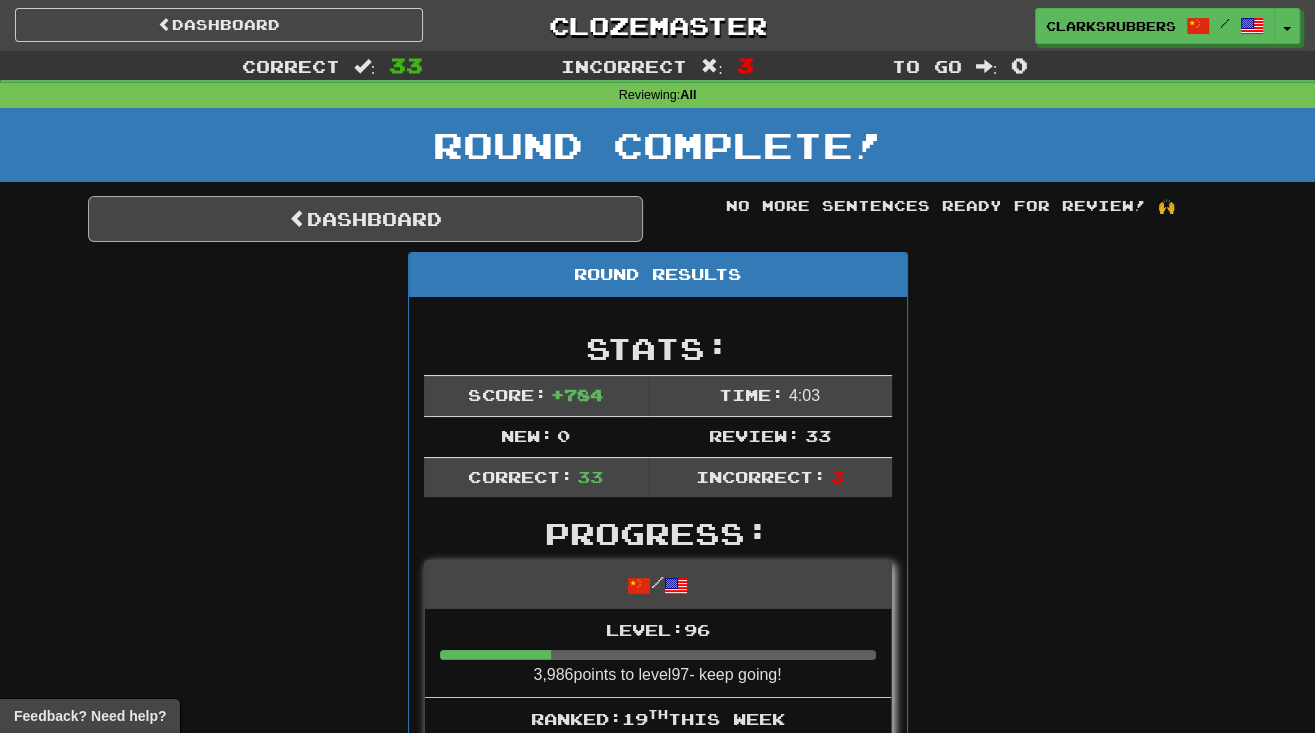 click on "Dashboard" at bounding box center [365, 219] 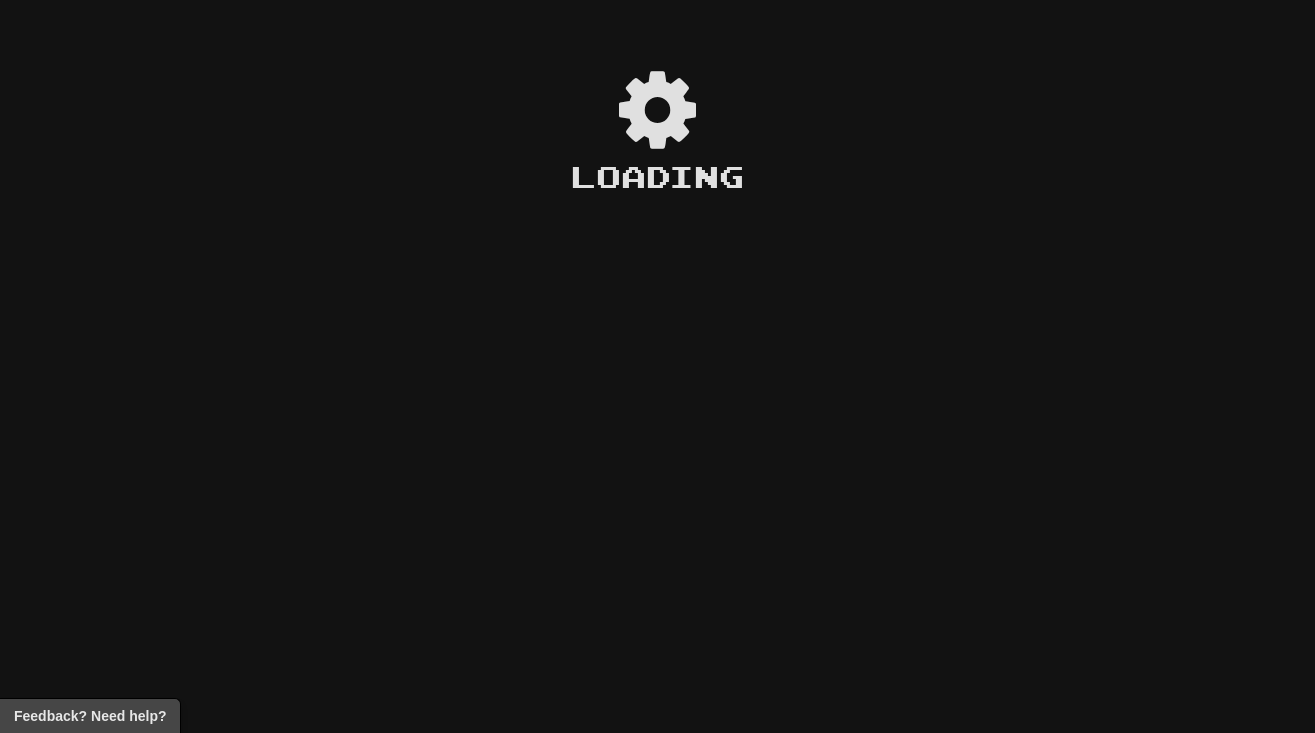 scroll, scrollTop: 0, scrollLeft: 0, axis: both 